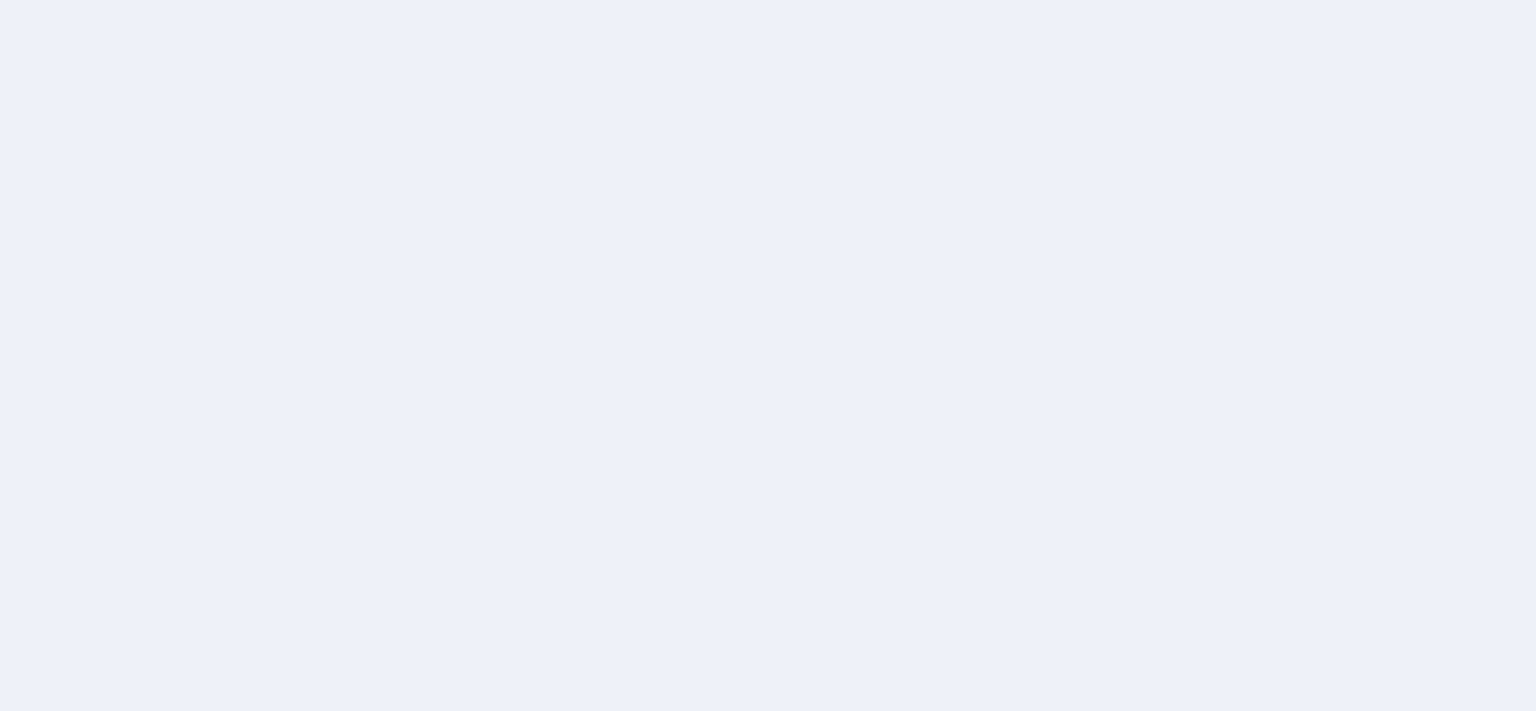 scroll, scrollTop: 0, scrollLeft: 0, axis: both 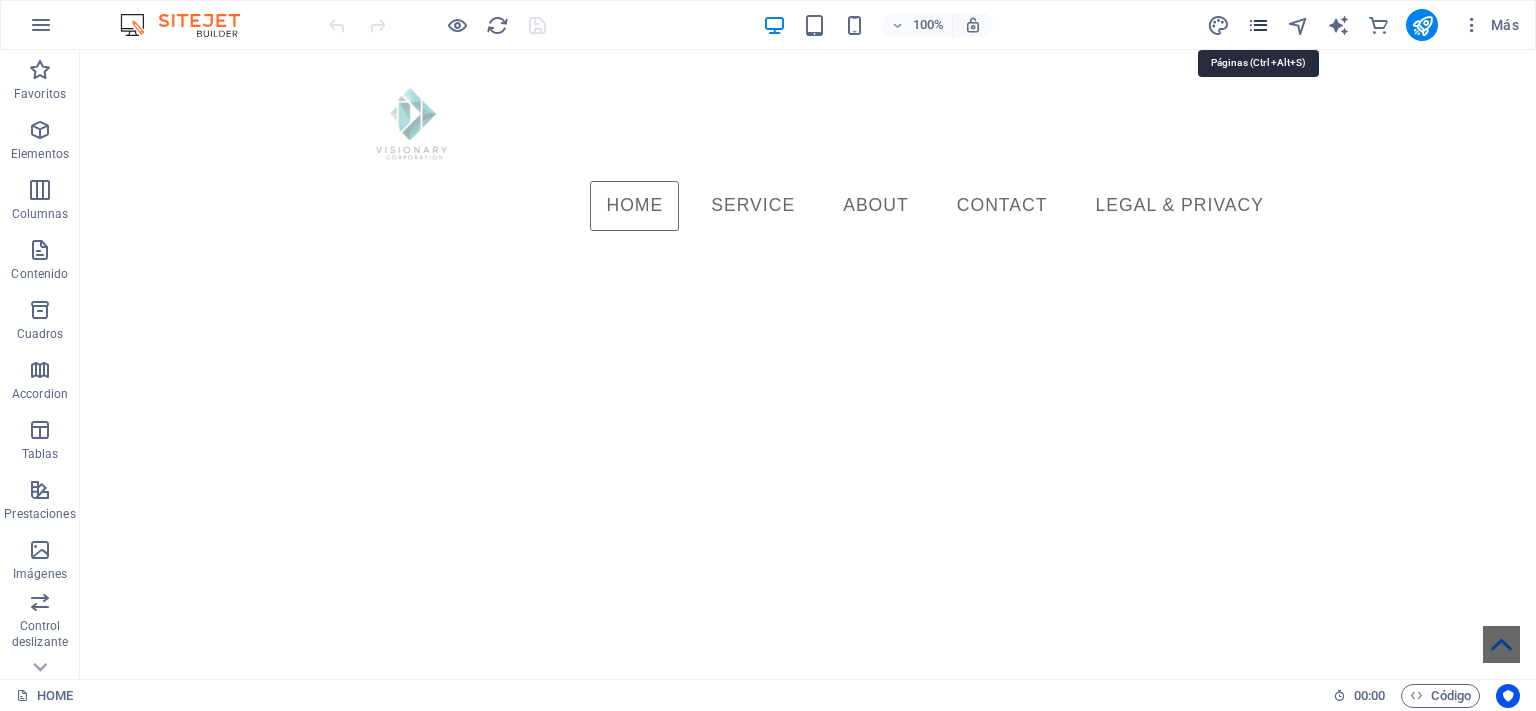 click at bounding box center [1258, 25] 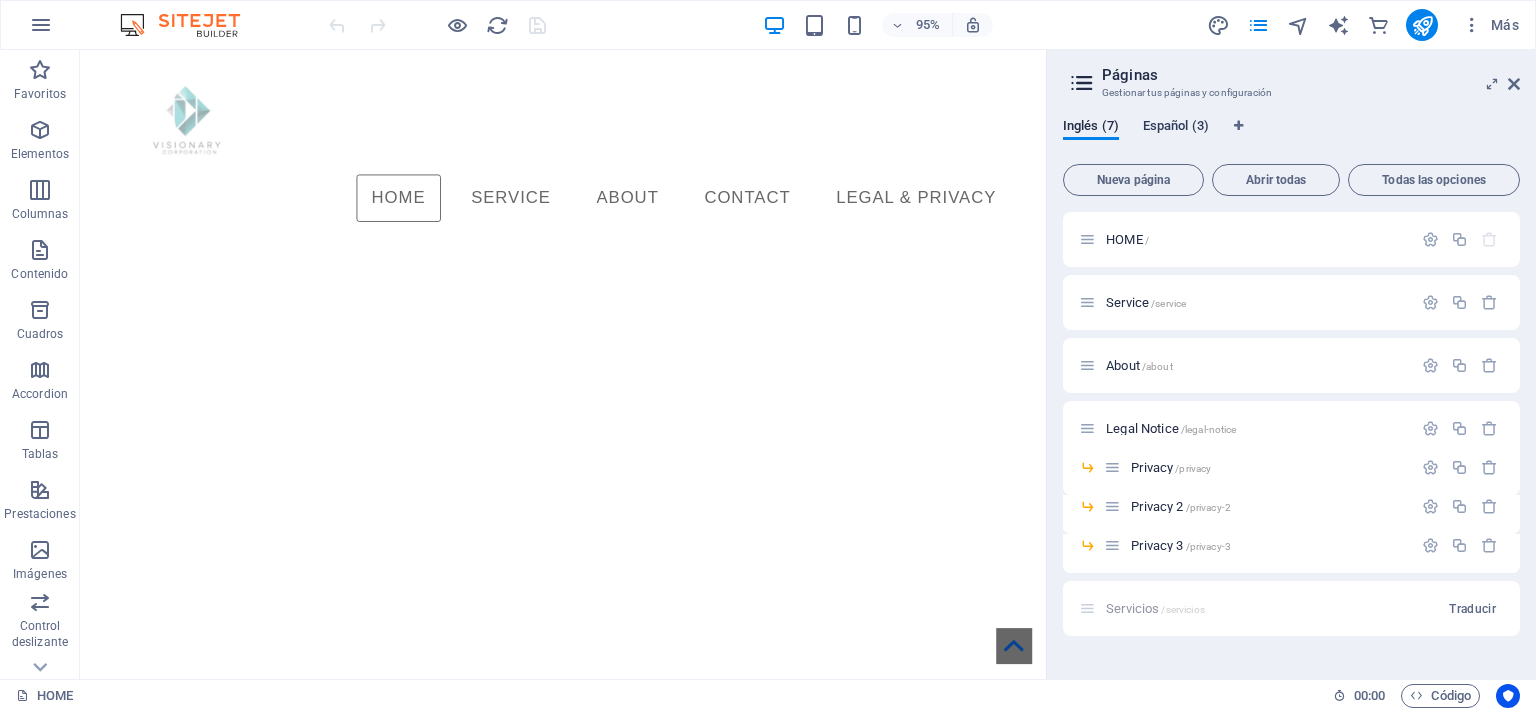 click on "Español (3)" at bounding box center [1176, 128] 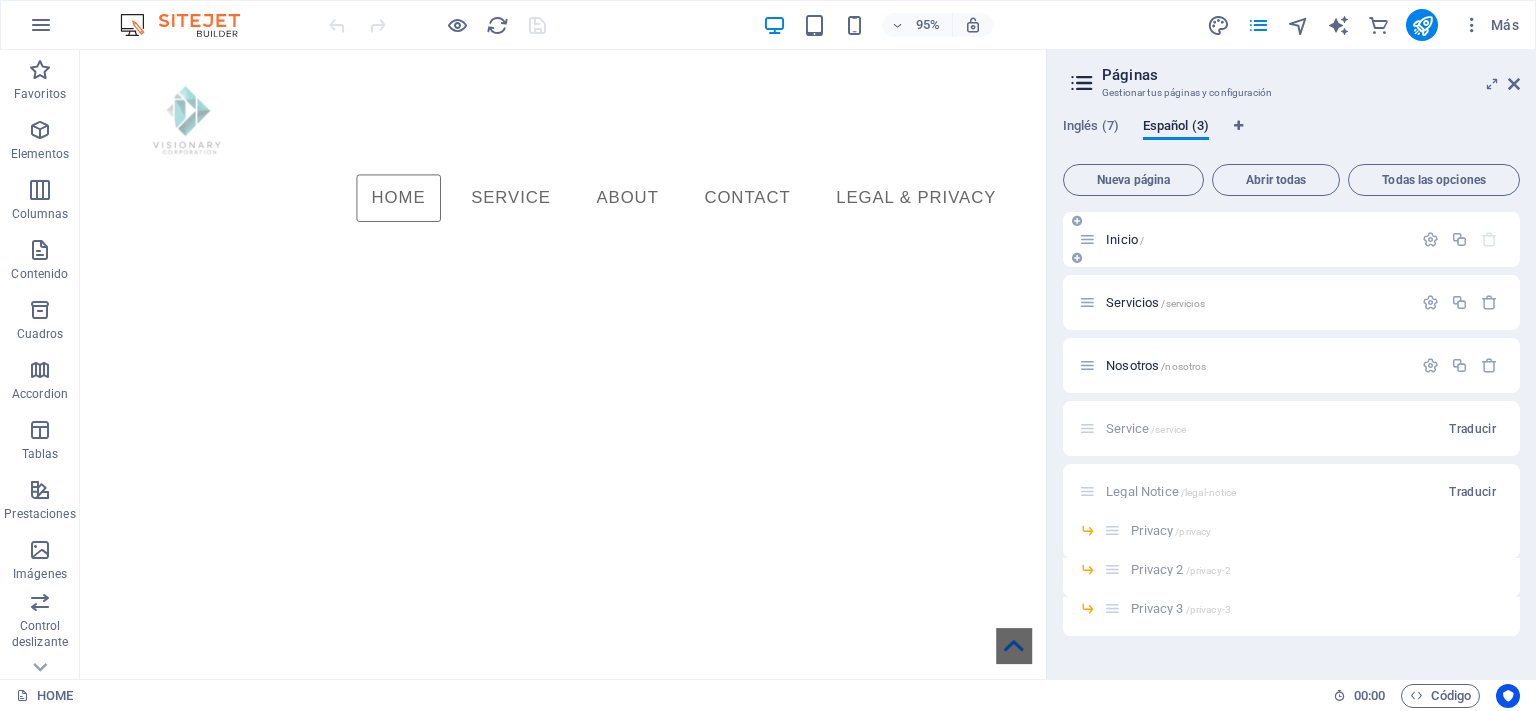 click on "Inicio /" at bounding box center [1256, 239] 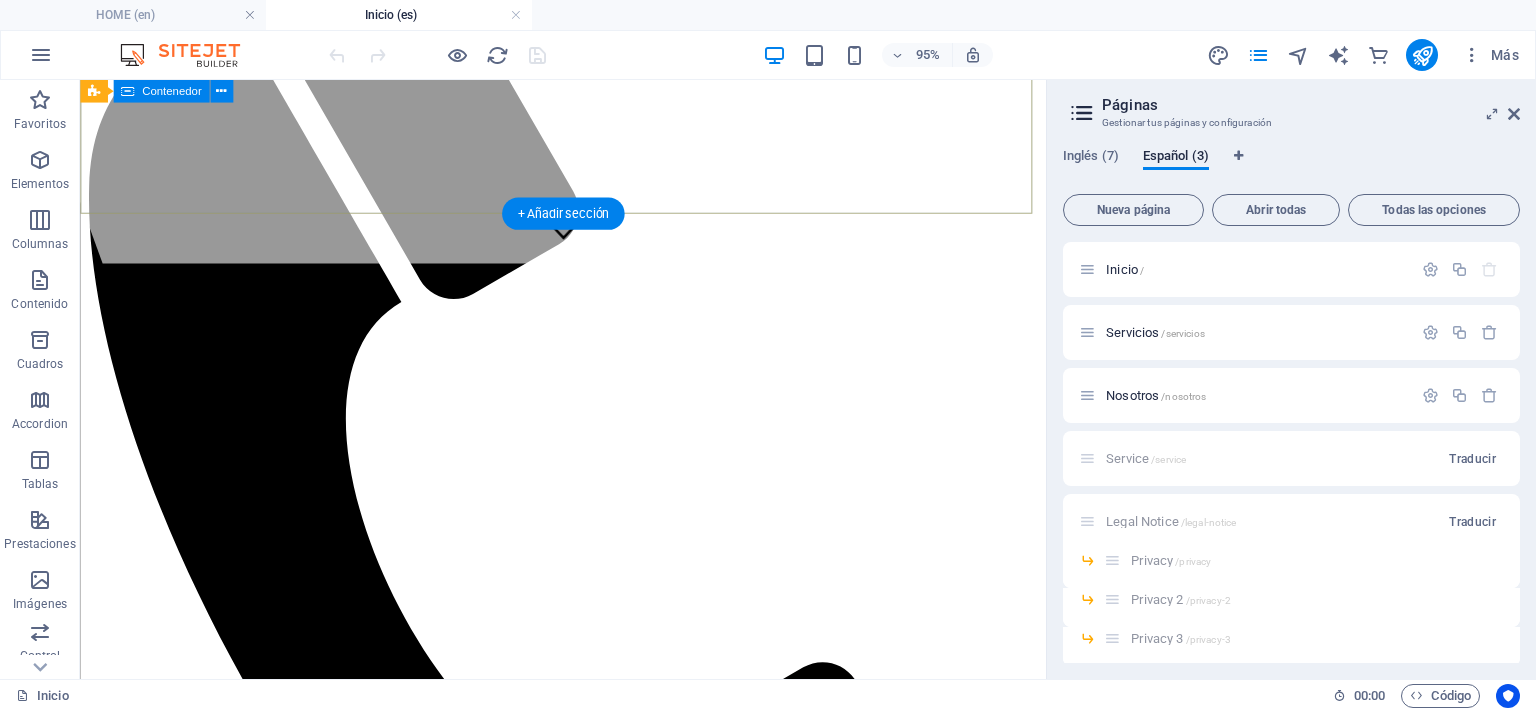 scroll, scrollTop: 333, scrollLeft: 0, axis: vertical 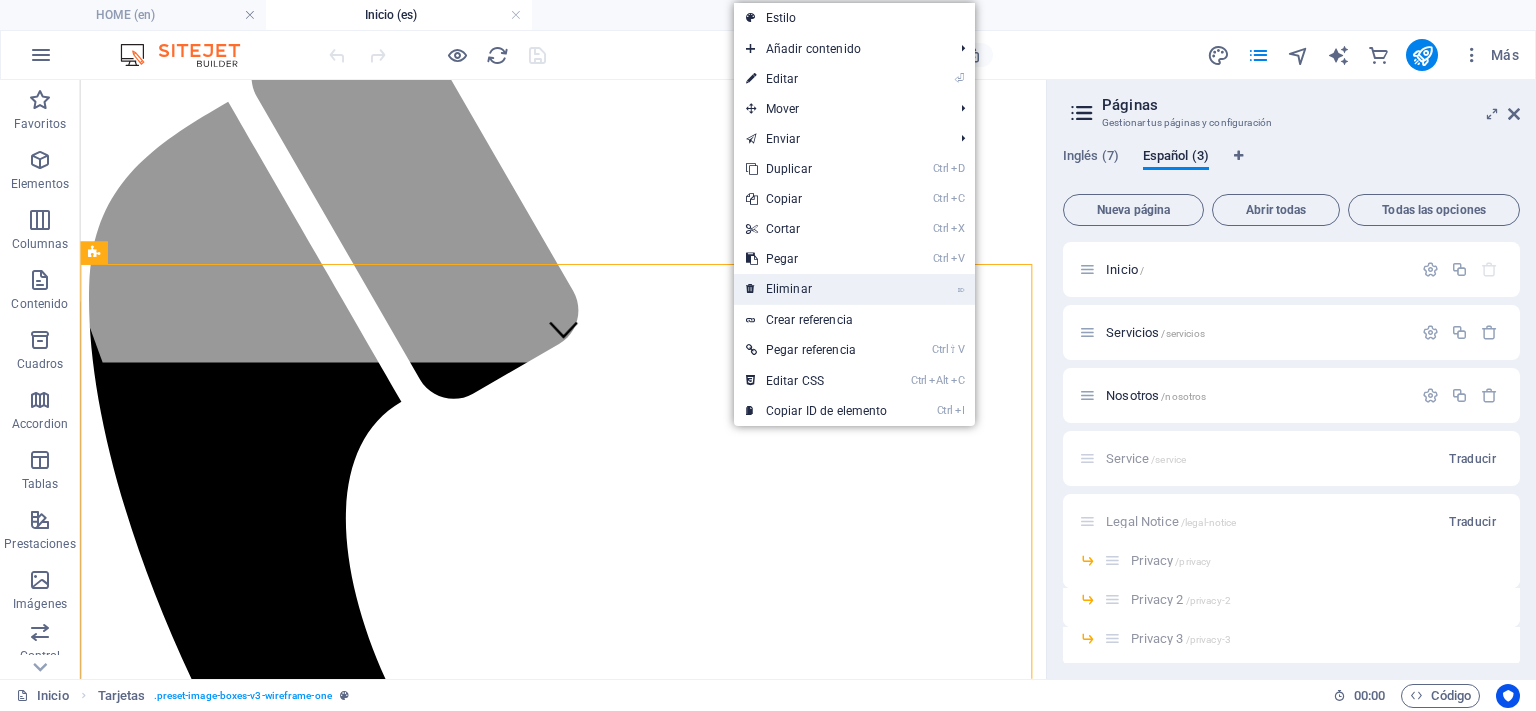 click on "⌦  Eliminar" at bounding box center (817, 289) 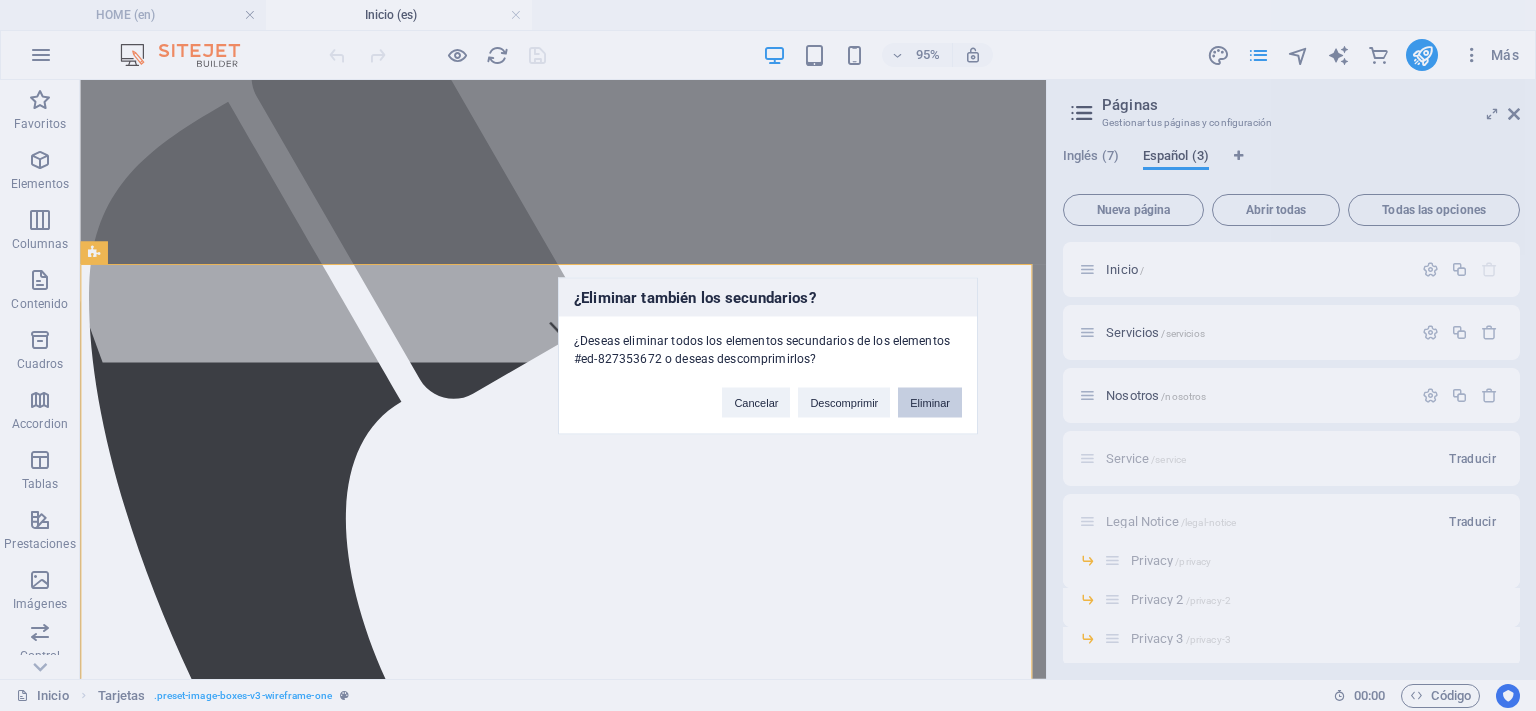 click on "Eliminar" at bounding box center [930, 402] 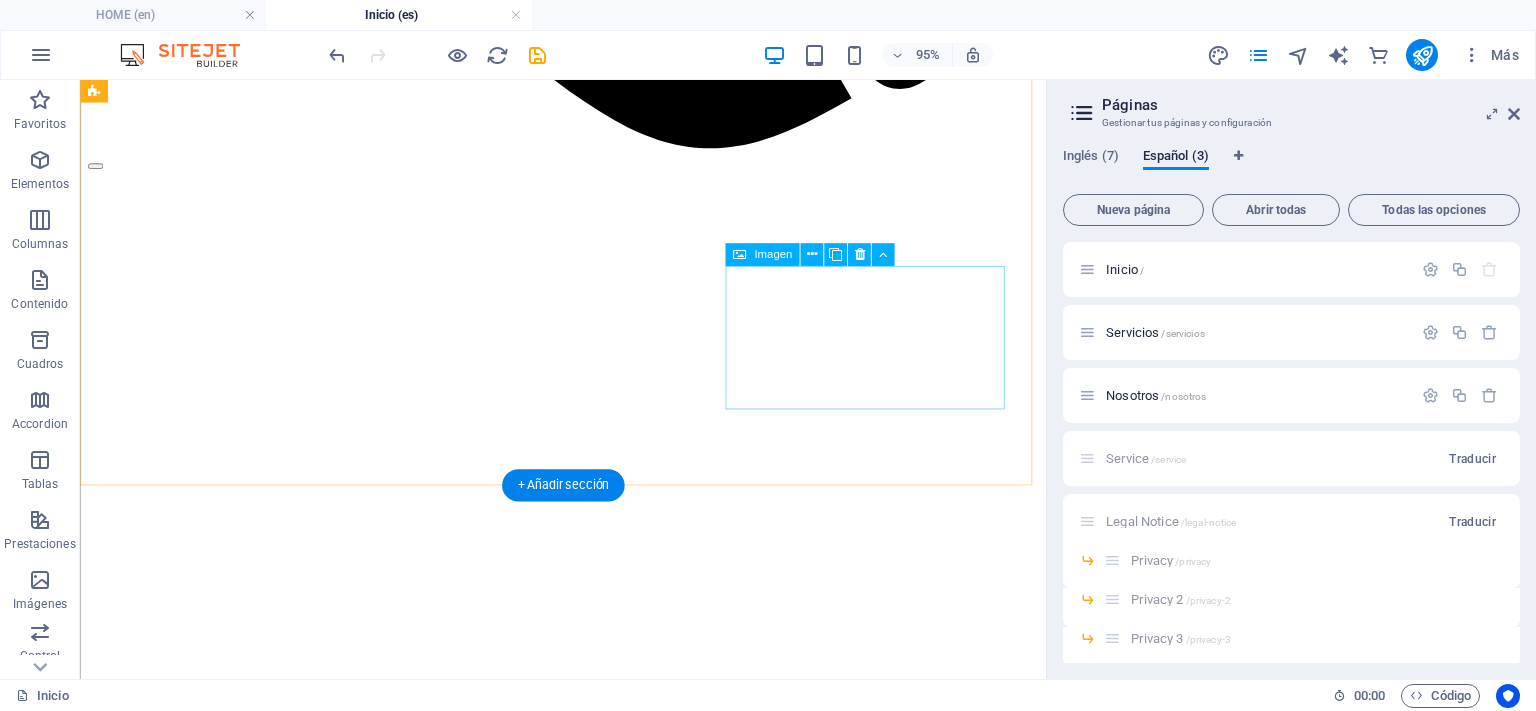 scroll, scrollTop: 1500, scrollLeft: 0, axis: vertical 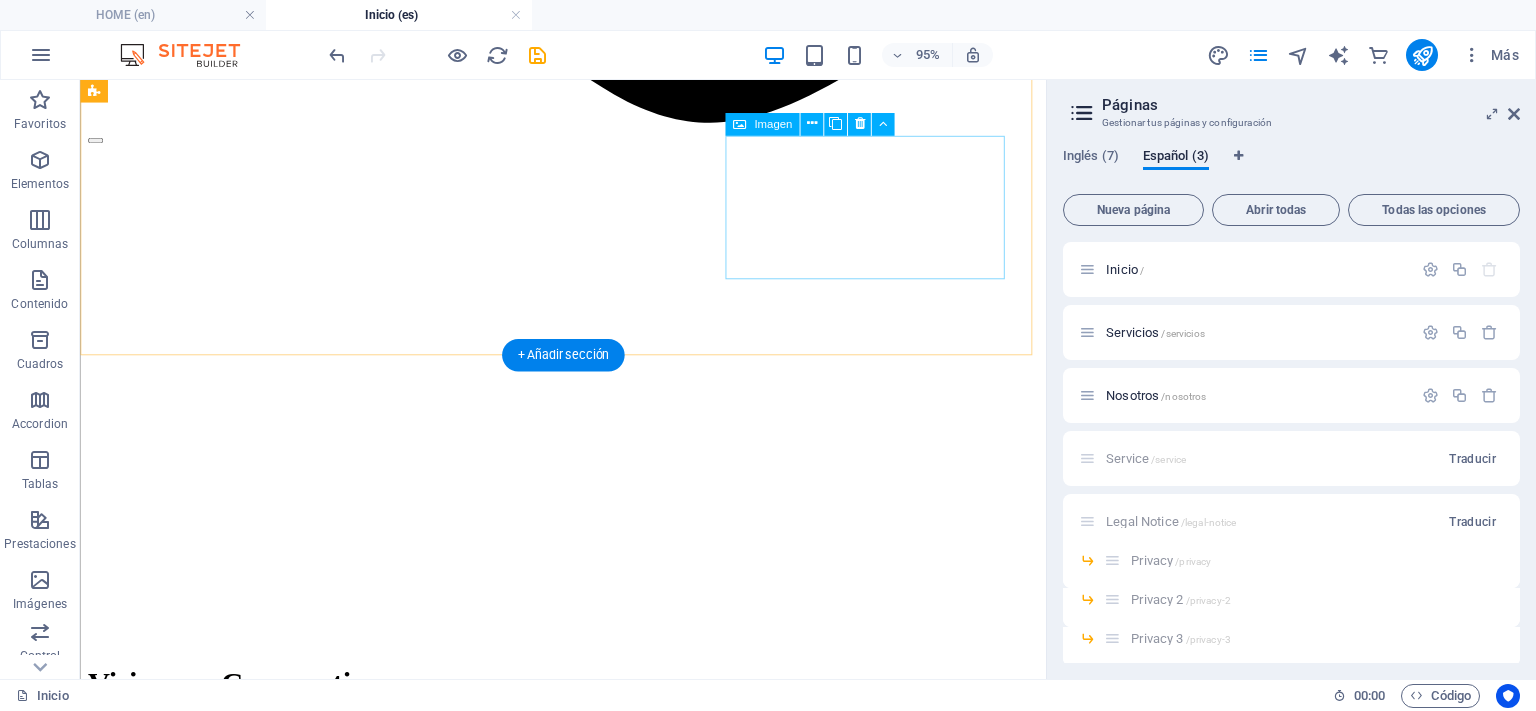 click at bounding box center (588, 14361) 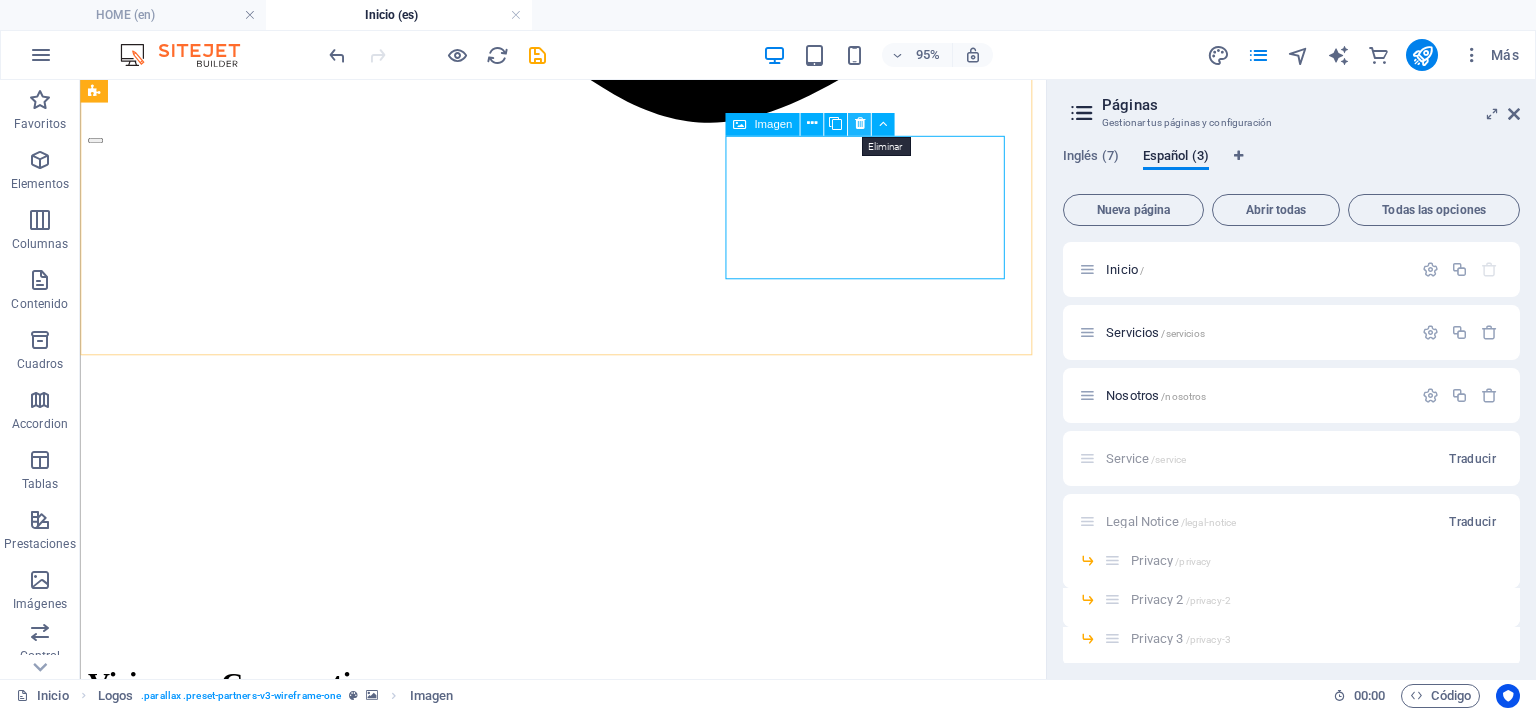 click at bounding box center (859, 124) 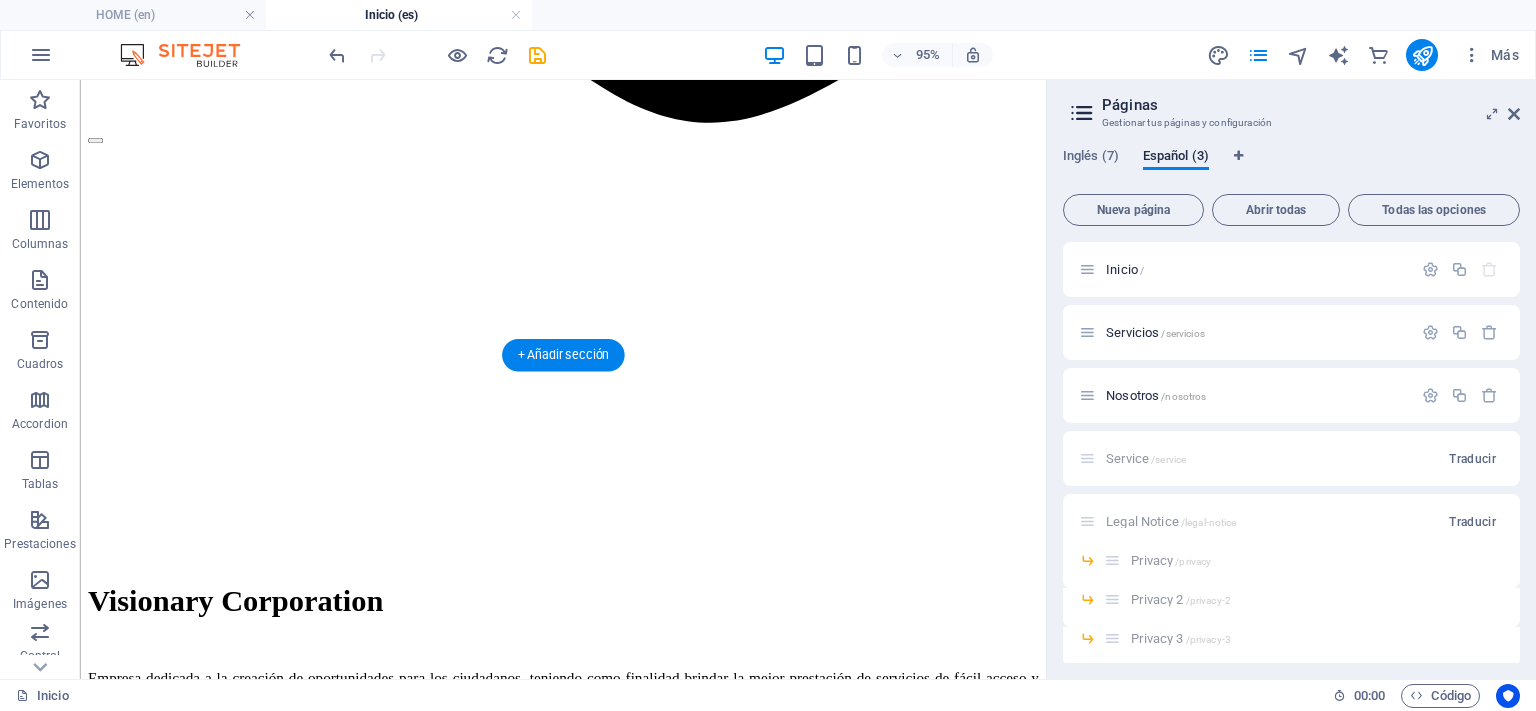 click at bounding box center (588, 12402) 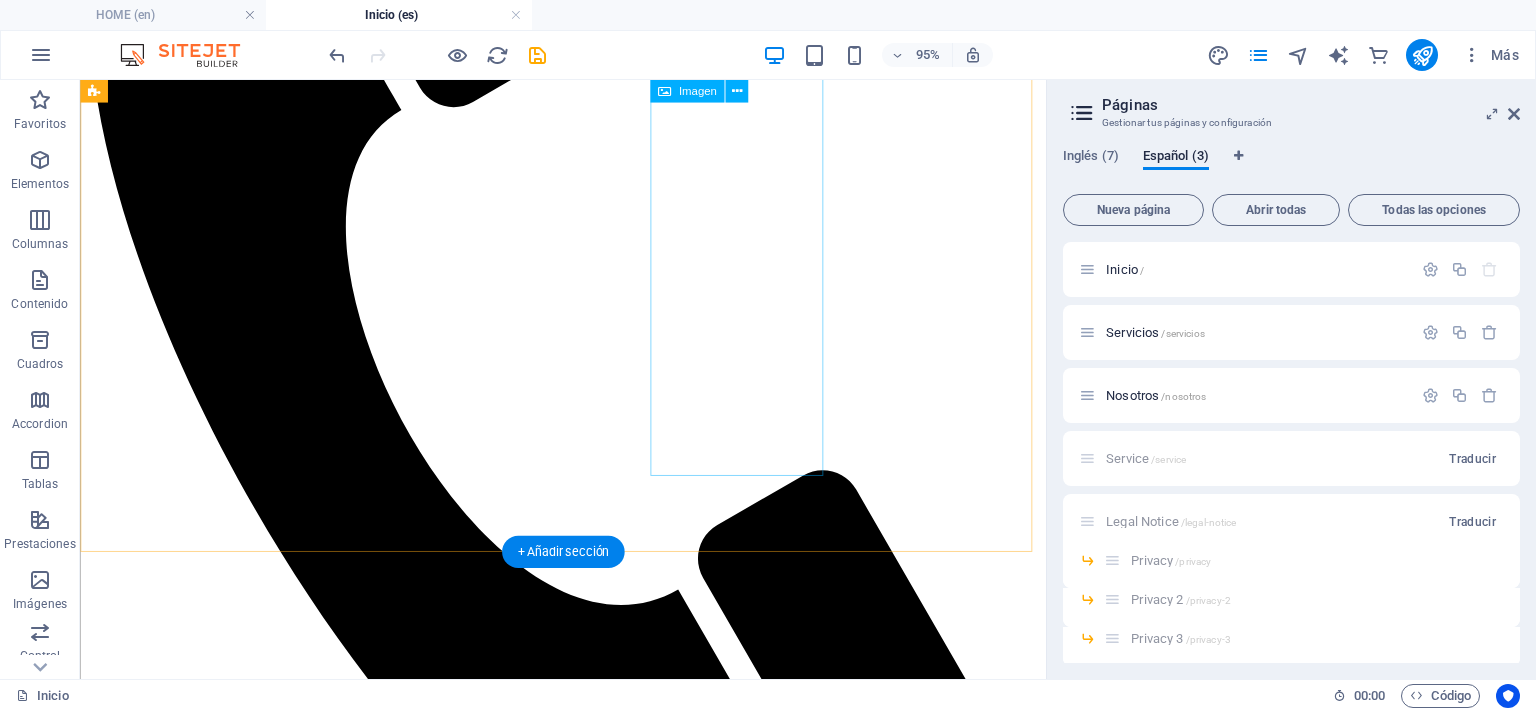 scroll, scrollTop: 519, scrollLeft: 0, axis: vertical 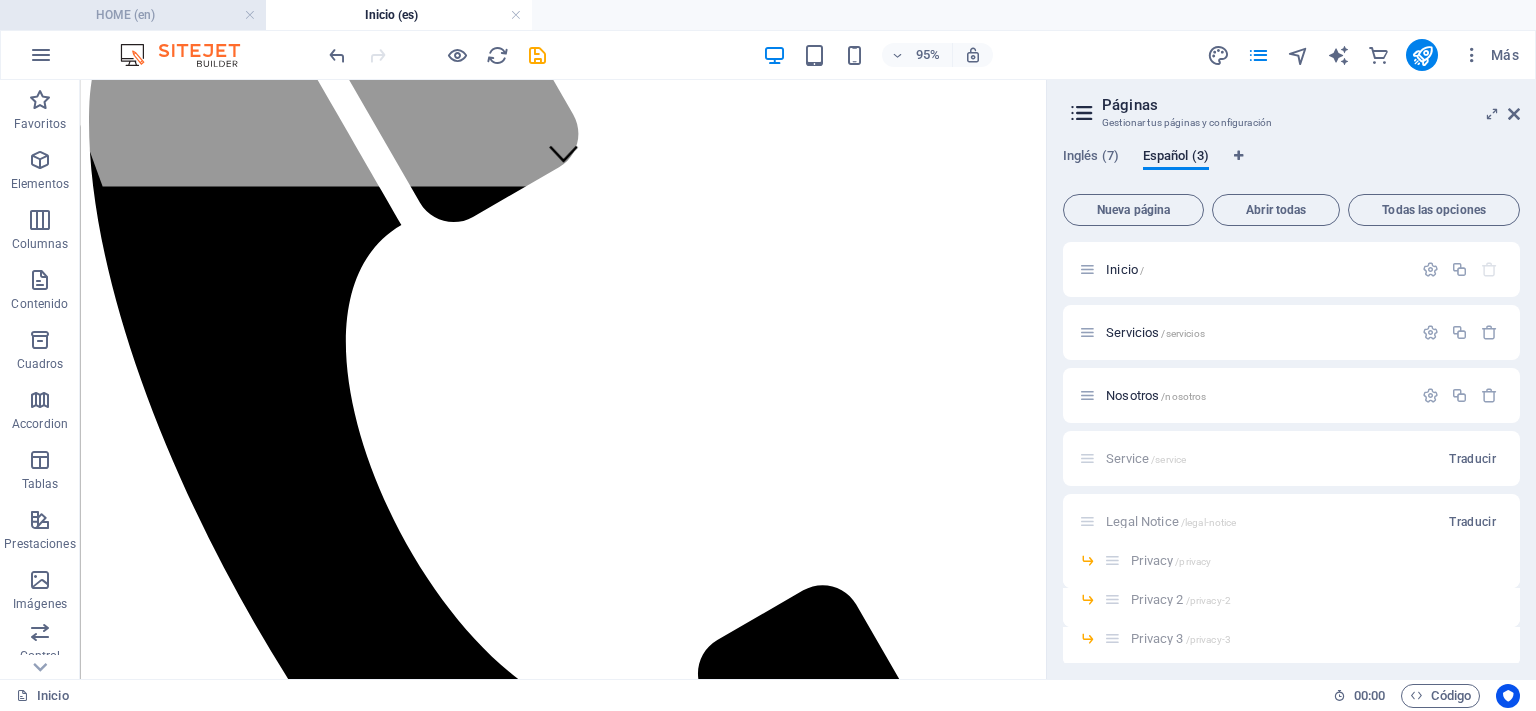 click on "HOME (en)" at bounding box center (133, 15) 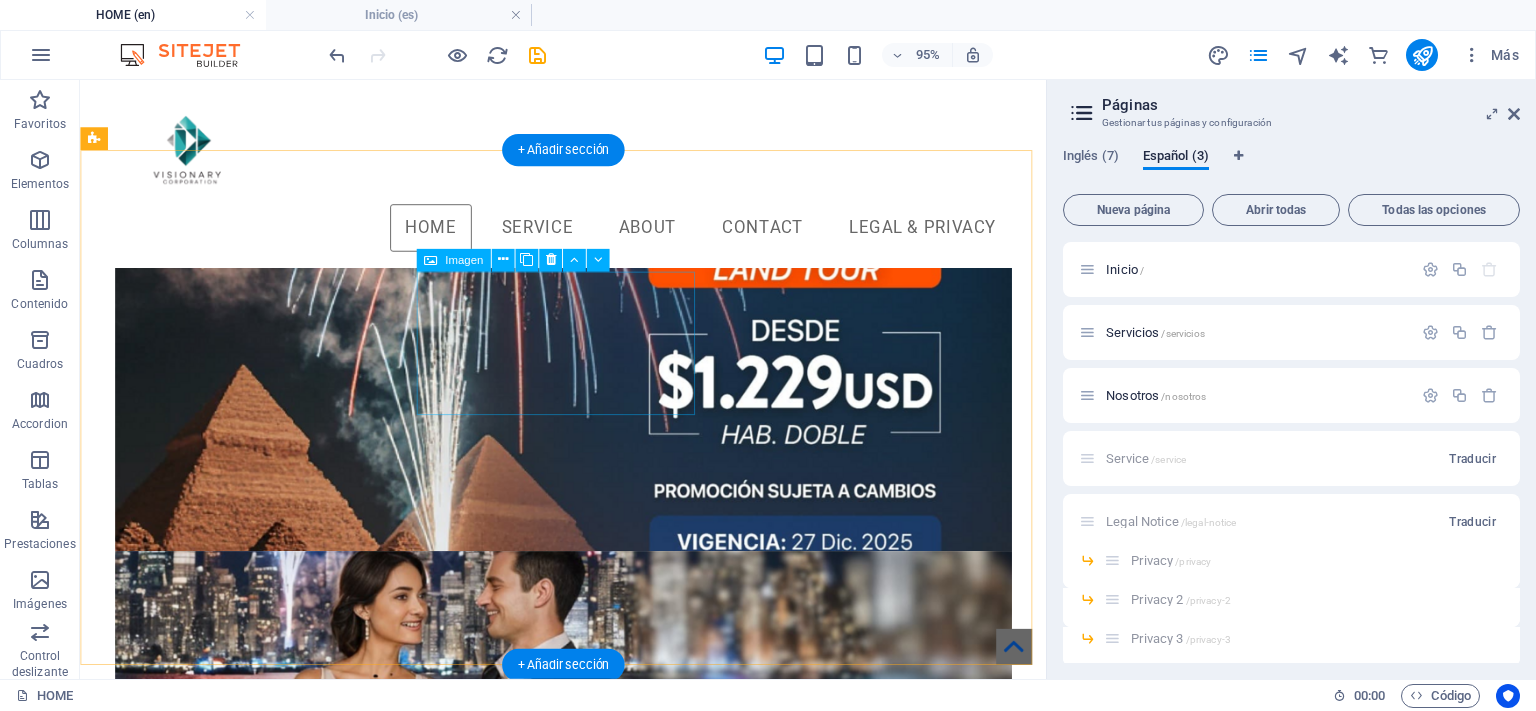 scroll, scrollTop: 936, scrollLeft: 0, axis: vertical 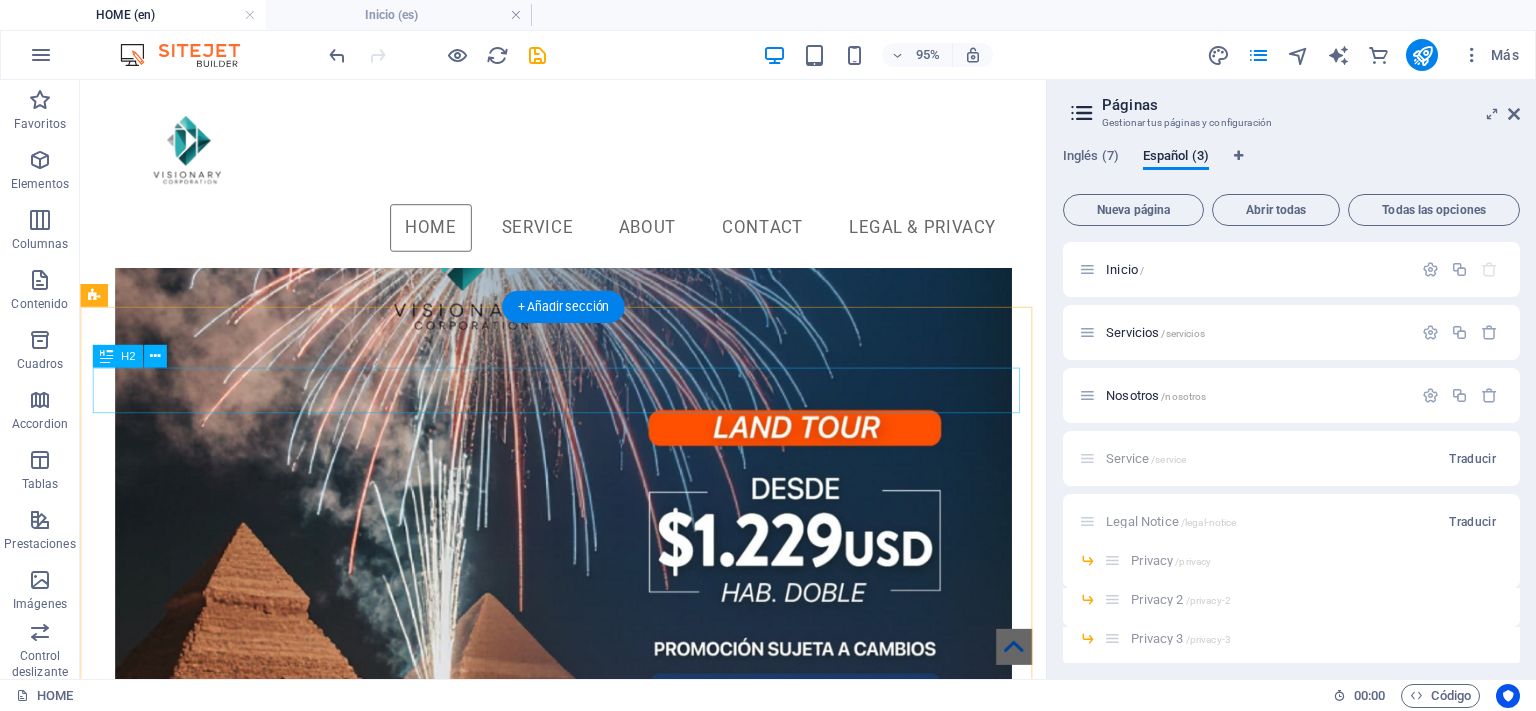 click on "COMMERCIAL ALLIES" at bounding box center (568, 3488) 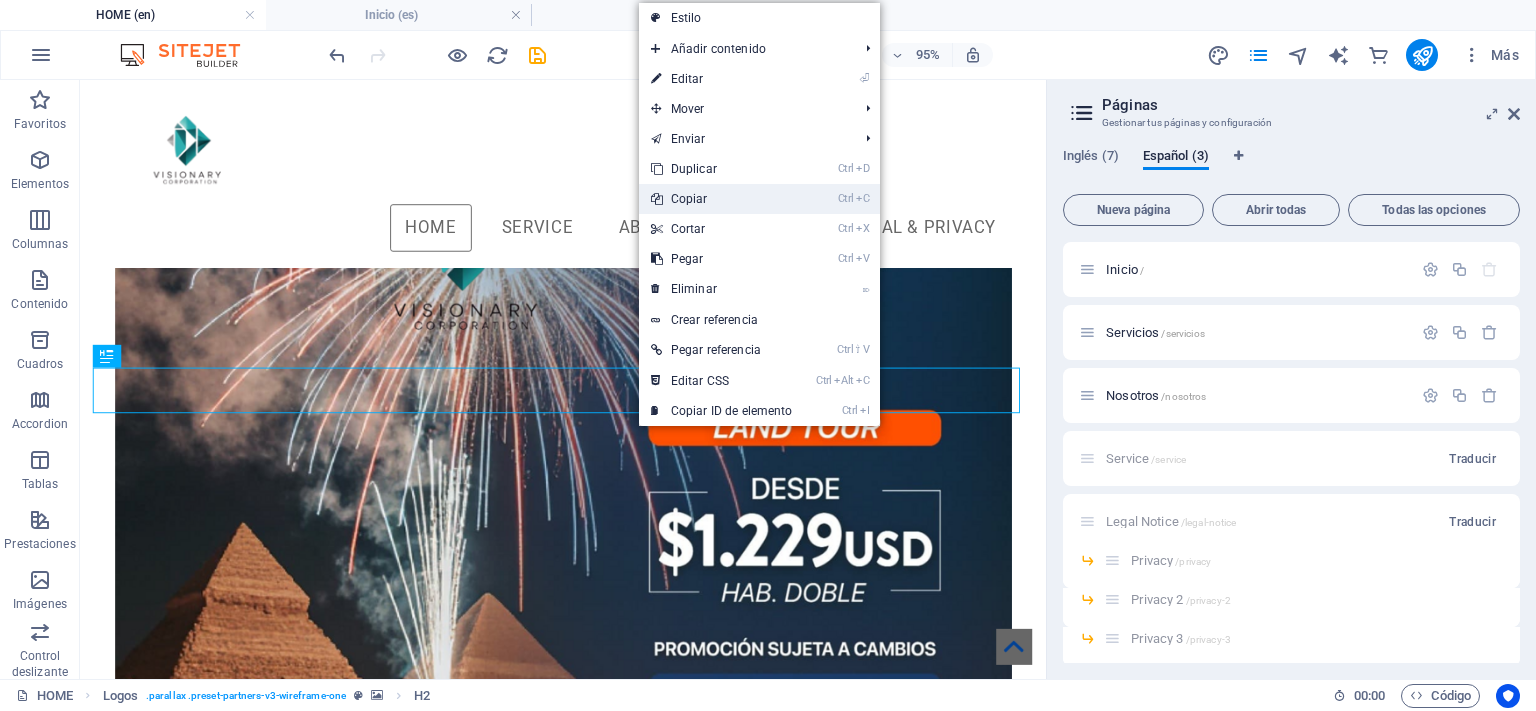 click on "Ctrl C  Copiar" at bounding box center [722, 199] 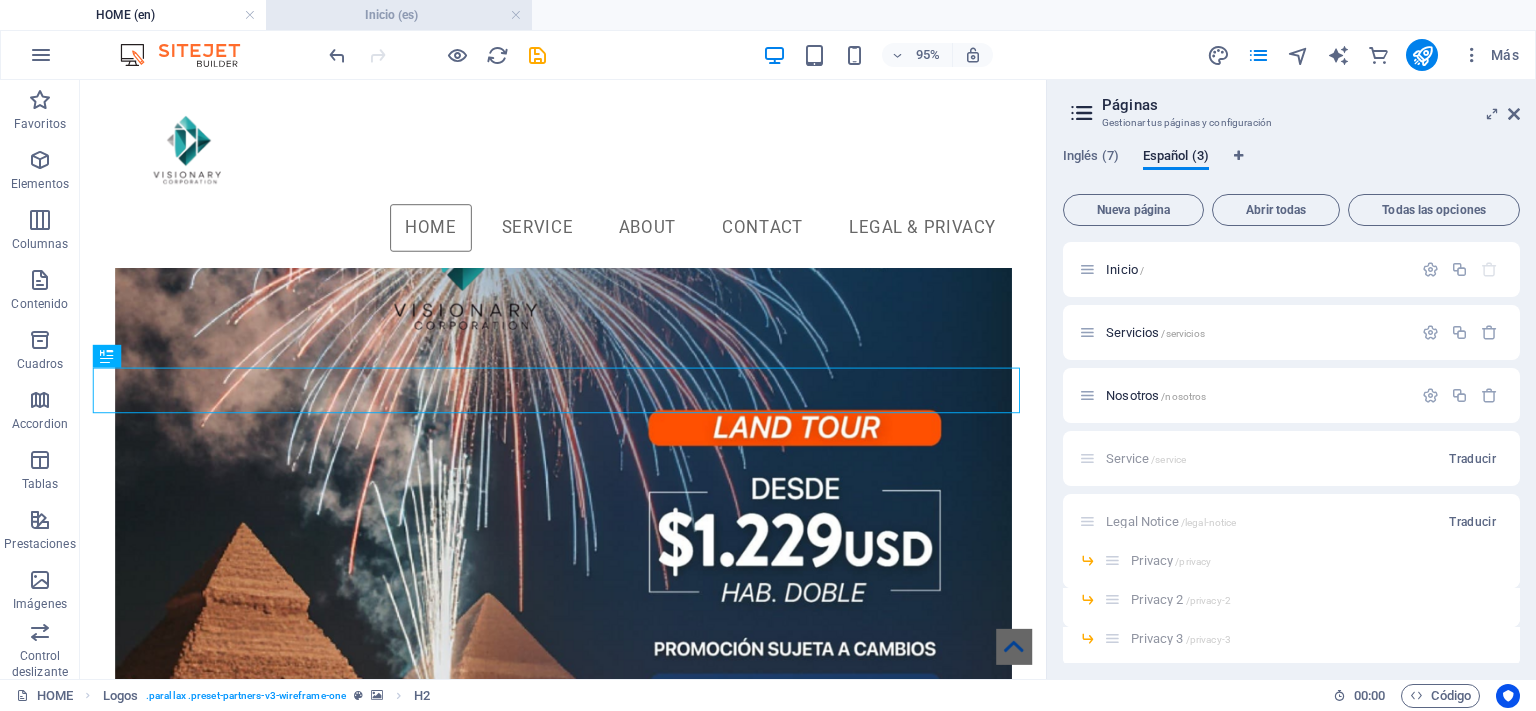 click on "Inicio (es)" at bounding box center [399, 15] 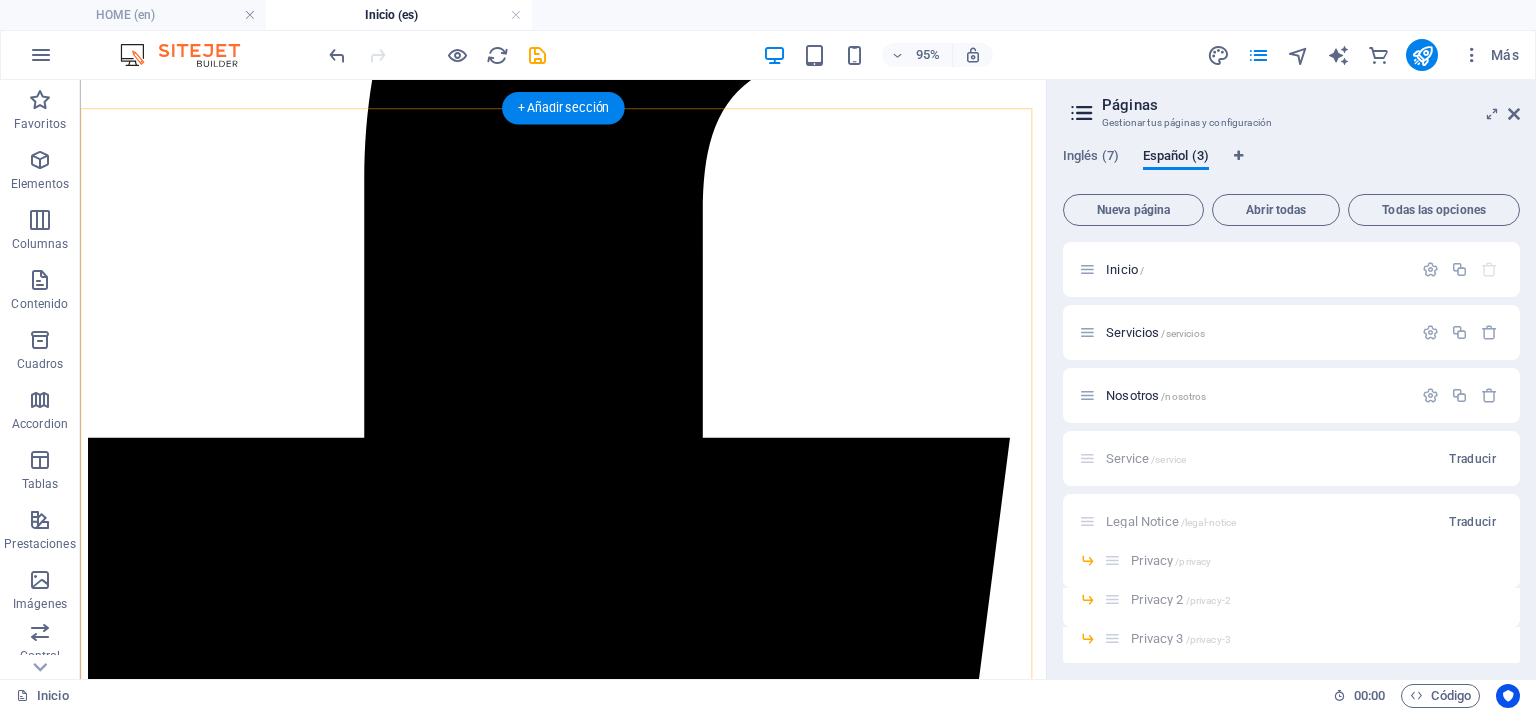 scroll, scrollTop: 2599, scrollLeft: 0, axis: vertical 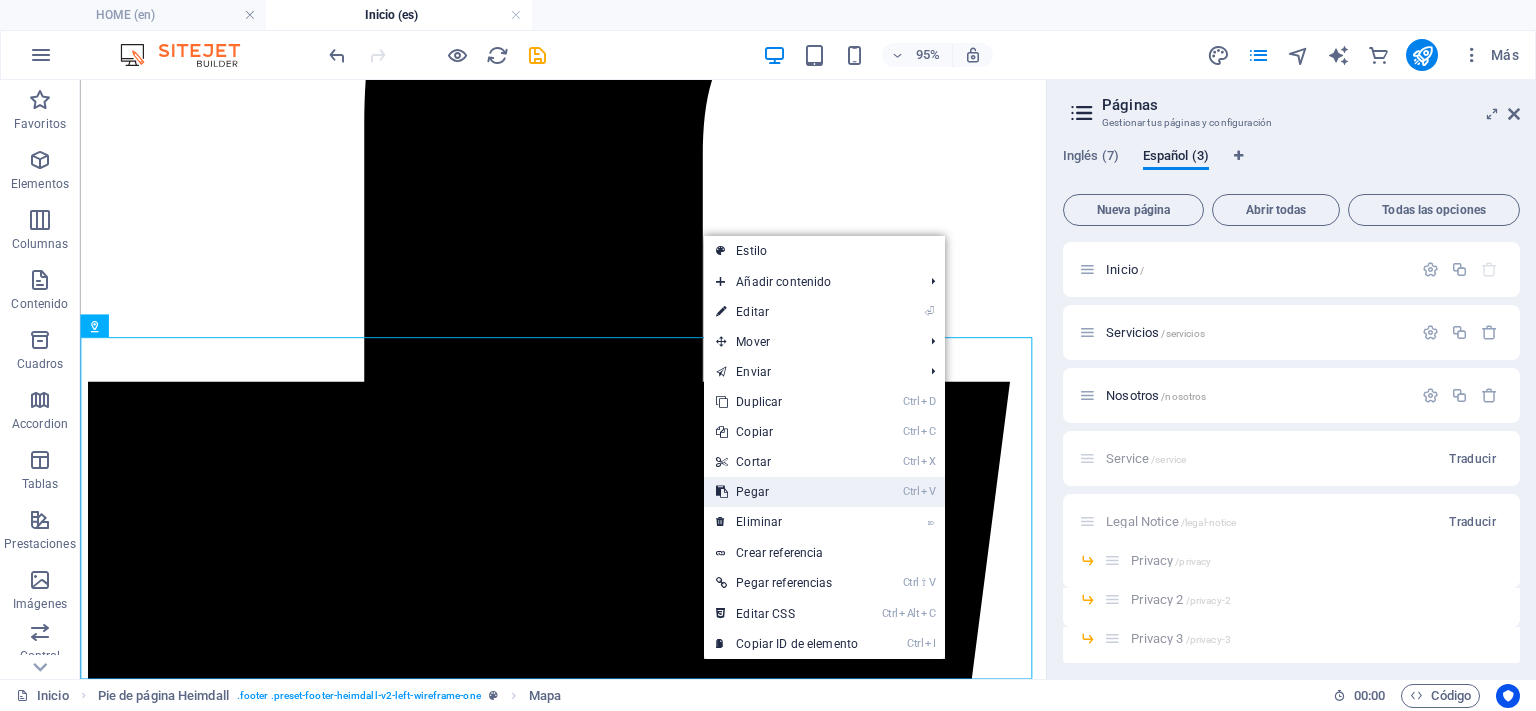 click on "Ctrl V  Pegar" at bounding box center (787, 492) 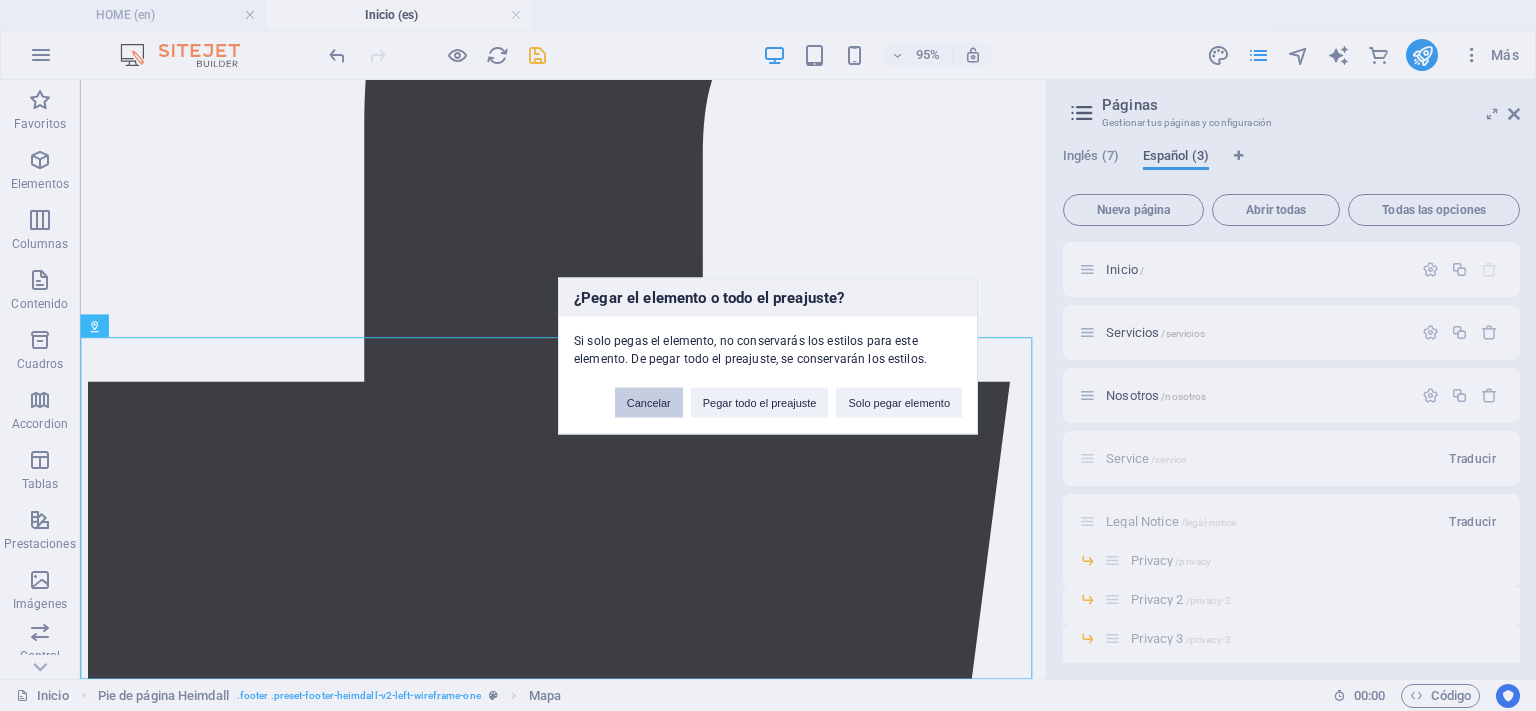 click on "Cancelar" at bounding box center [649, 402] 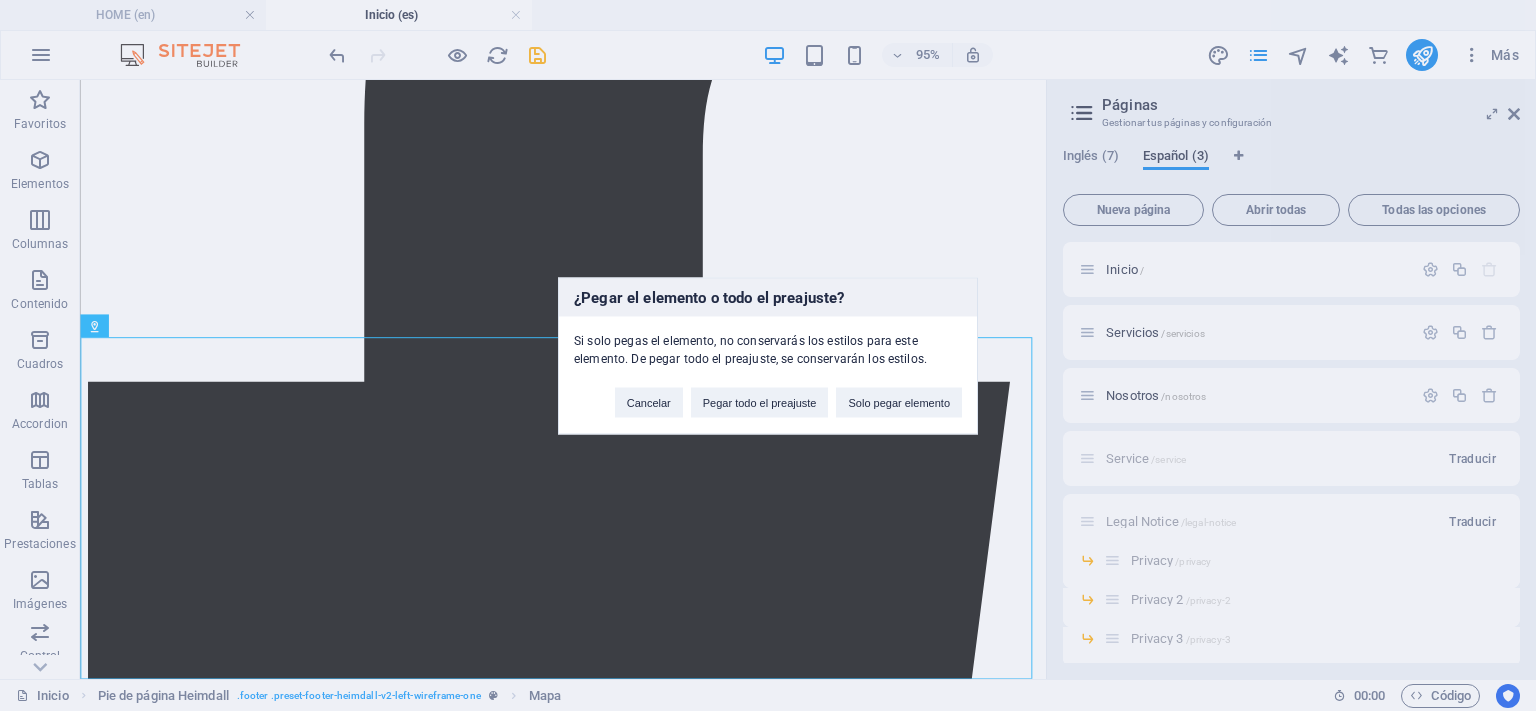 type 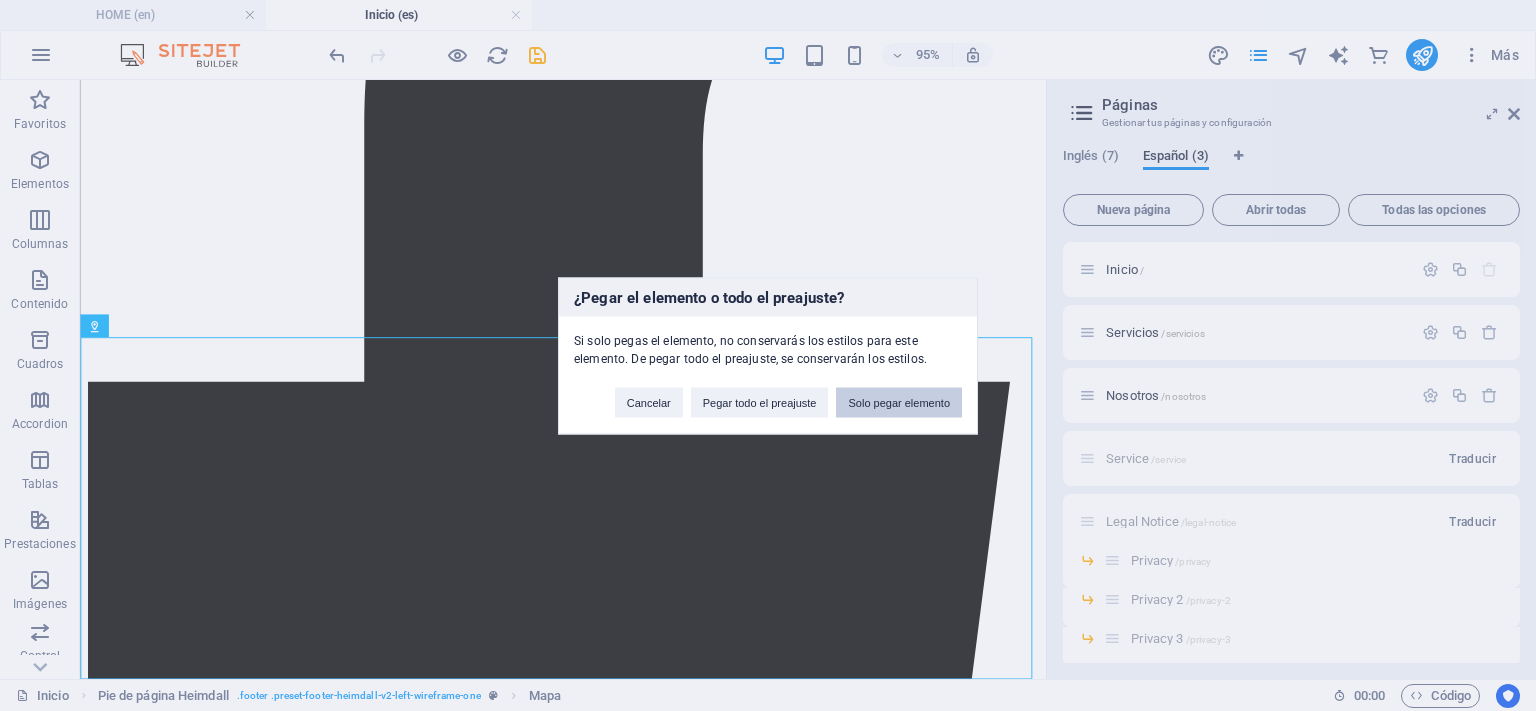click on "Solo pegar elemento" at bounding box center [899, 402] 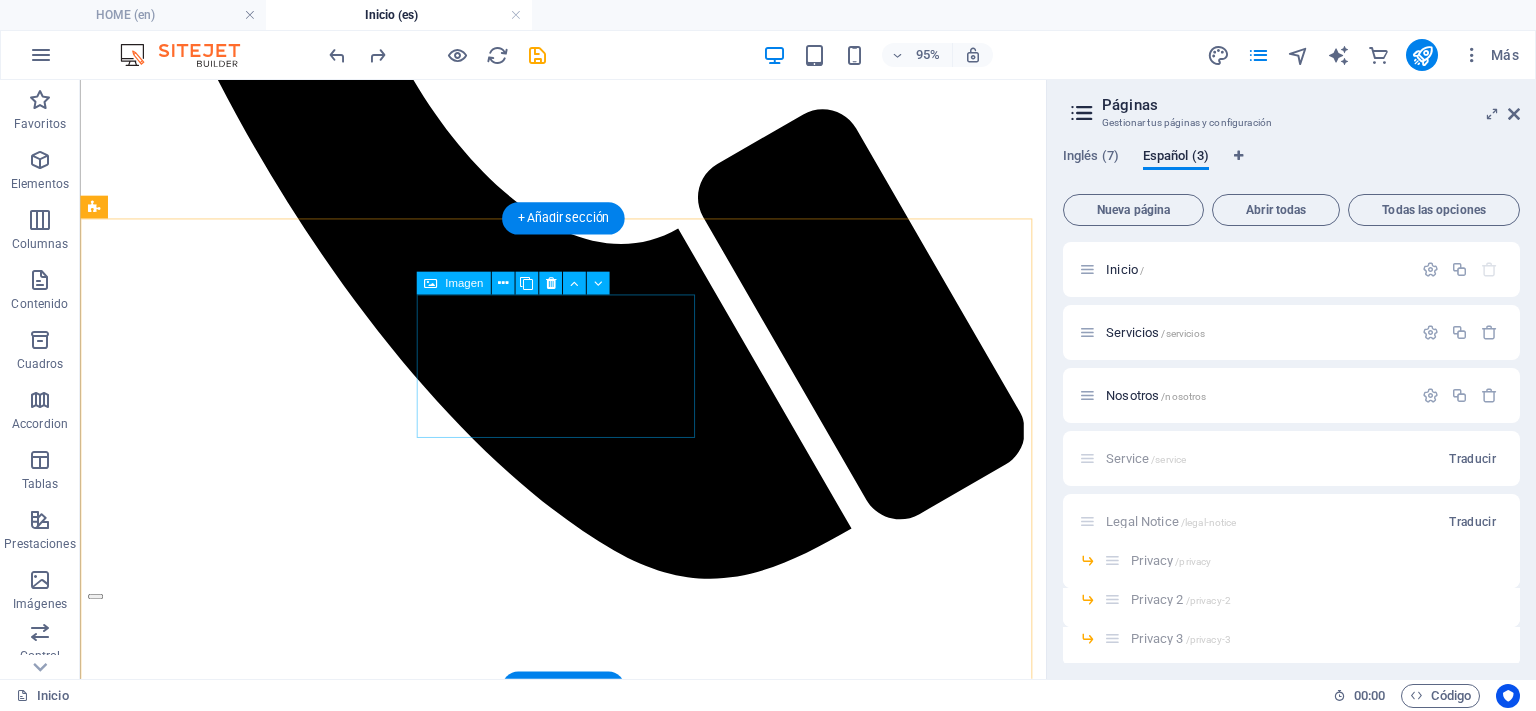 scroll, scrollTop: 1017, scrollLeft: 0, axis: vertical 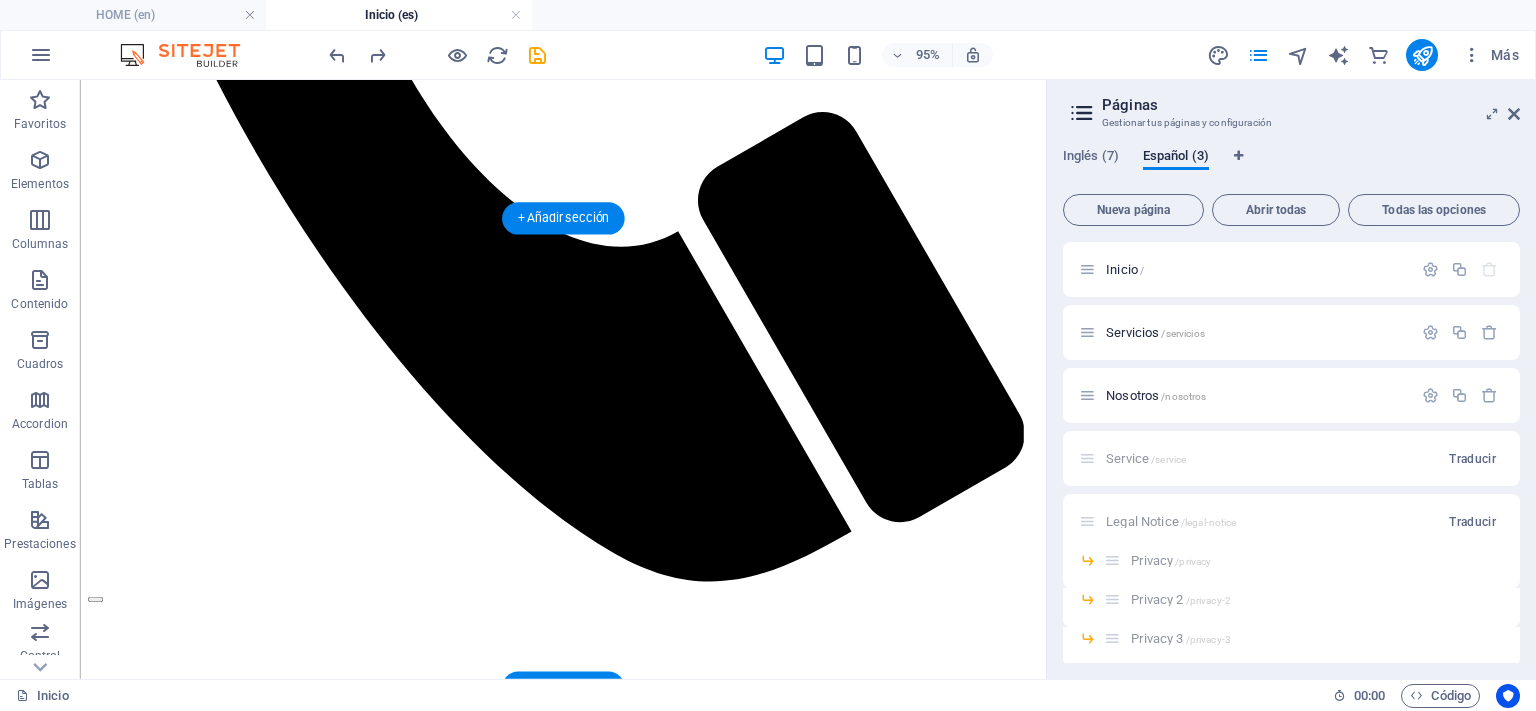 click at bounding box center (588, 12780) 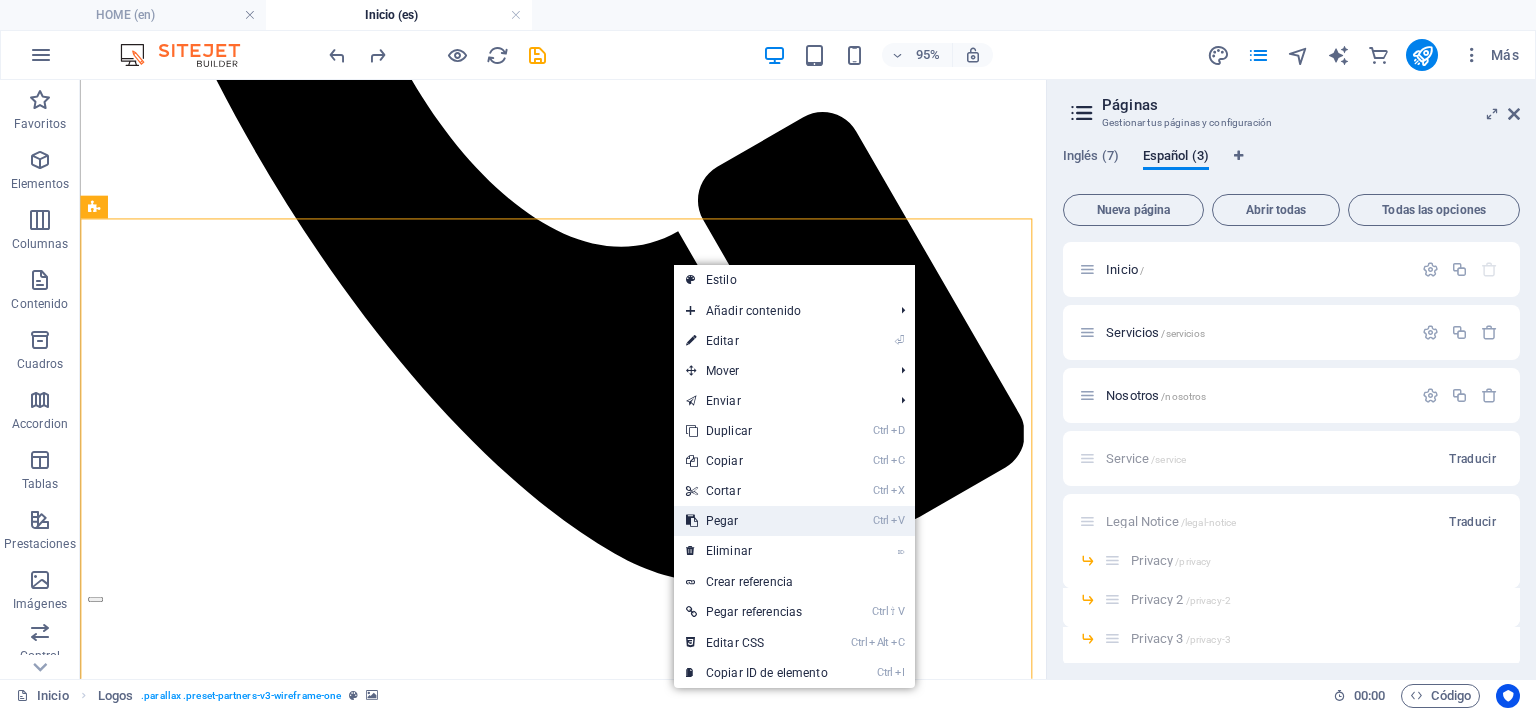 click on "Ctrl V  Pegar" at bounding box center (757, 521) 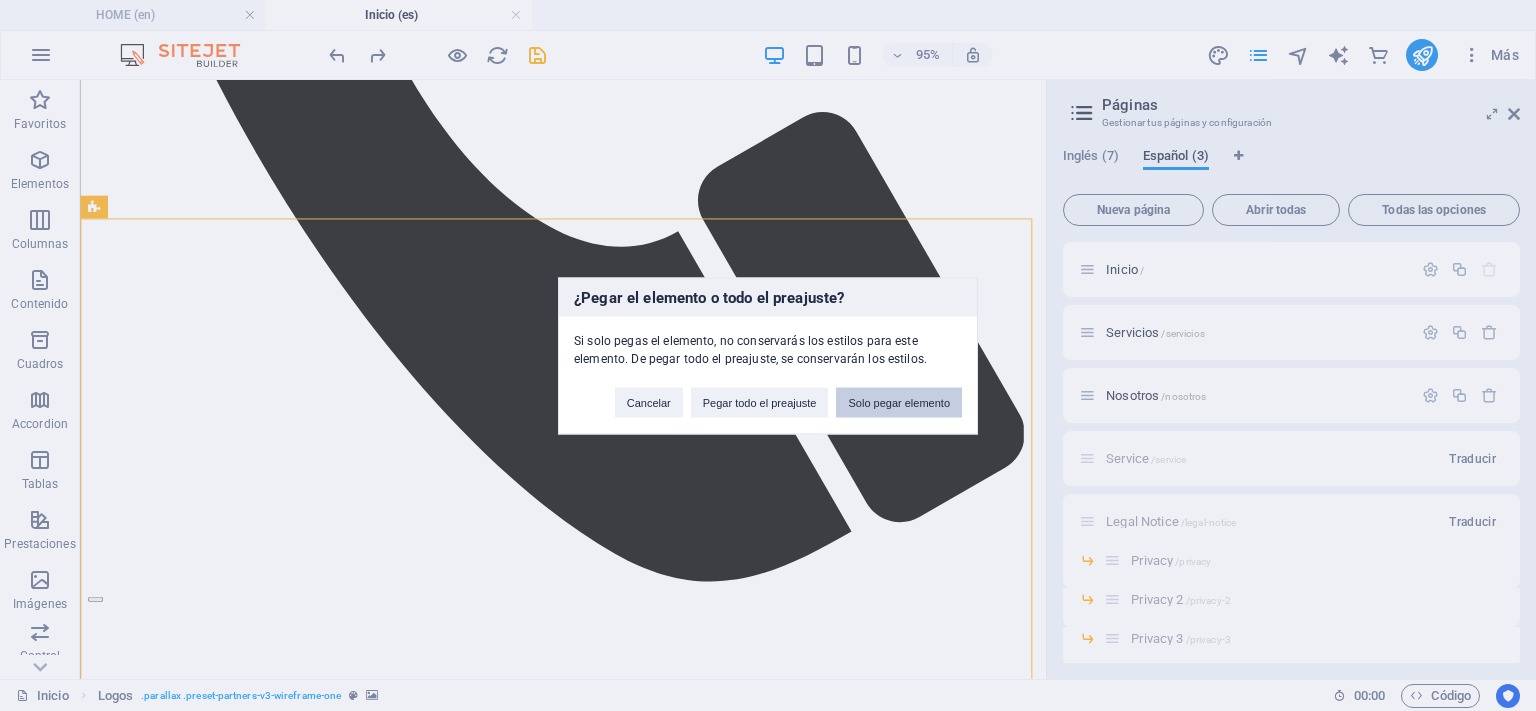 click on "Solo pegar elemento" at bounding box center (899, 402) 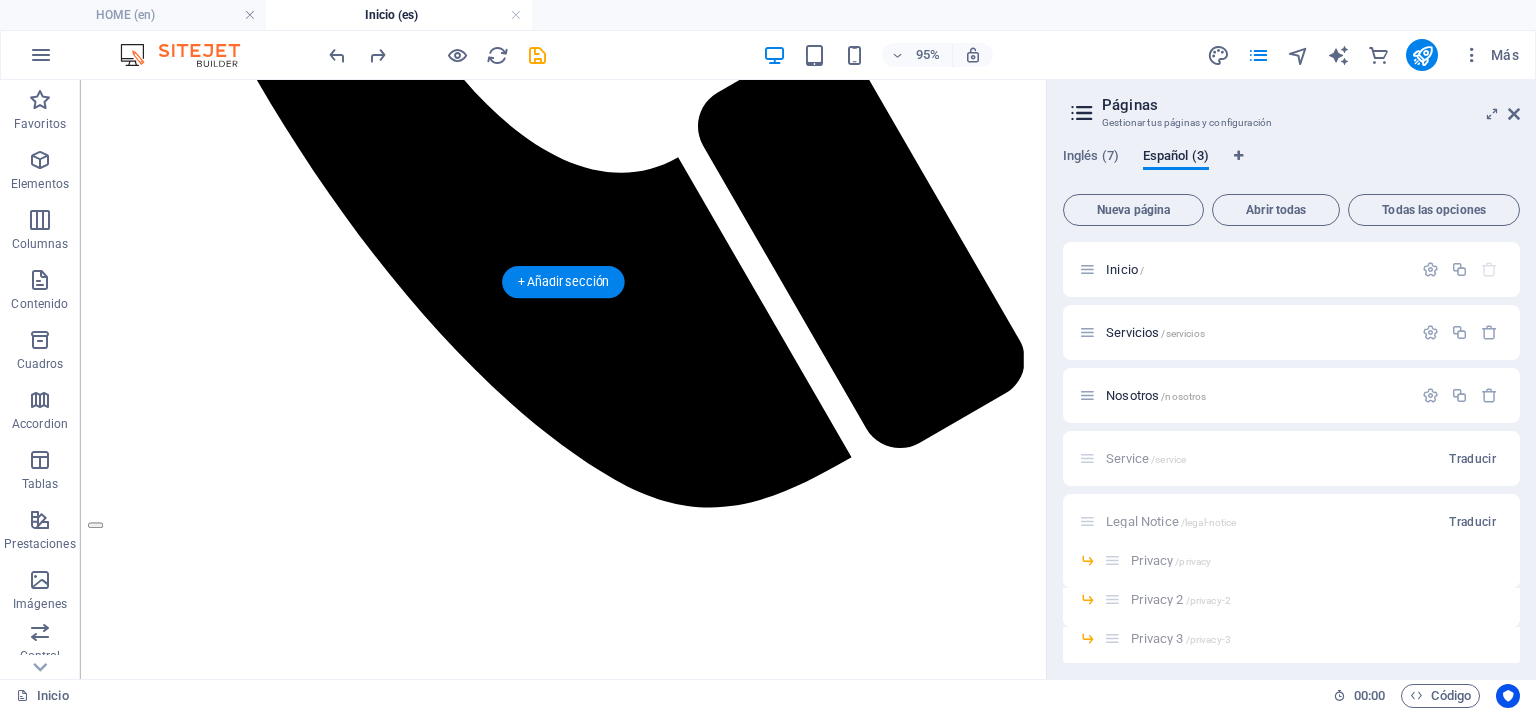scroll, scrollTop: 1115, scrollLeft: 0, axis: vertical 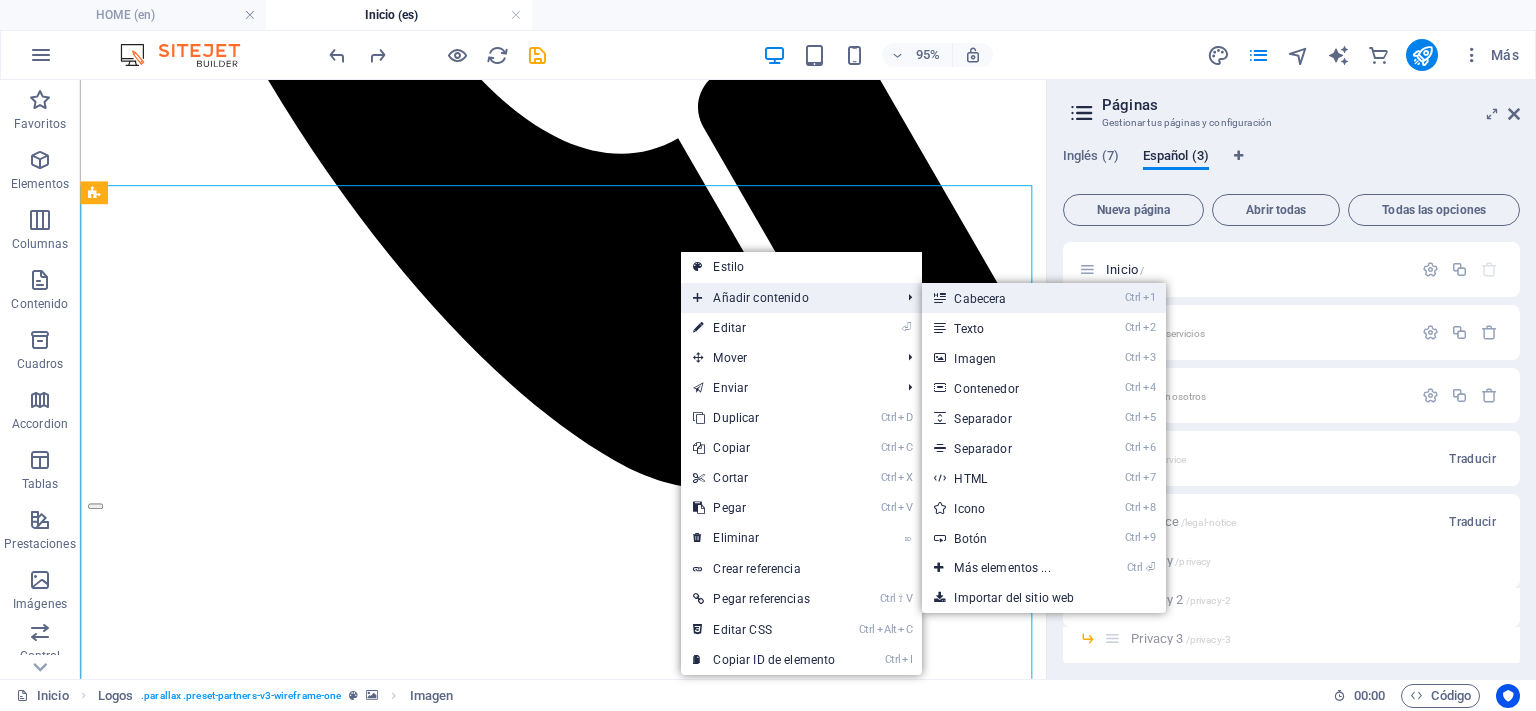 click on "Ctrl 1  Cabecera" at bounding box center [1006, 298] 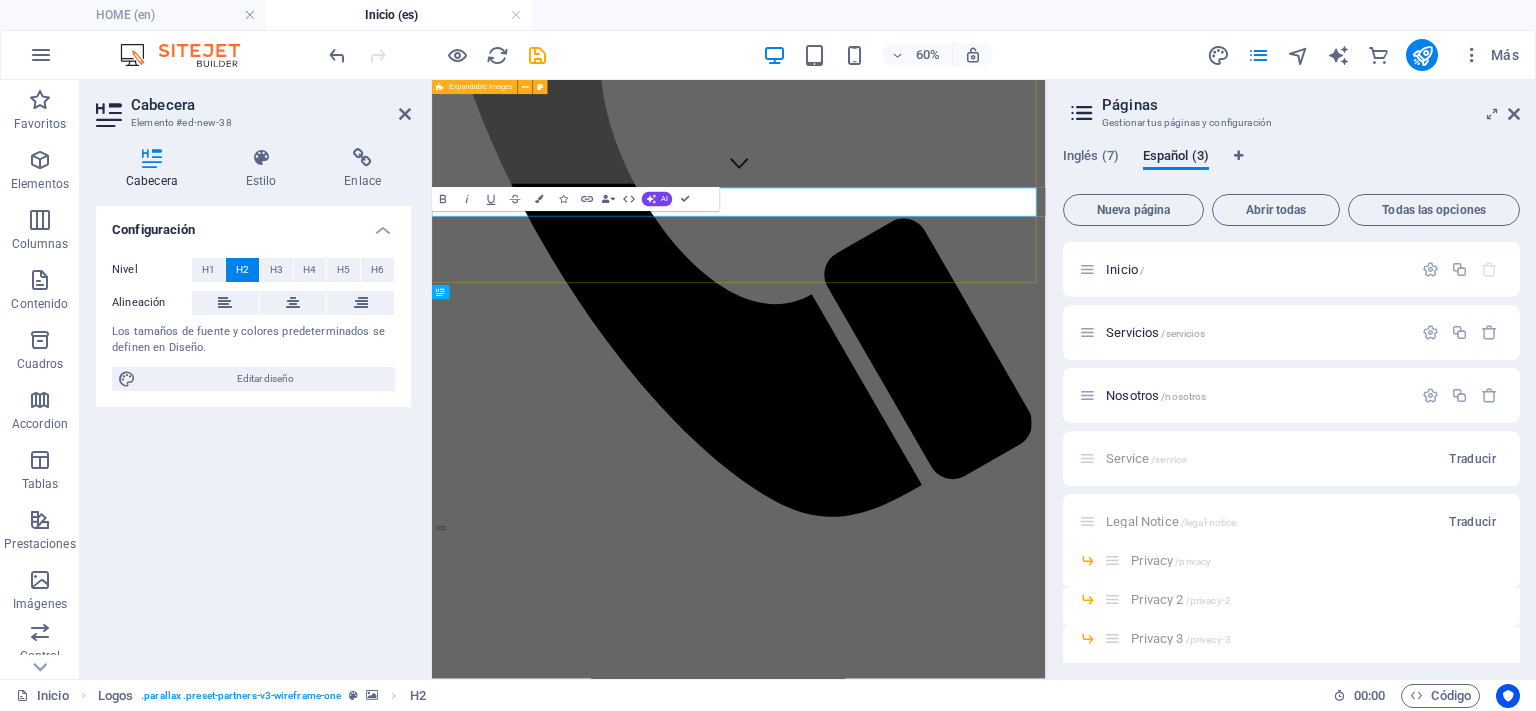 scroll, scrollTop: 706, scrollLeft: 0, axis: vertical 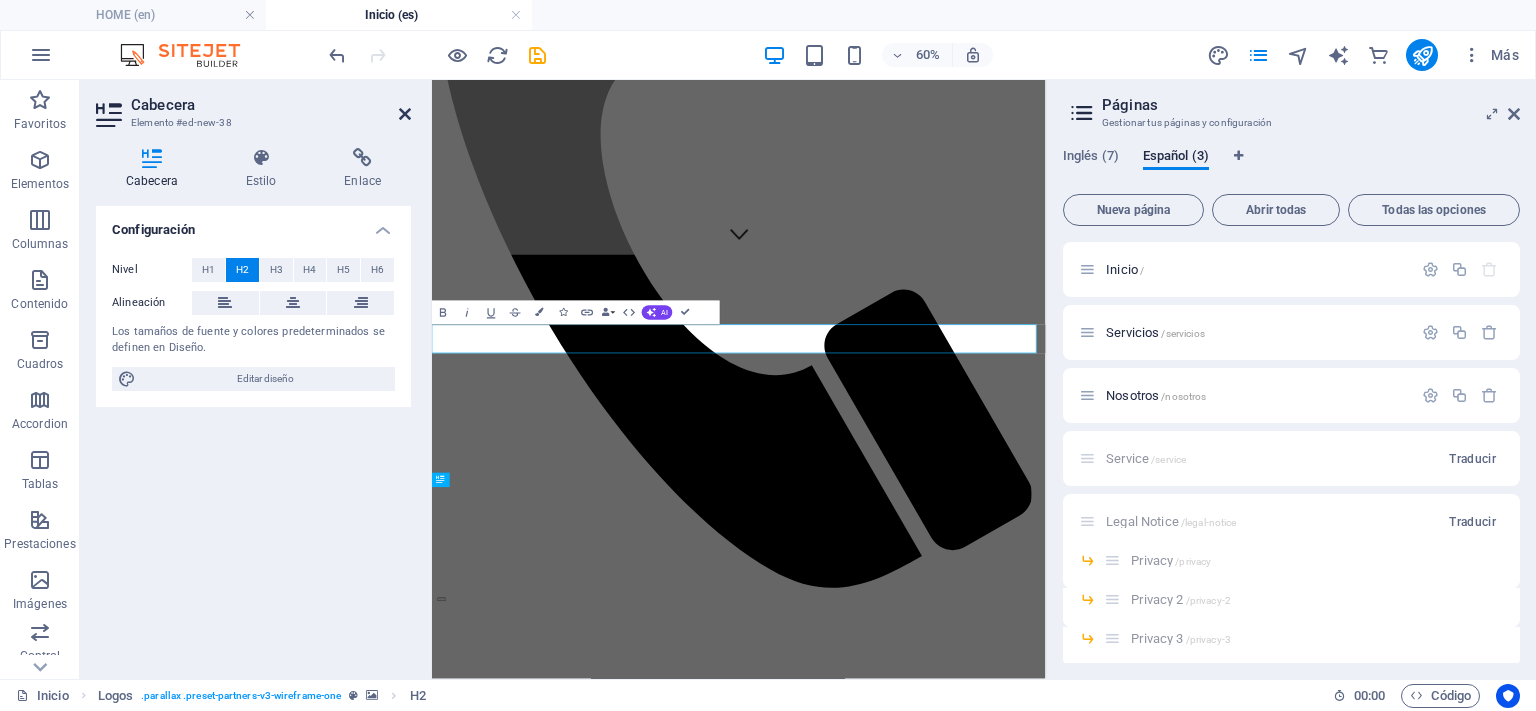 click at bounding box center [405, 114] 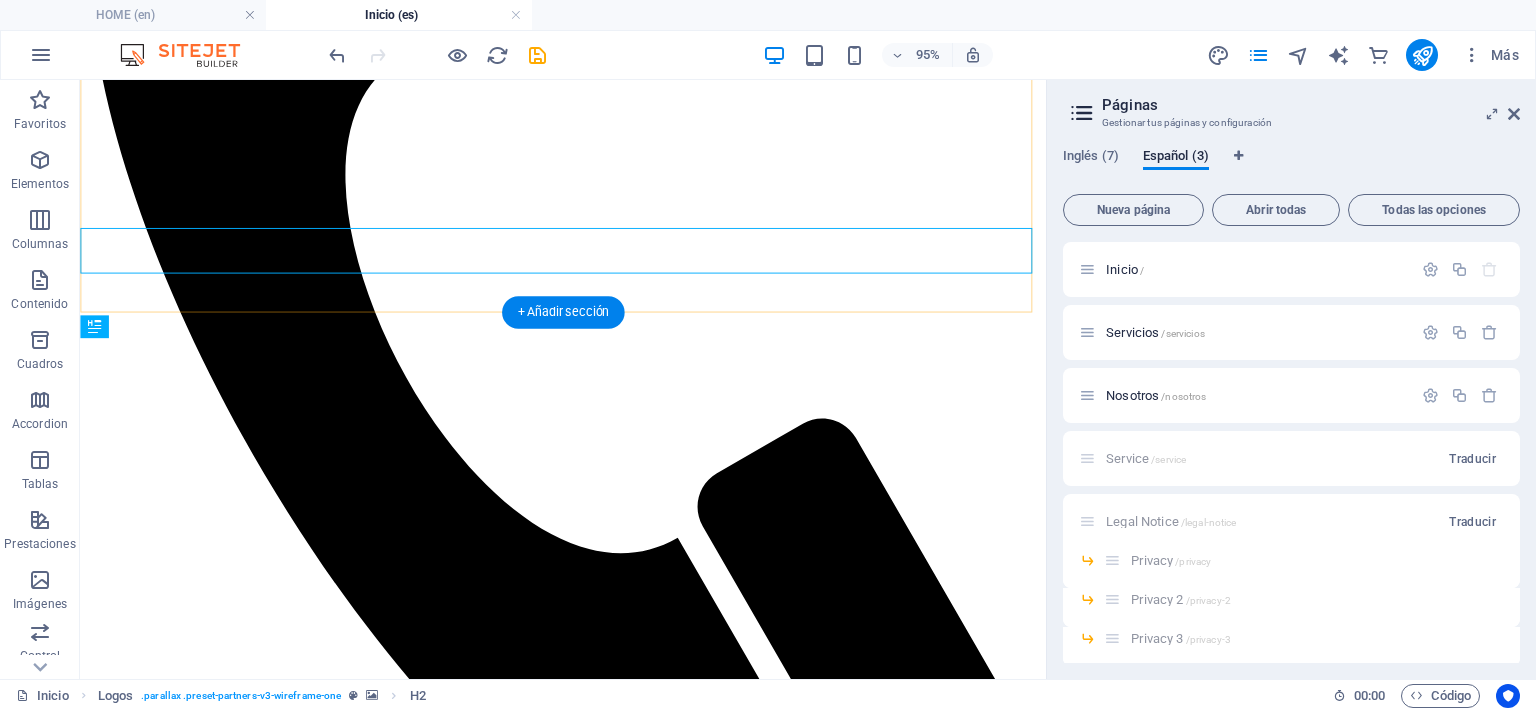 scroll, scrollTop: 621, scrollLeft: 0, axis: vertical 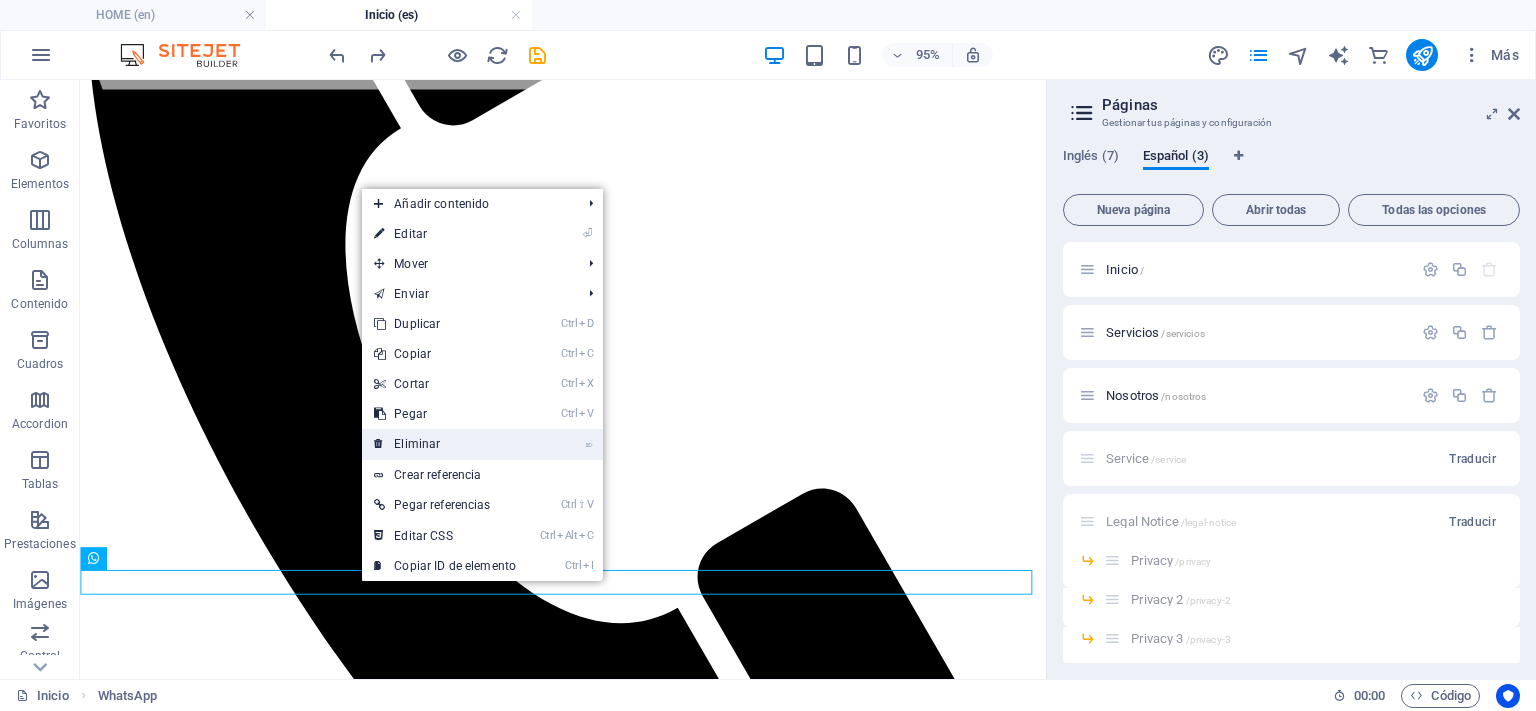 click on "⌦  Eliminar" at bounding box center [445, 444] 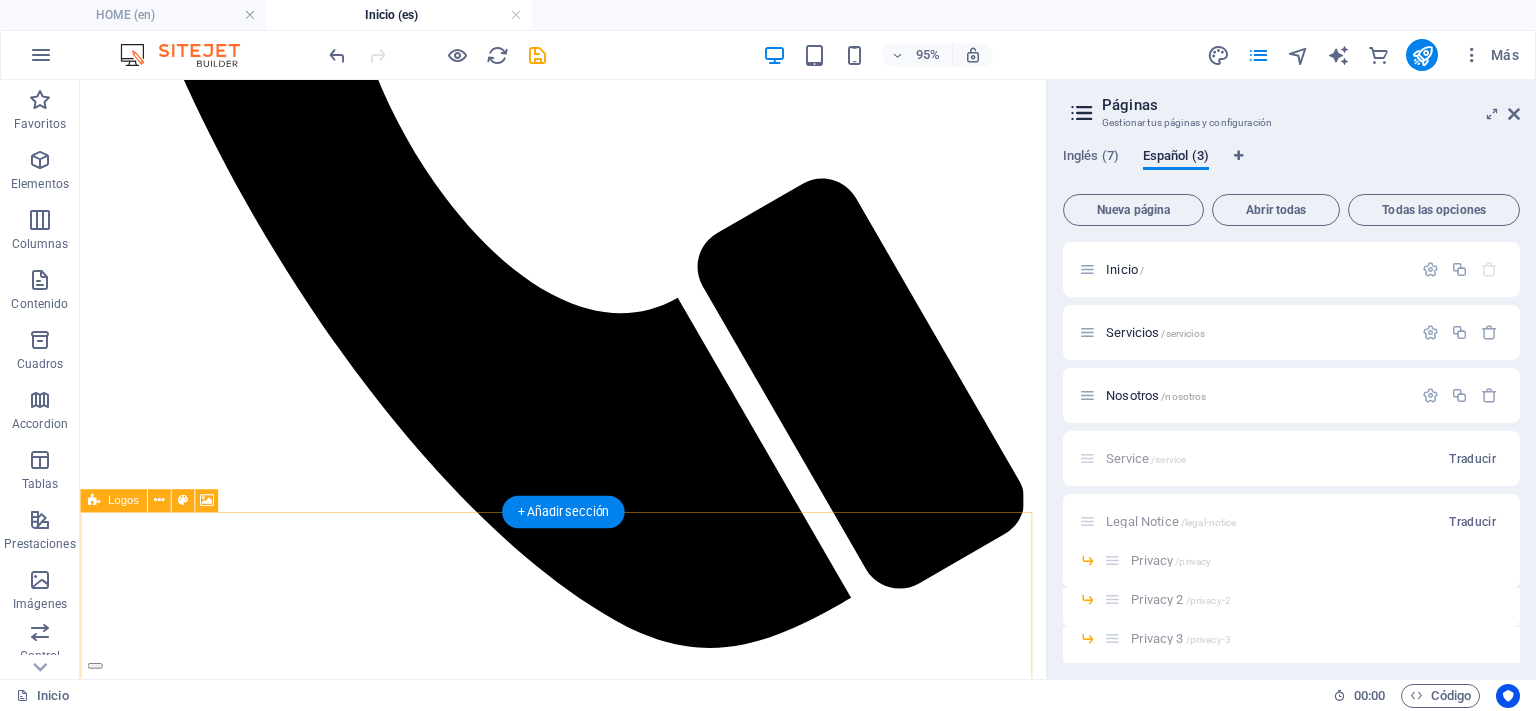 scroll, scrollTop: 955, scrollLeft: 0, axis: vertical 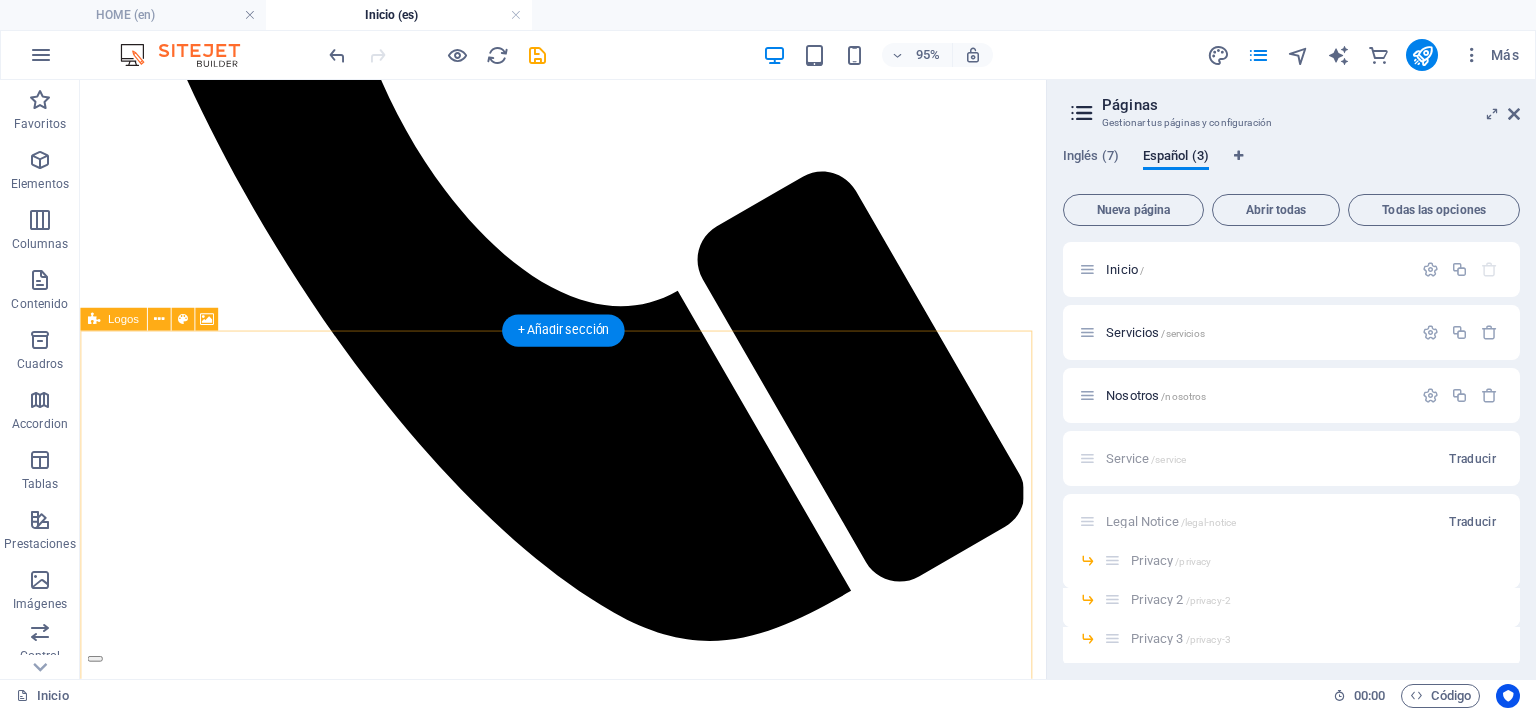 click at bounding box center [588, 12828] 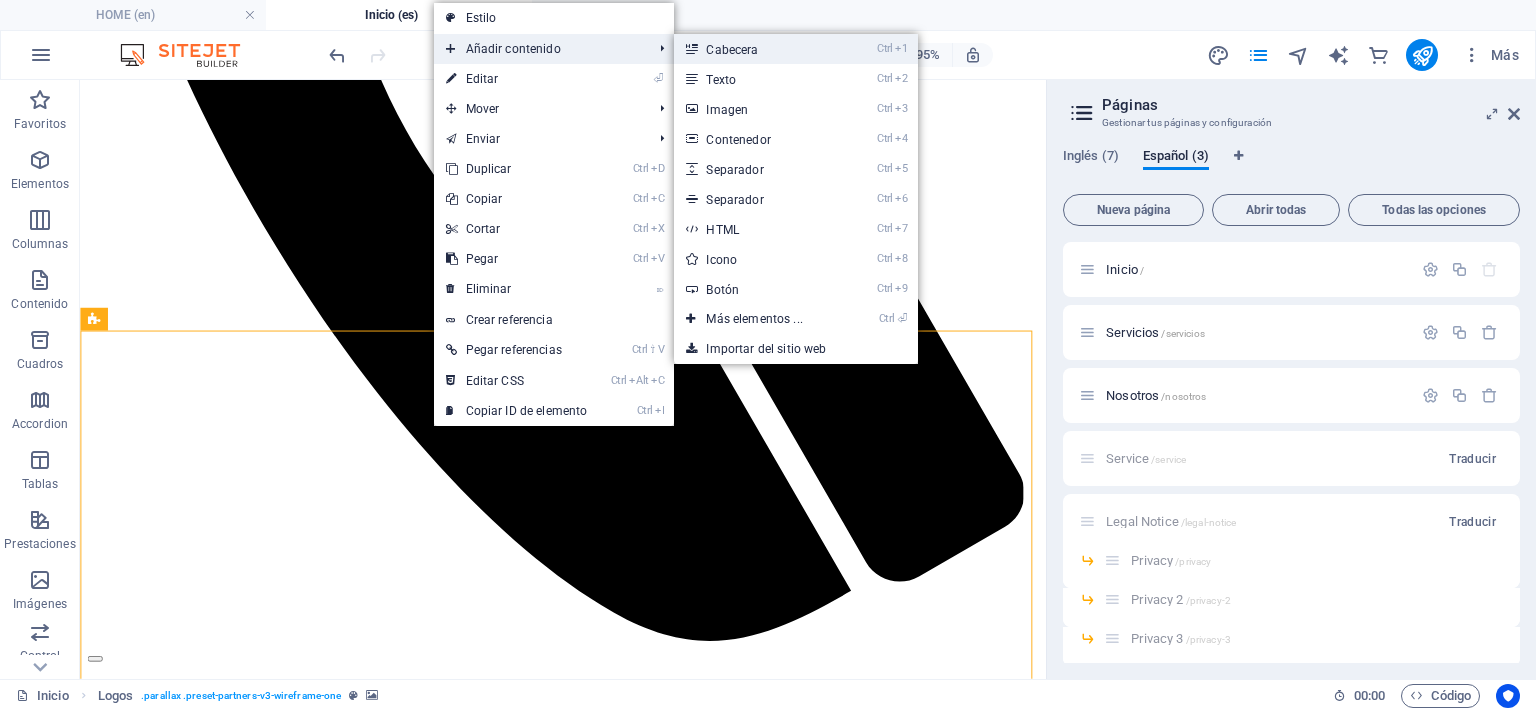 click at bounding box center (691, 49) 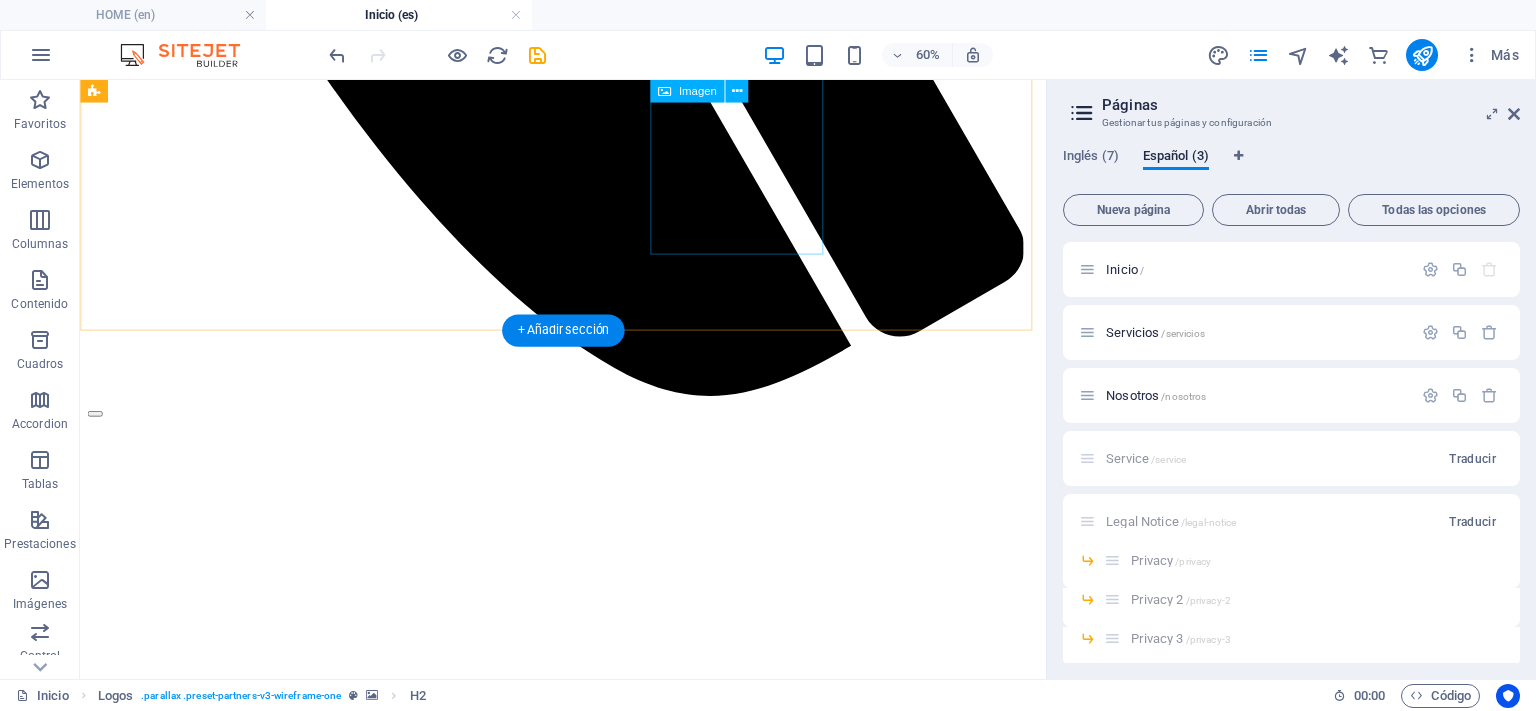 scroll, scrollTop: 955, scrollLeft: 0, axis: vertical 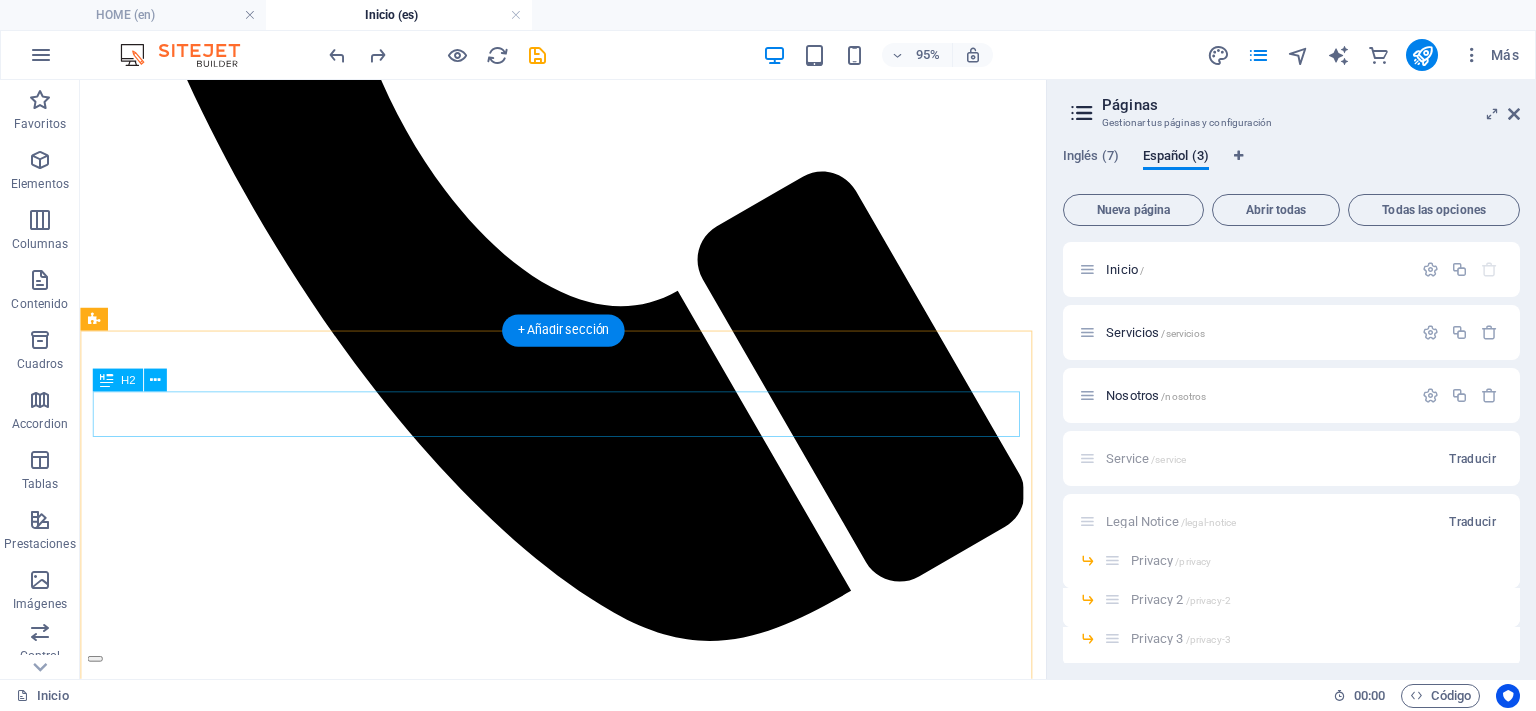click on "Nueva cabecera" at bounding box center [588, 13476] 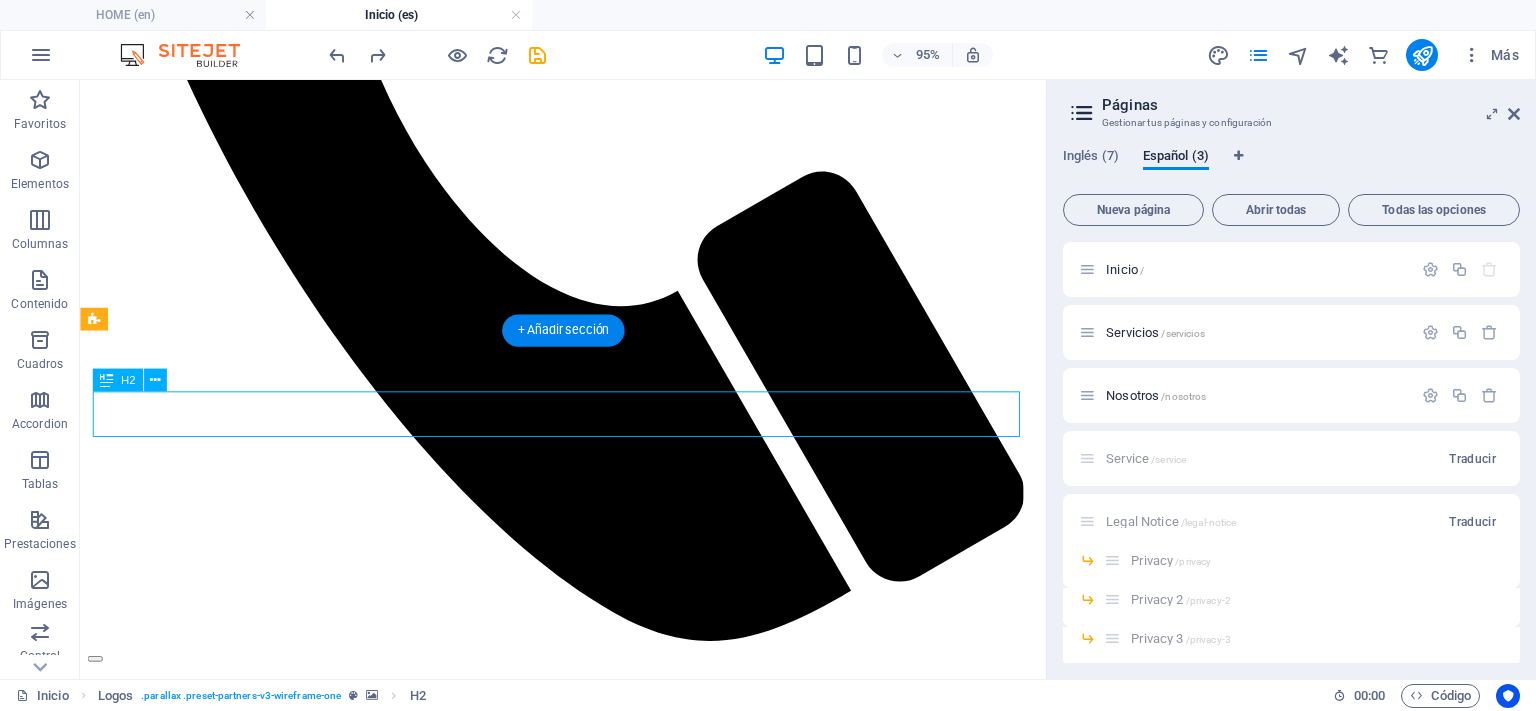 click on "Nueva cabecera" at bounding box center [588, 13476] 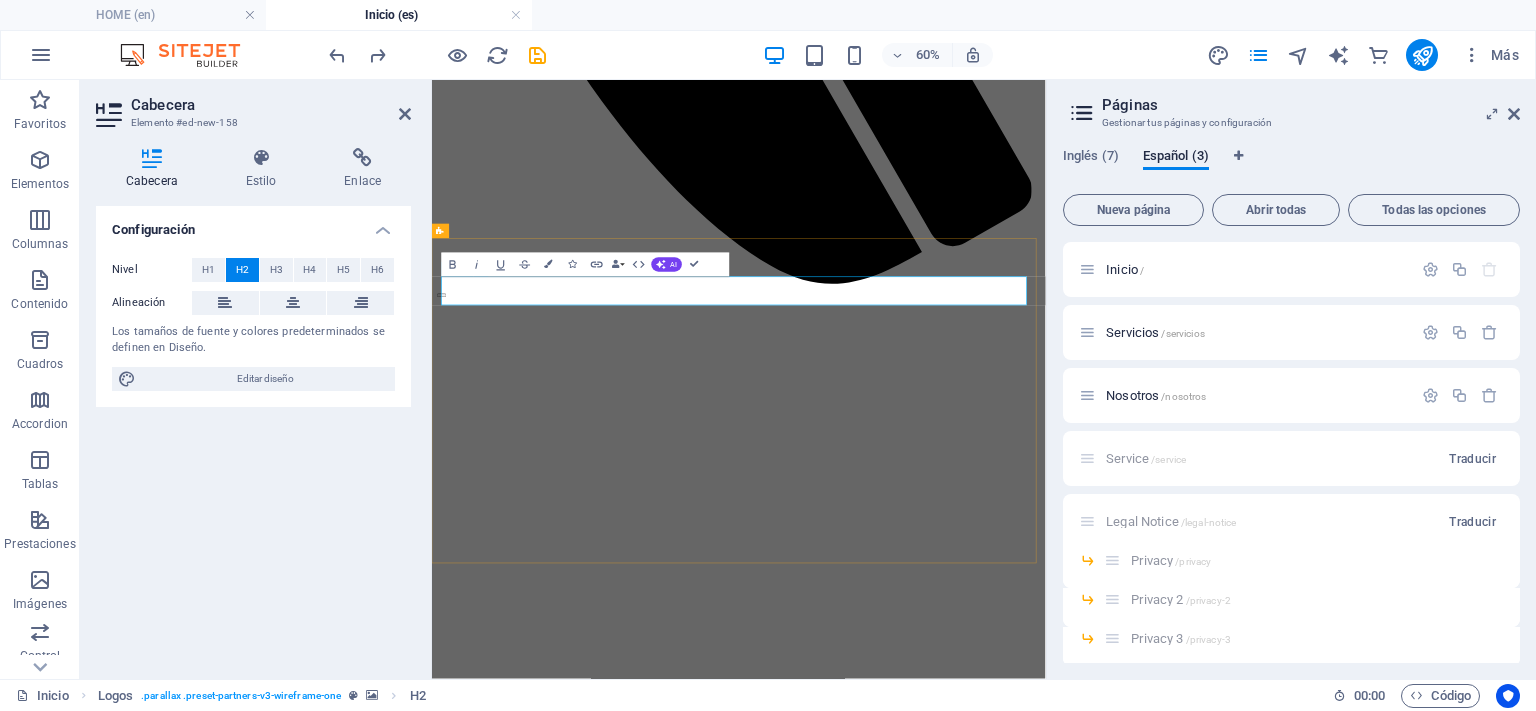 click on "Nueva cabecera" at bounding box center (943, 13671) 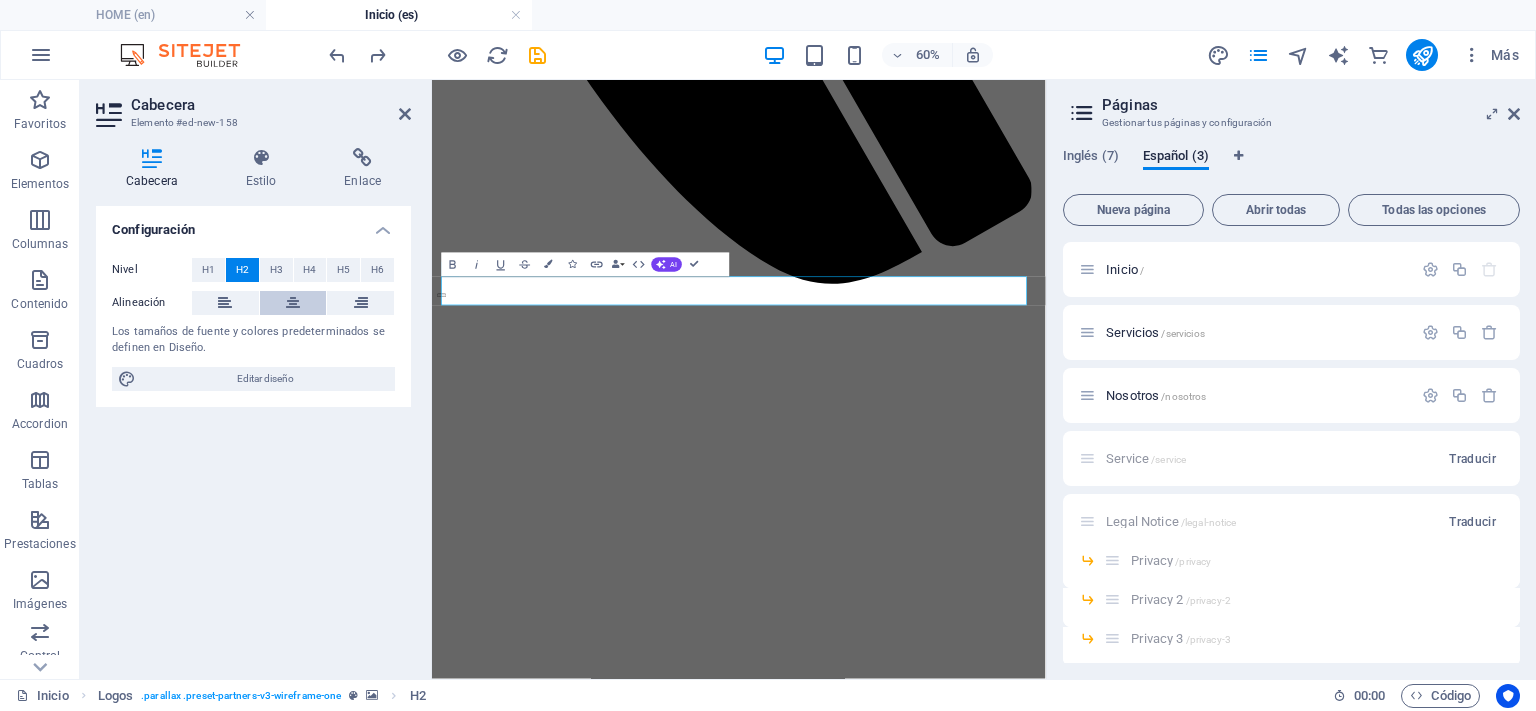 click at bounding box center [293, 303] 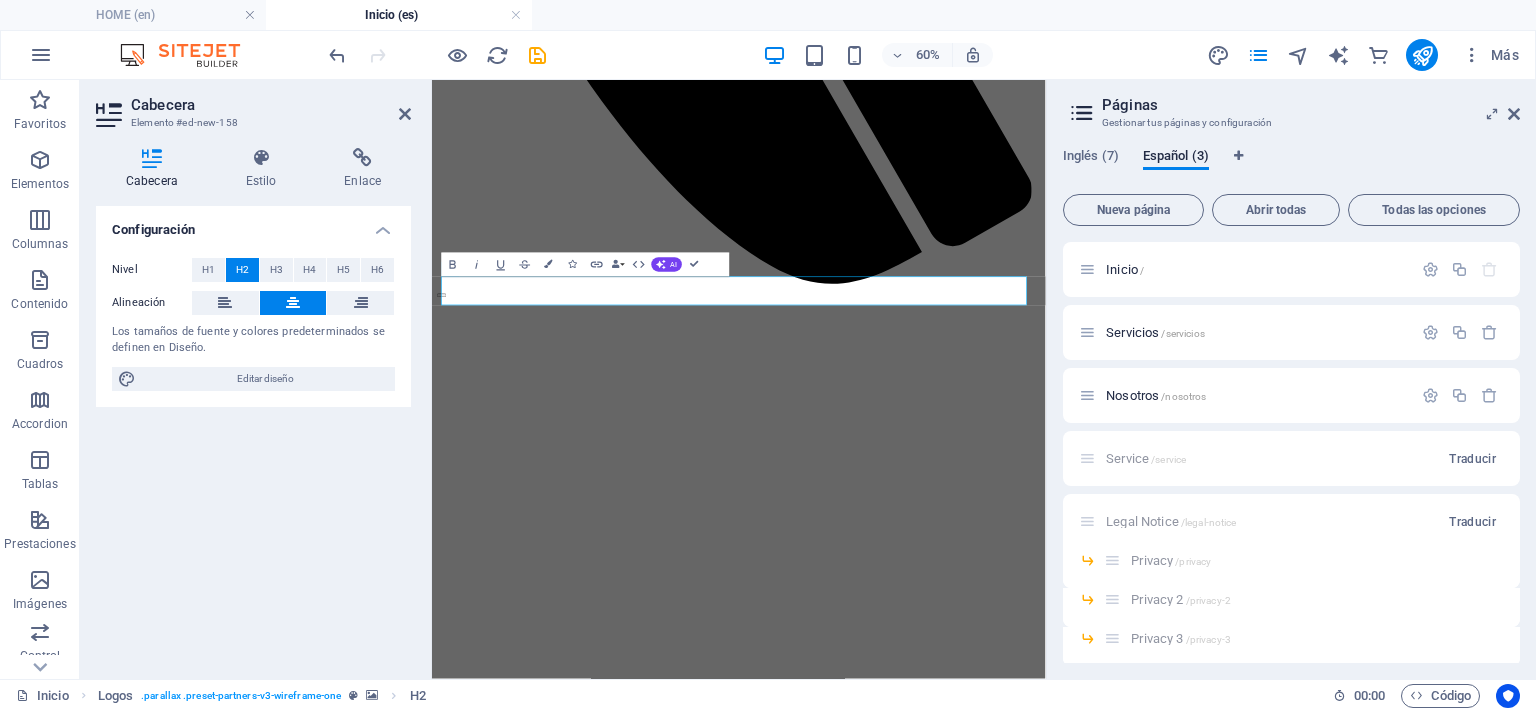 click at bounding box center [943, 15081] 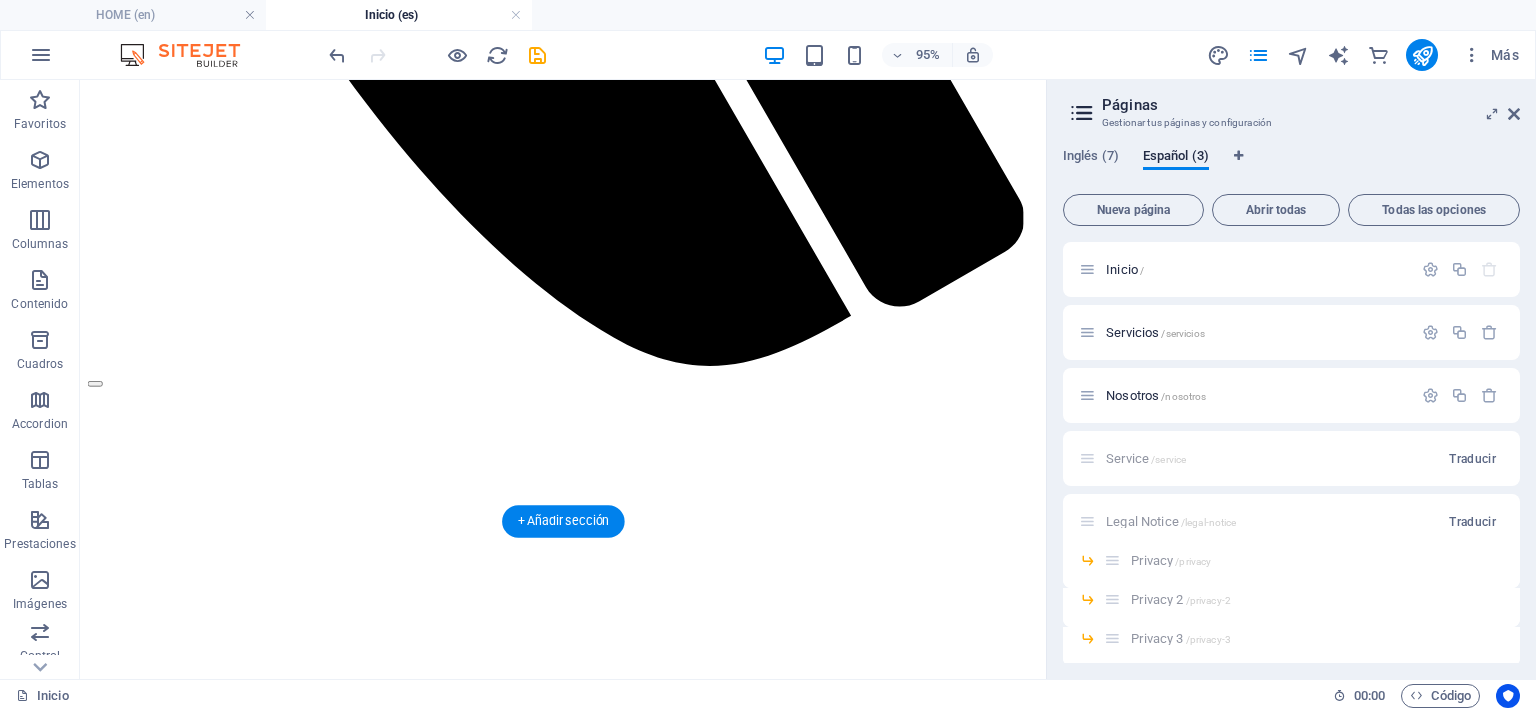 scroll, scrollTop: 1410, scrollLeft: 0, axis: vertical 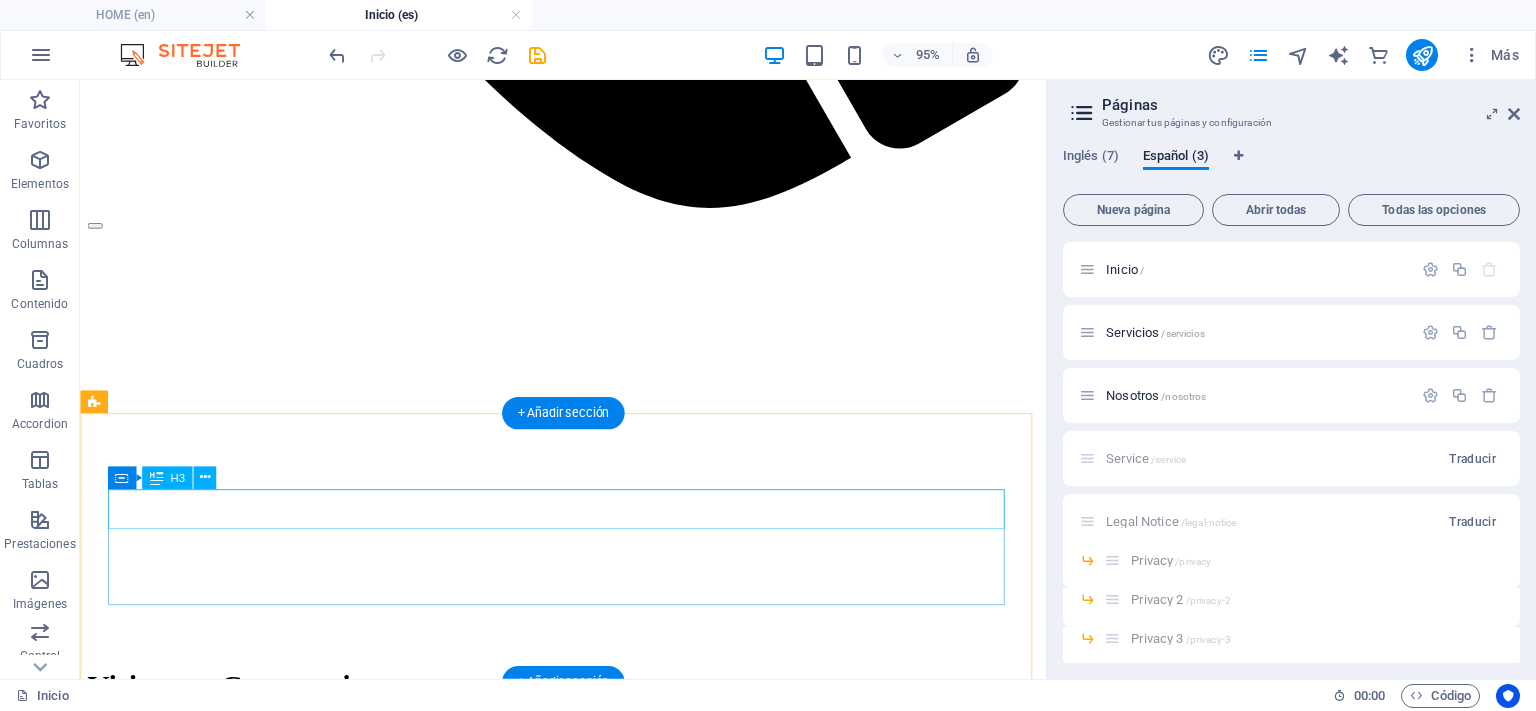 click on "What are you waiting for?" at bounding box center [588, 14691] 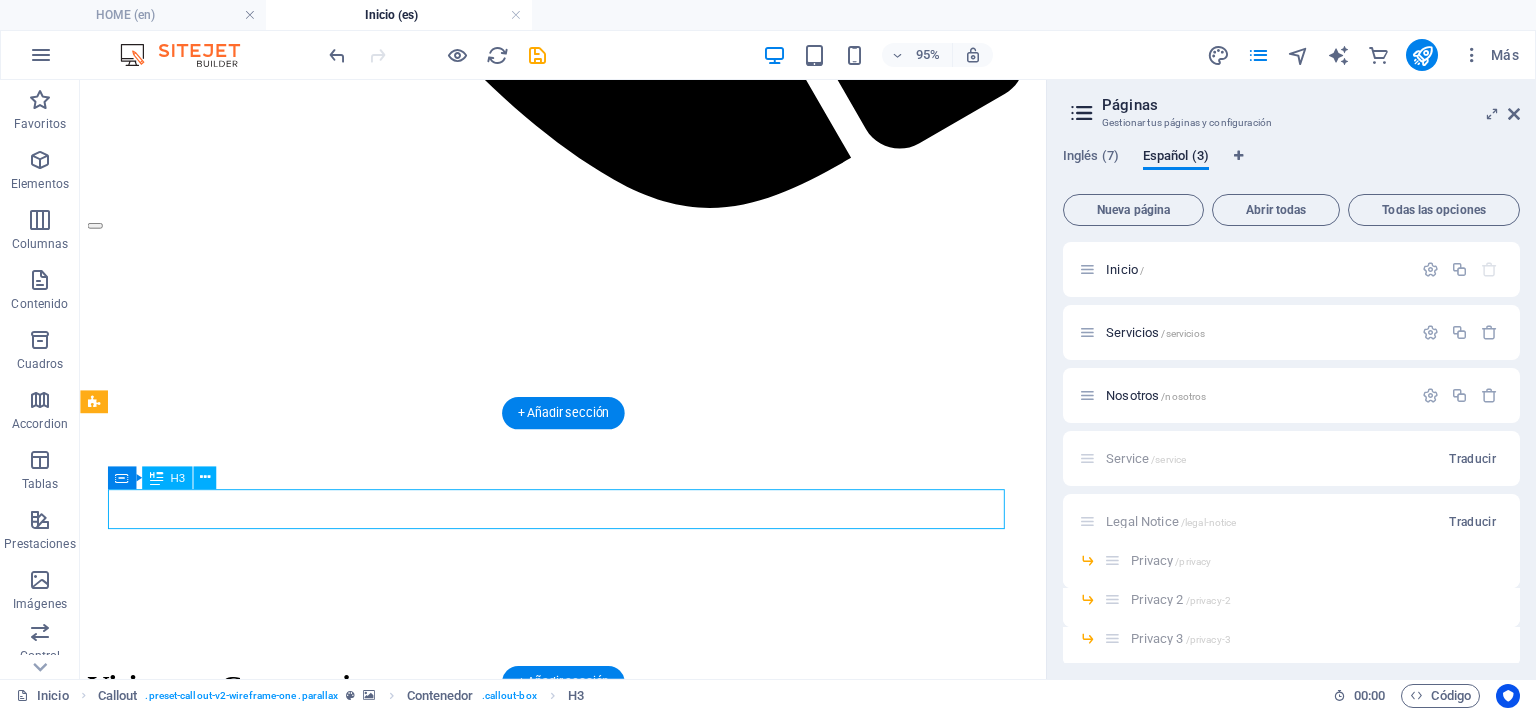 click on "What are you waiting for?" at bounding box center [588, 14691] 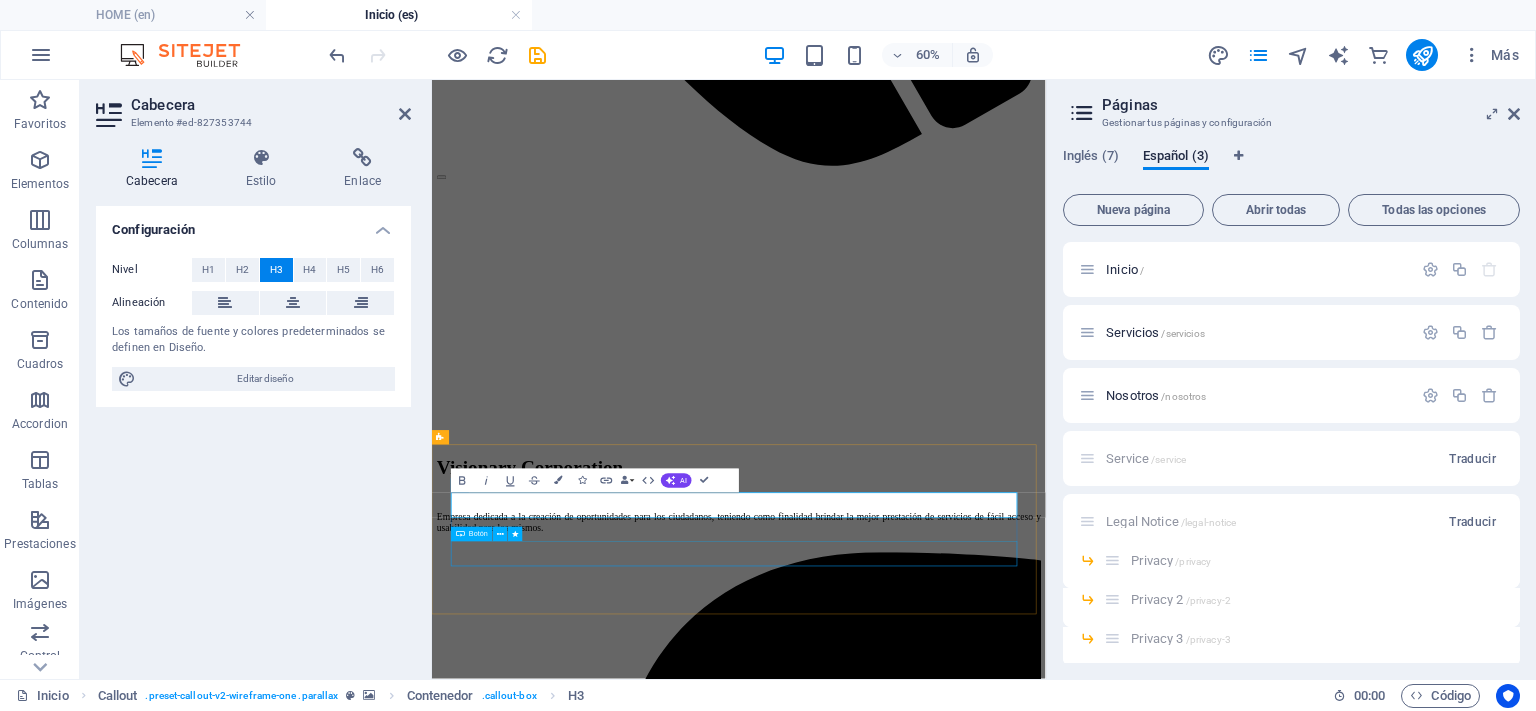 click on "I WANT" at bounding box center [943, 14855] 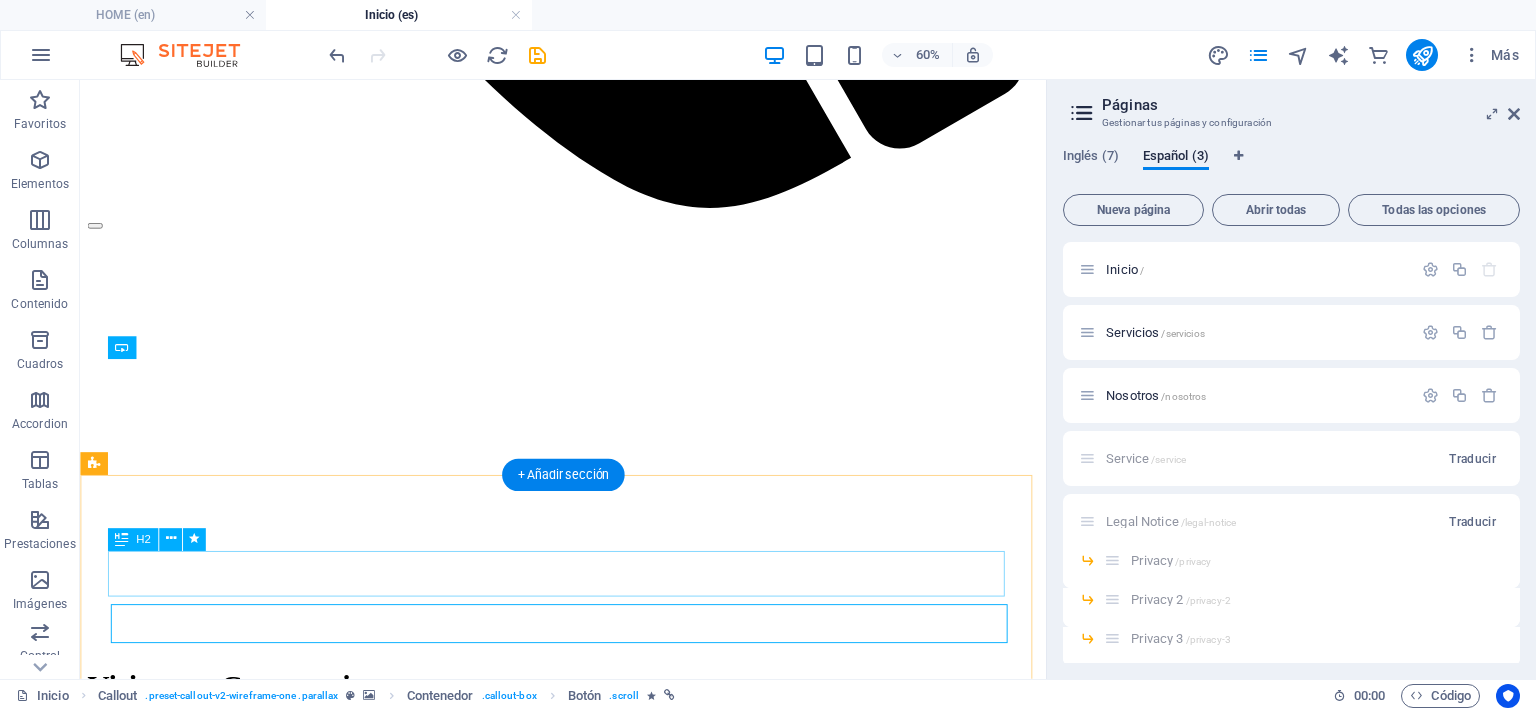 click on "Contact" at bounding box center [588, 14821] 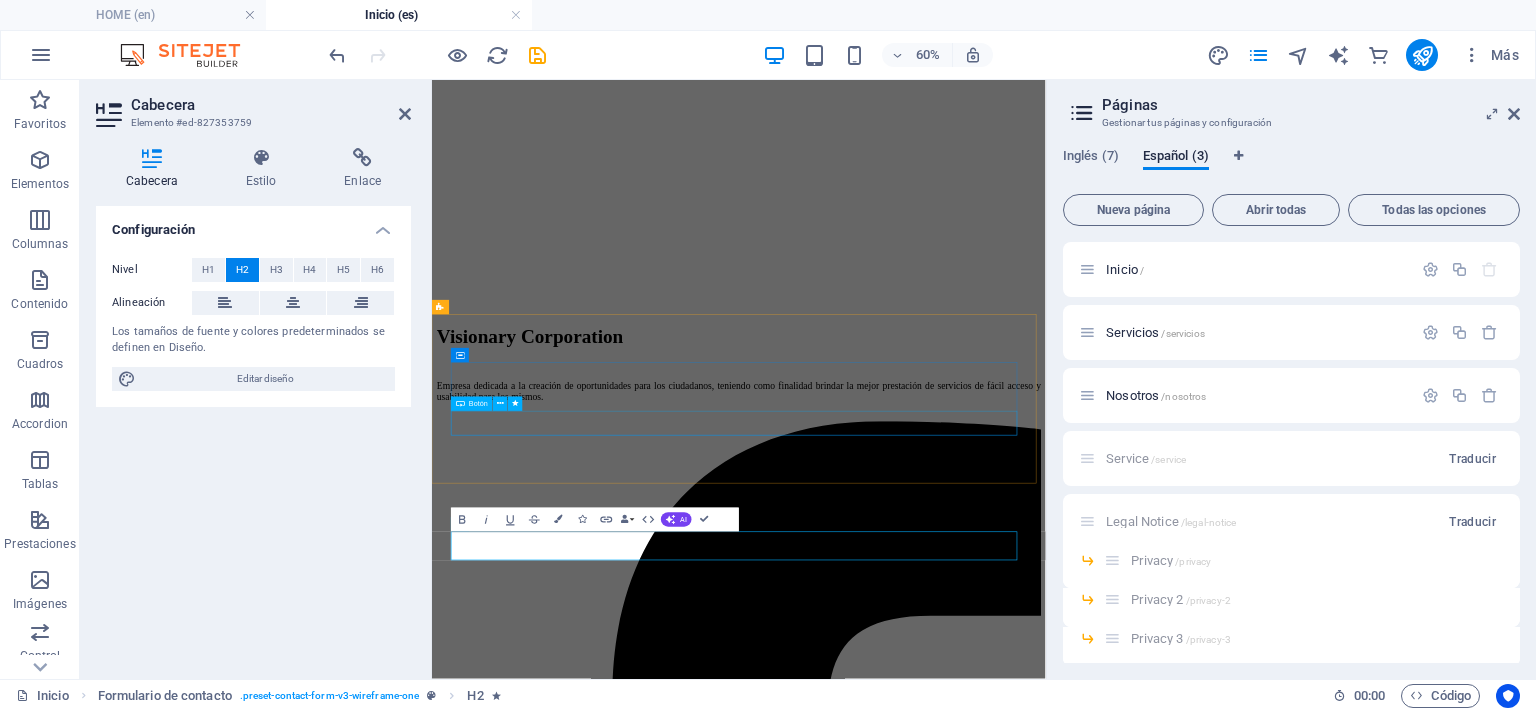 click on "I WANT" at bounding box center [943, 14637] 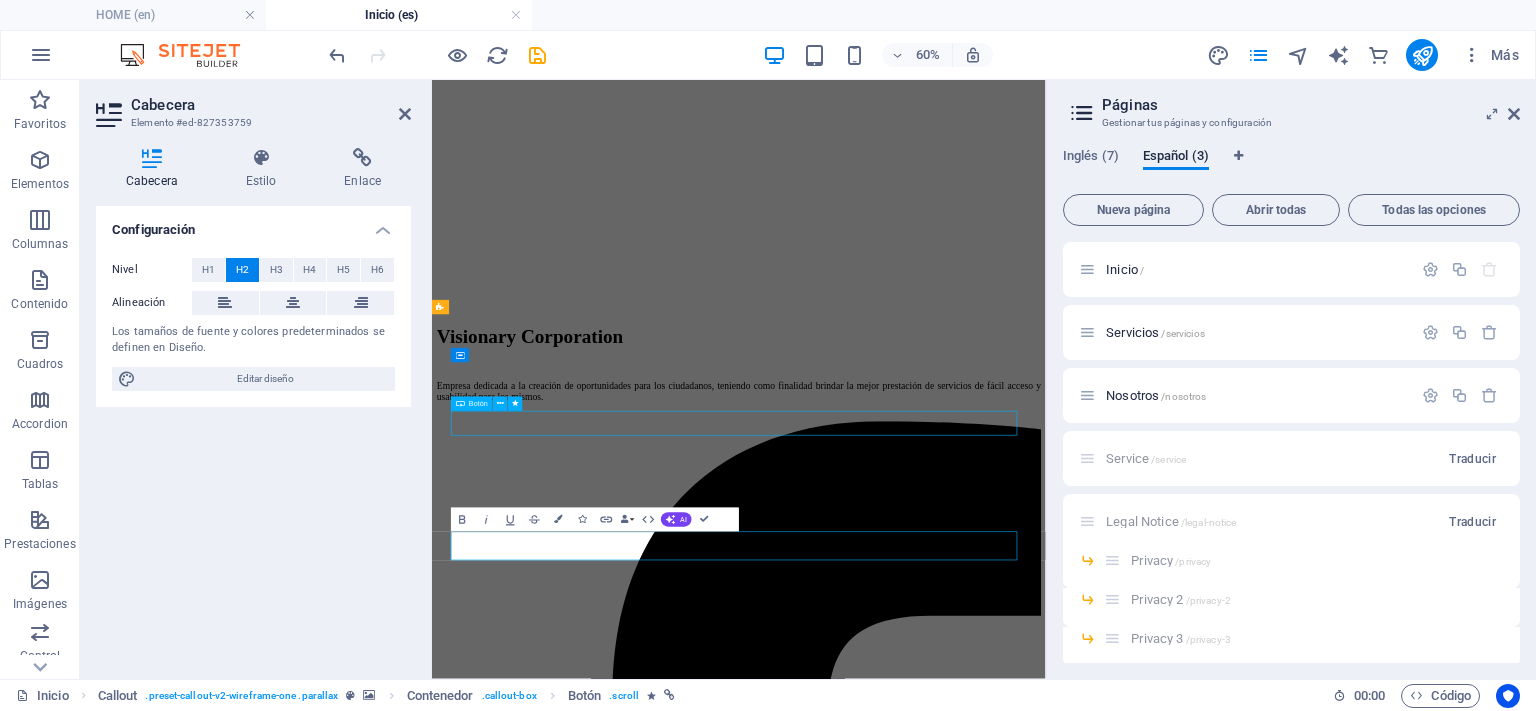 click on "I WANT" at bounding box center (943, 14637) 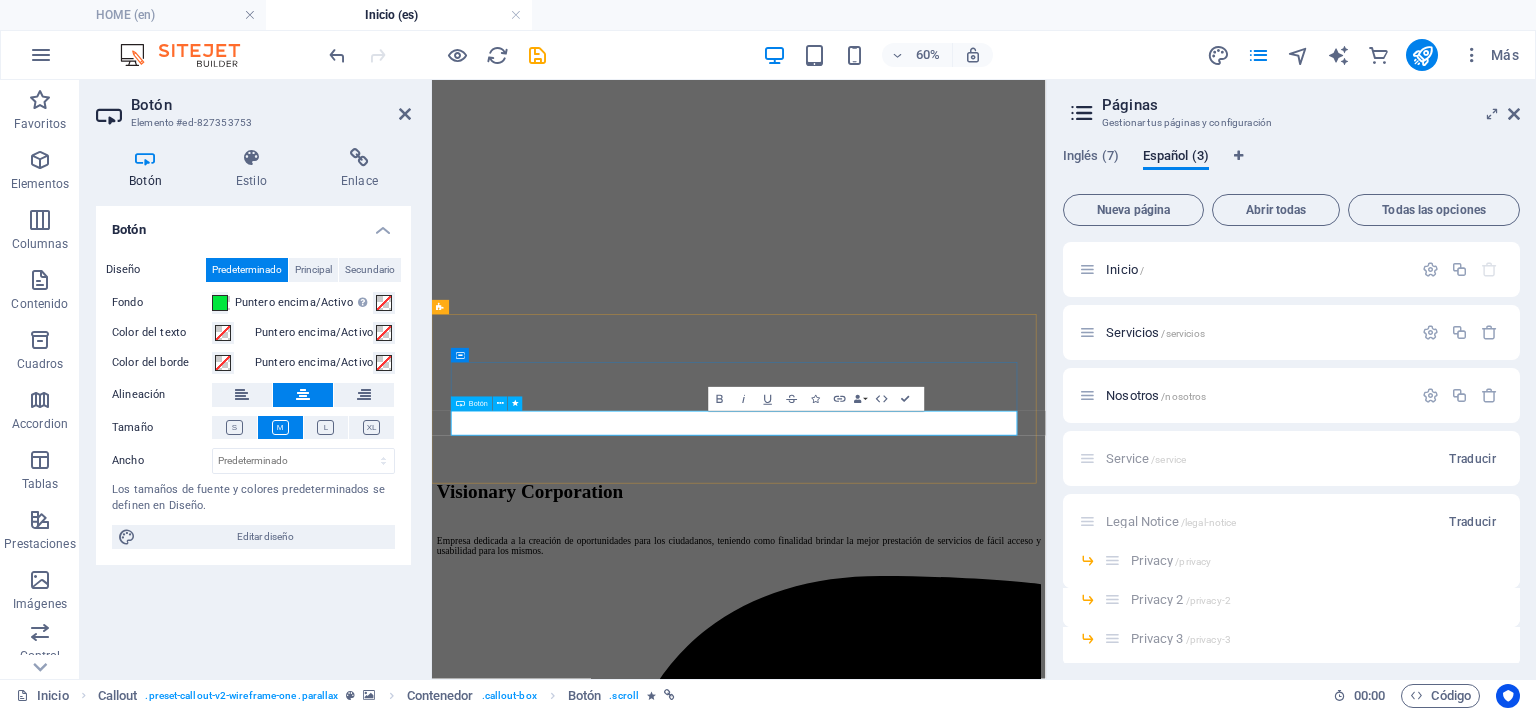 type 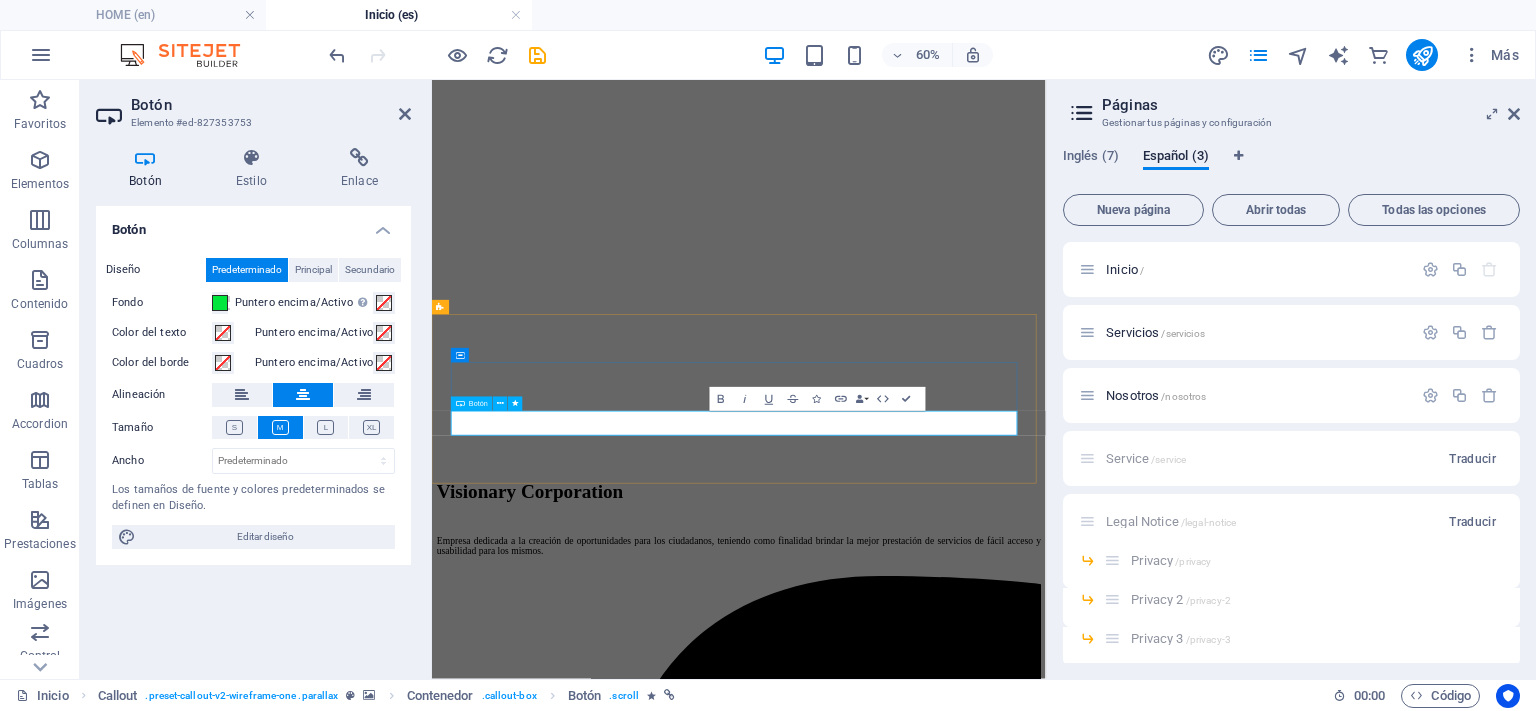 click on "DESEO" at bounding box center [943, 15115] 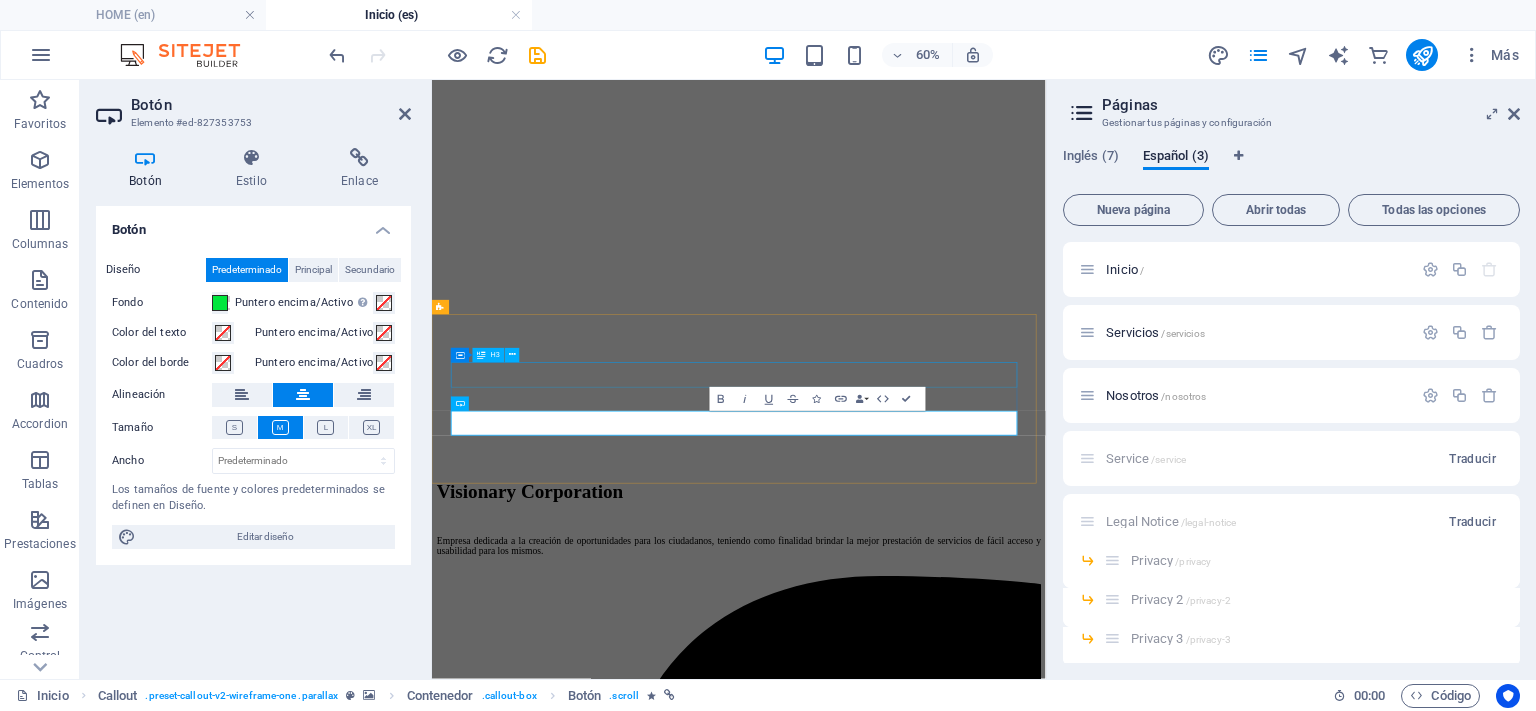 click on "What are you waiting for?" at bounding box center [943, 15028] 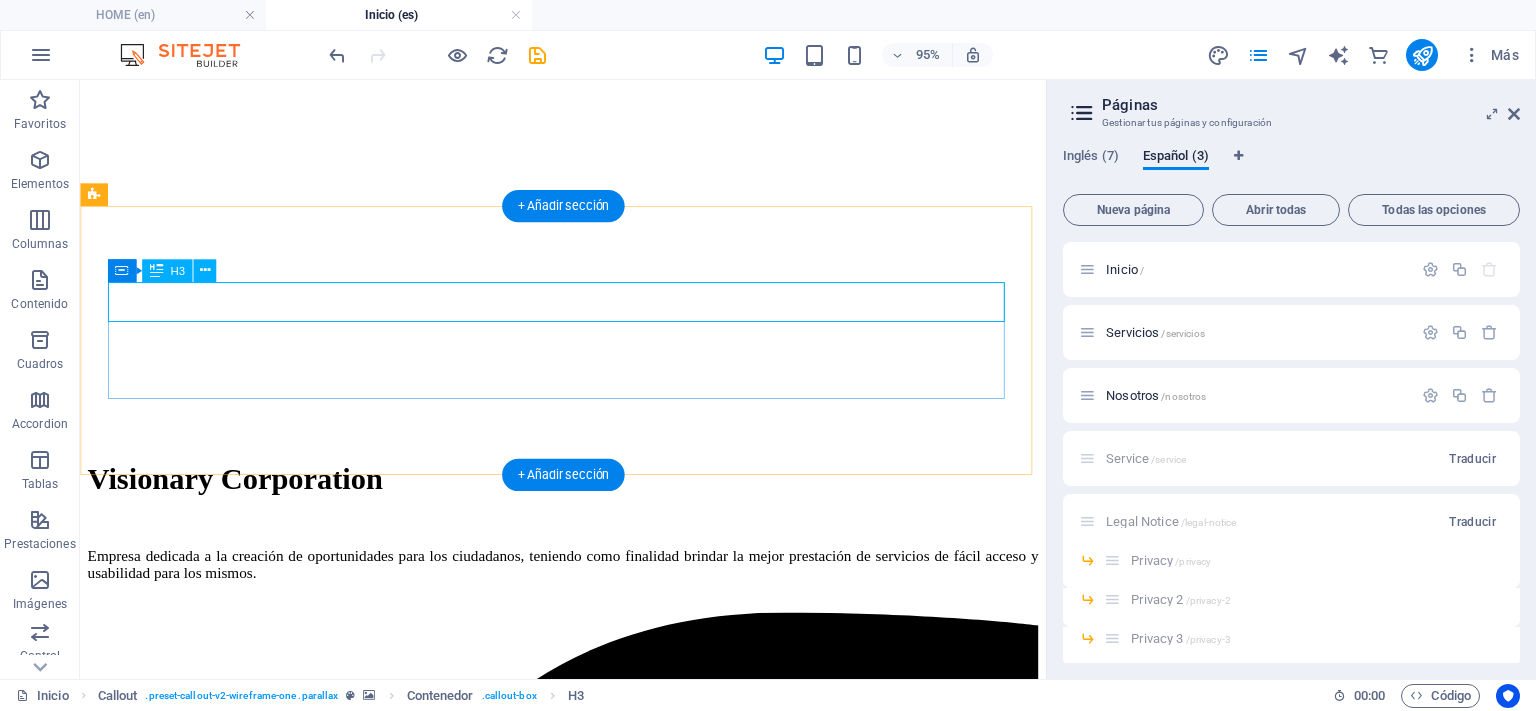 click on "What are you waiting for?" at bounding box center (588, 14473) 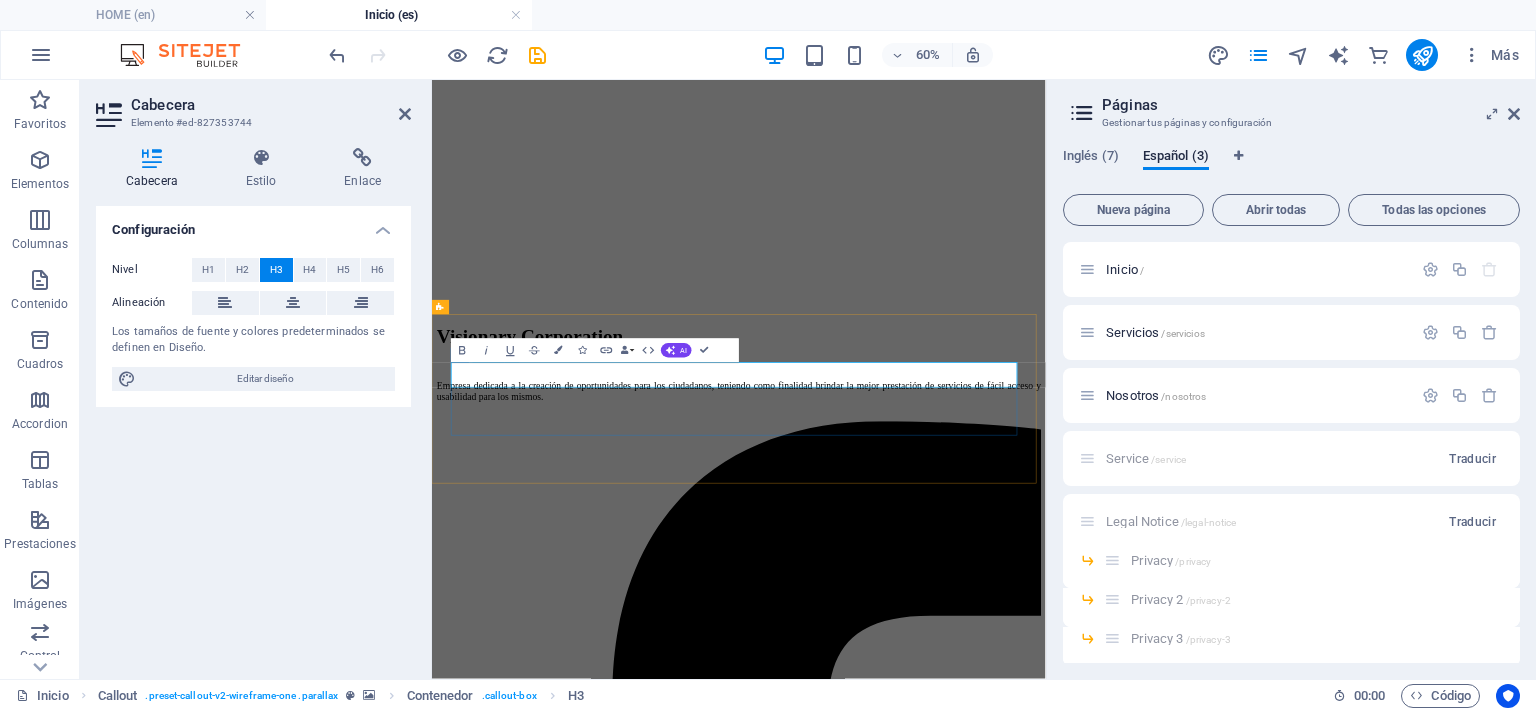 click on "What are you waiting for?" at bounding box center (943, 14550) 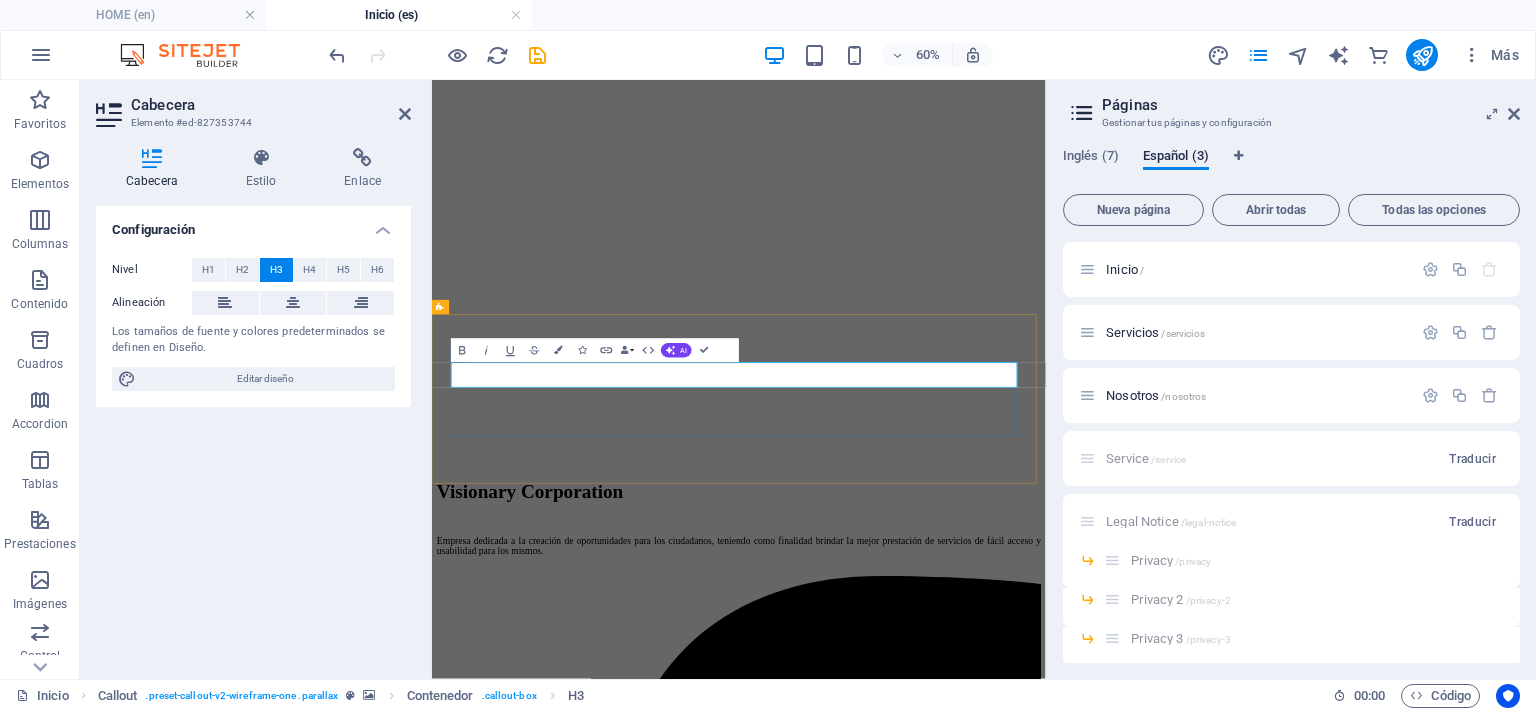 type 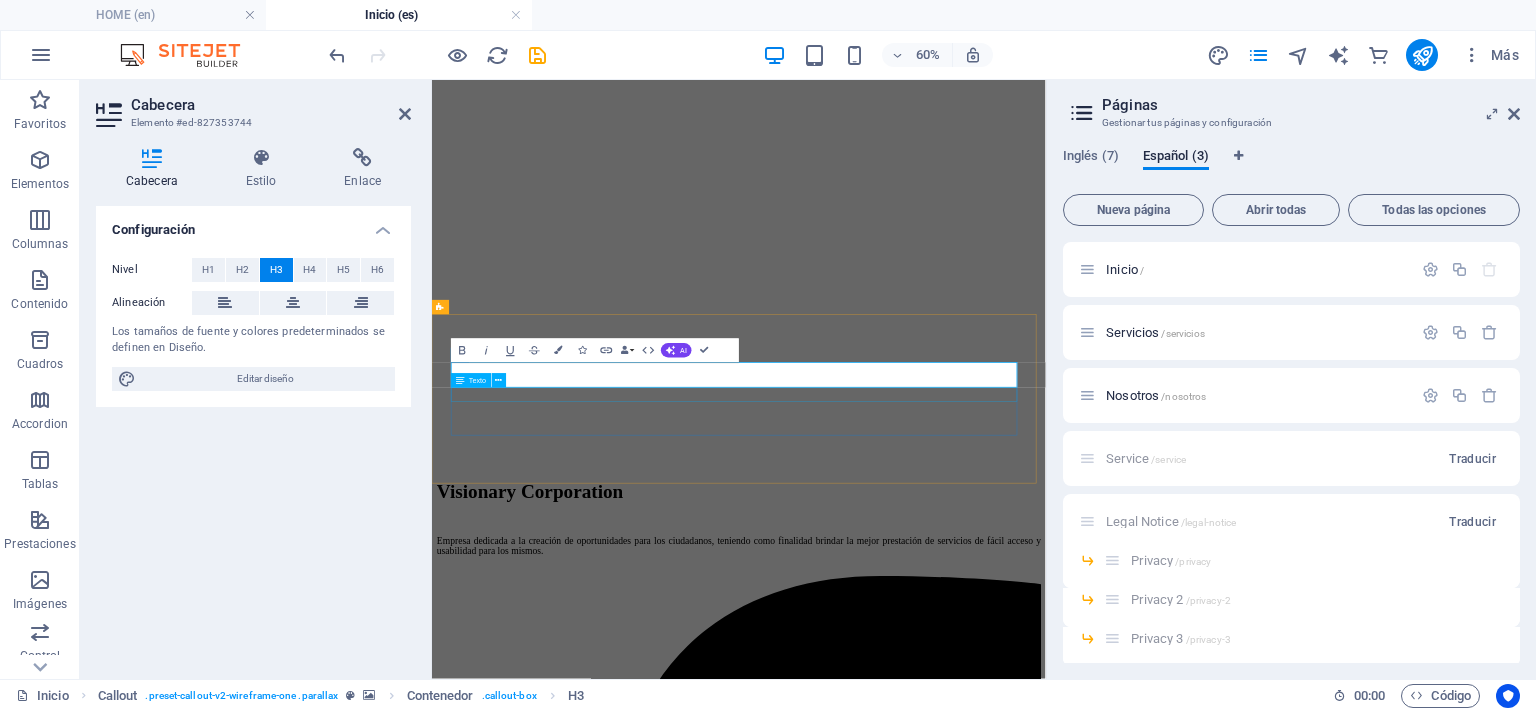 click on "schedule your appointment" at bounding box center [943, 15066] 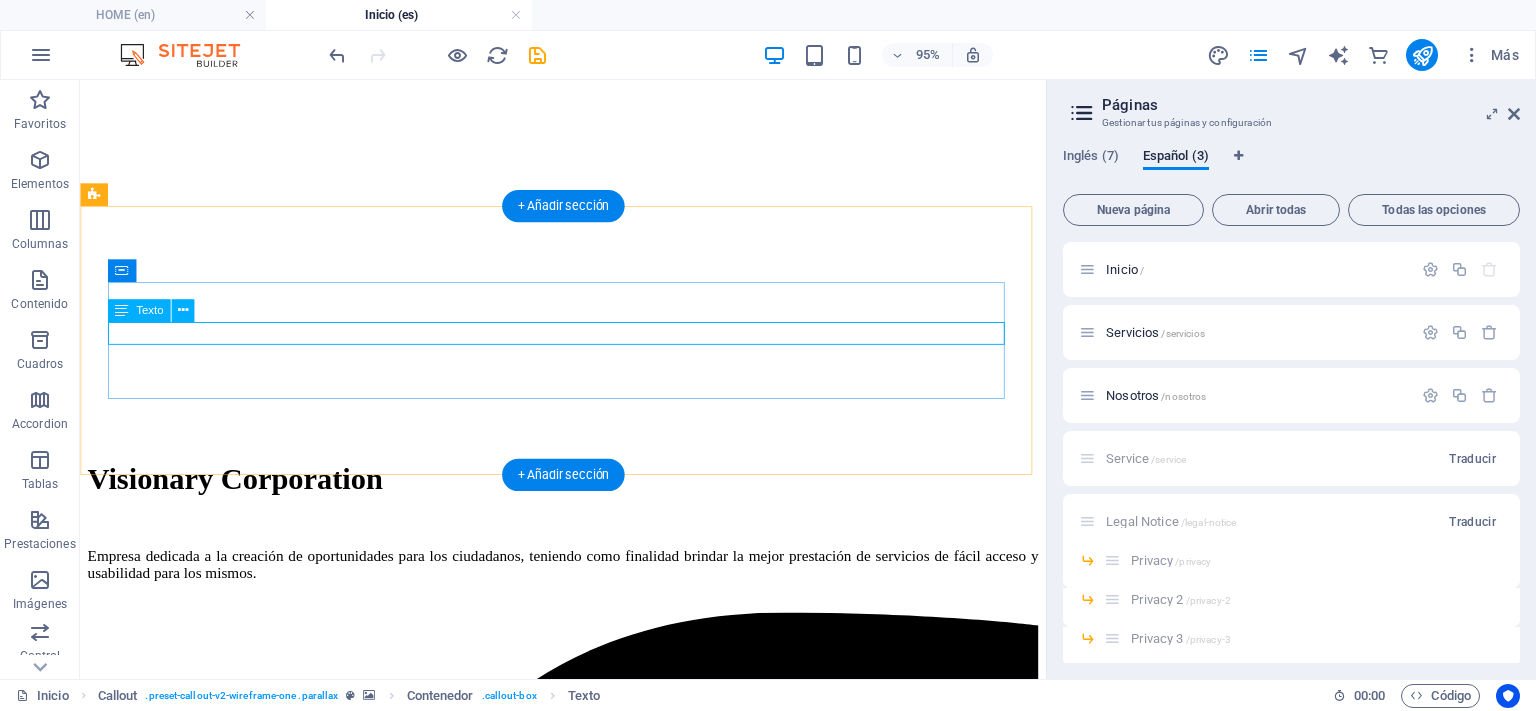 click on "schedule your appointment" at bounding box center [588, 14512] 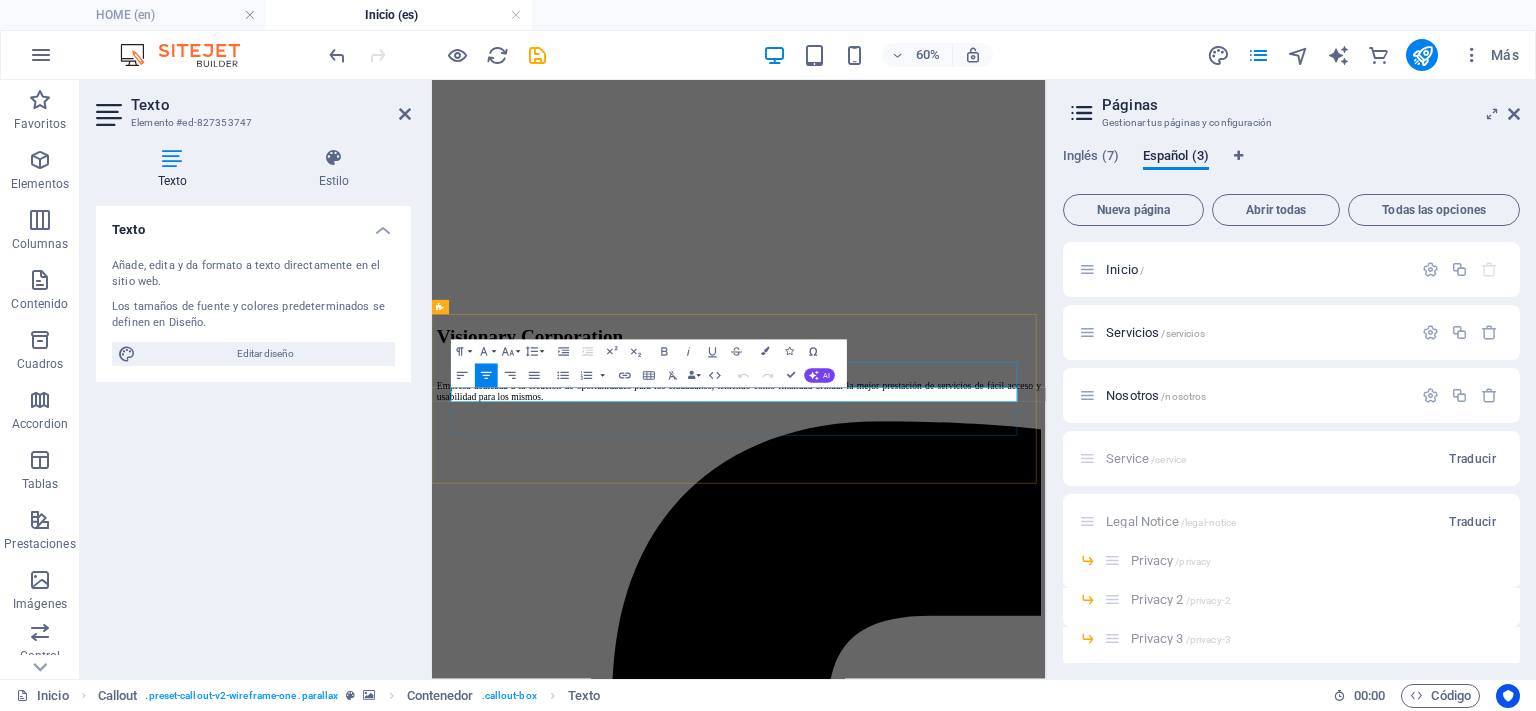 drag, startPoint x: 1033, startPoint y: 608, endPoint x: 825, endPoint y: 590, distance: 208.77739 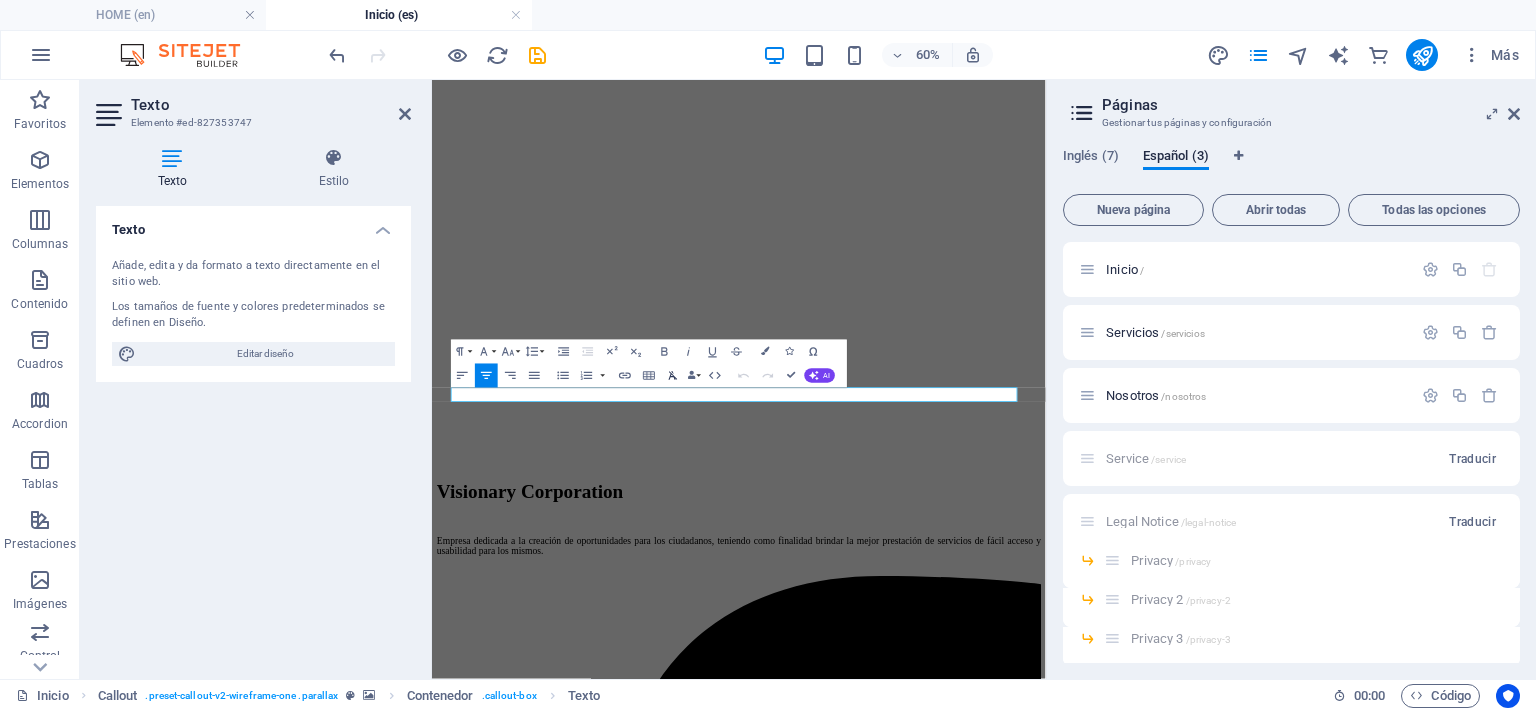 copy on "schedule your appointment" 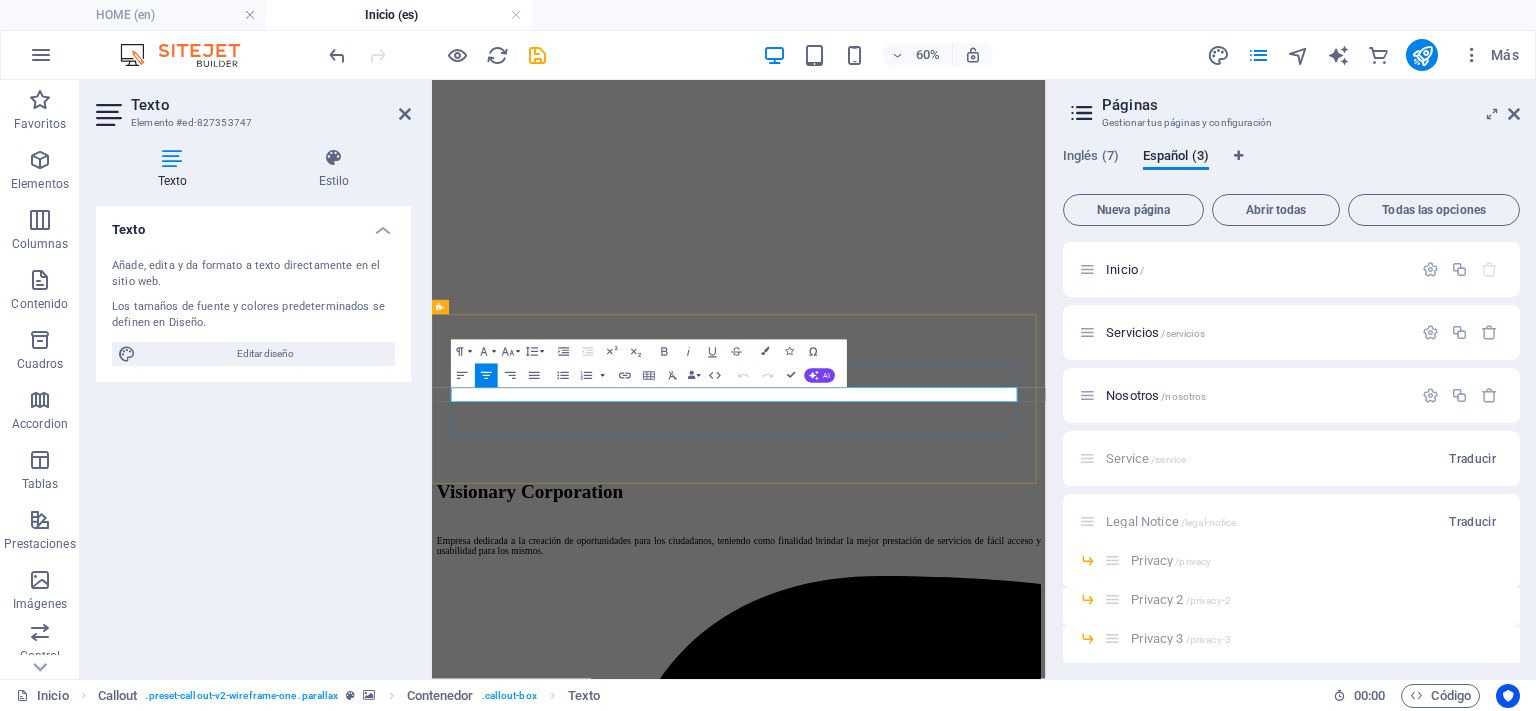 click on "schedule your appointment" at bounding box center (943, 15066) 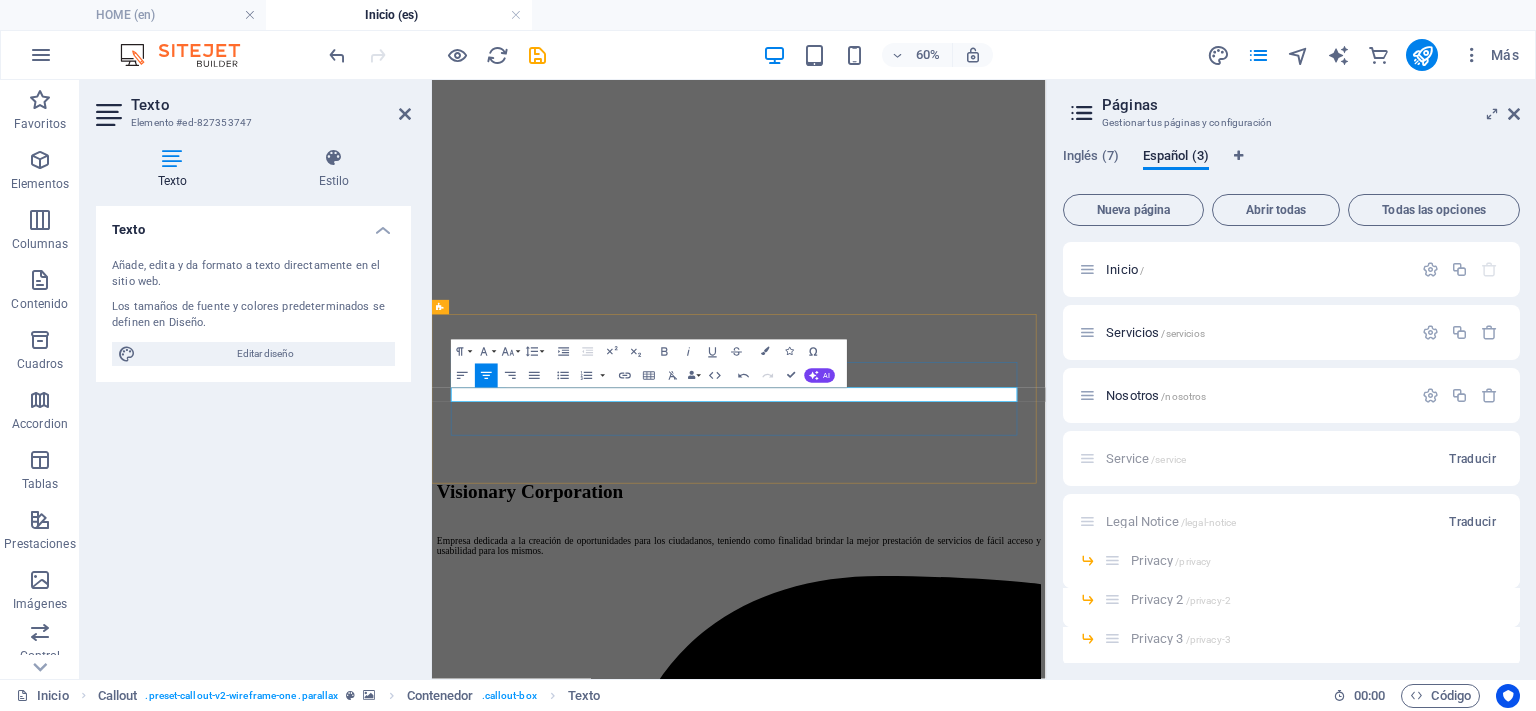 drag, startPoint x: 990, startPoint y: 608, endPoint x: 883, endPoint y: 608, distance: 107 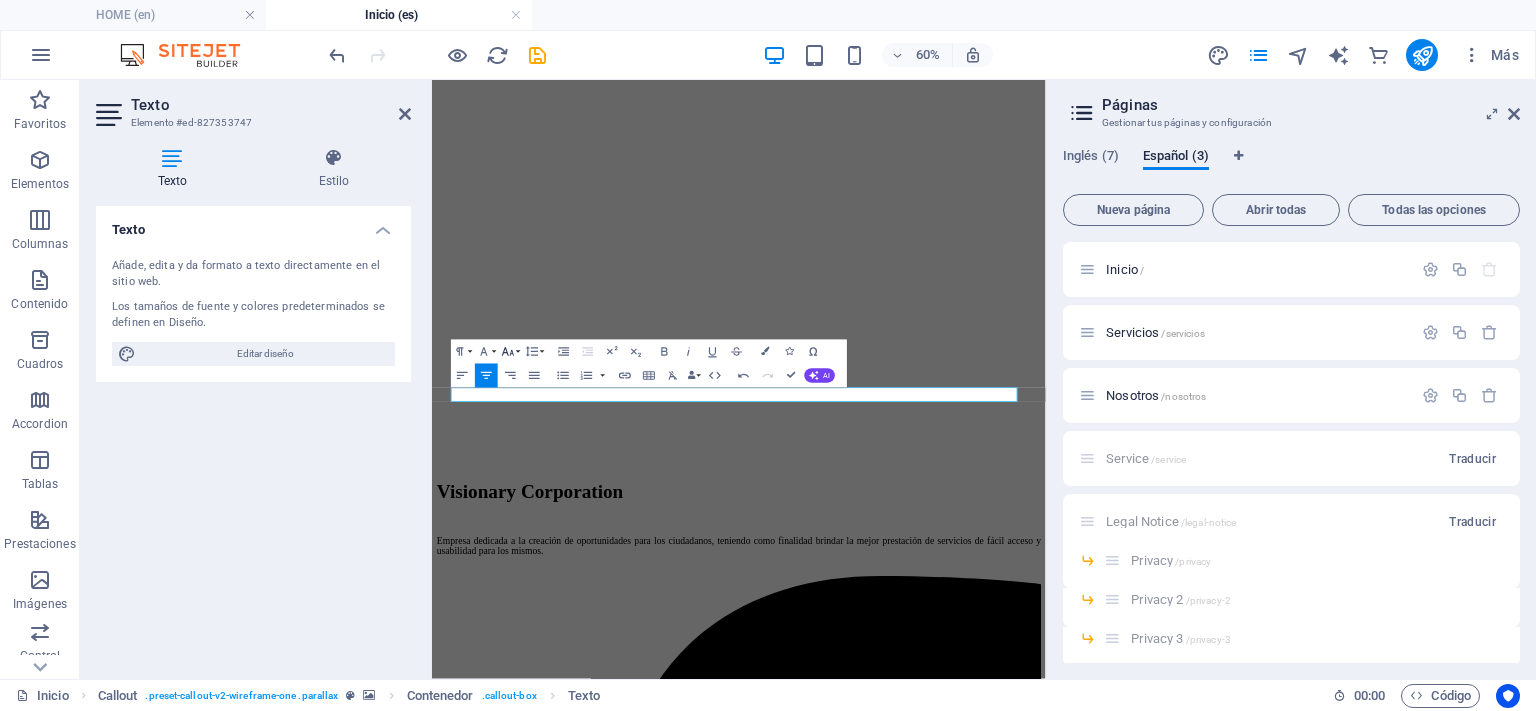 click 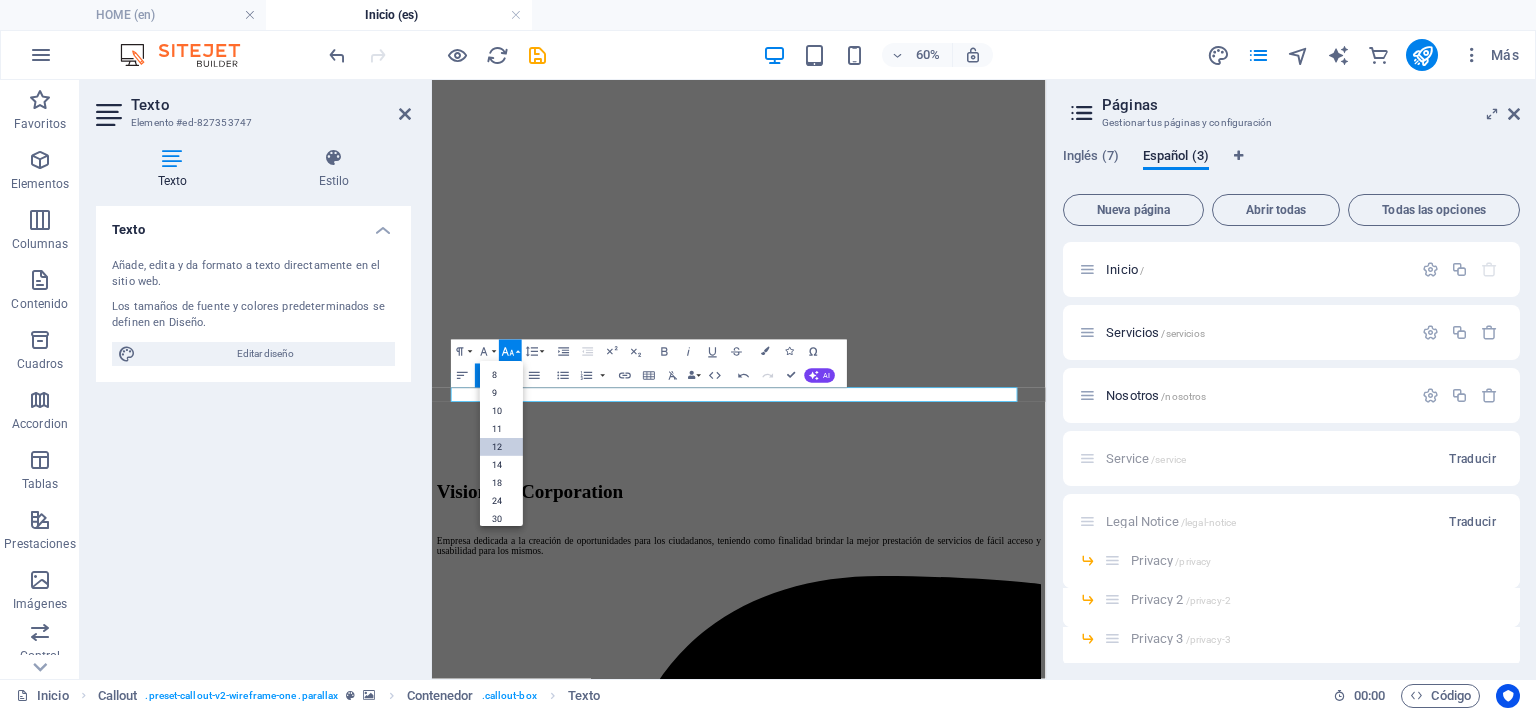 click on "12" at bounding box center [501, 447] 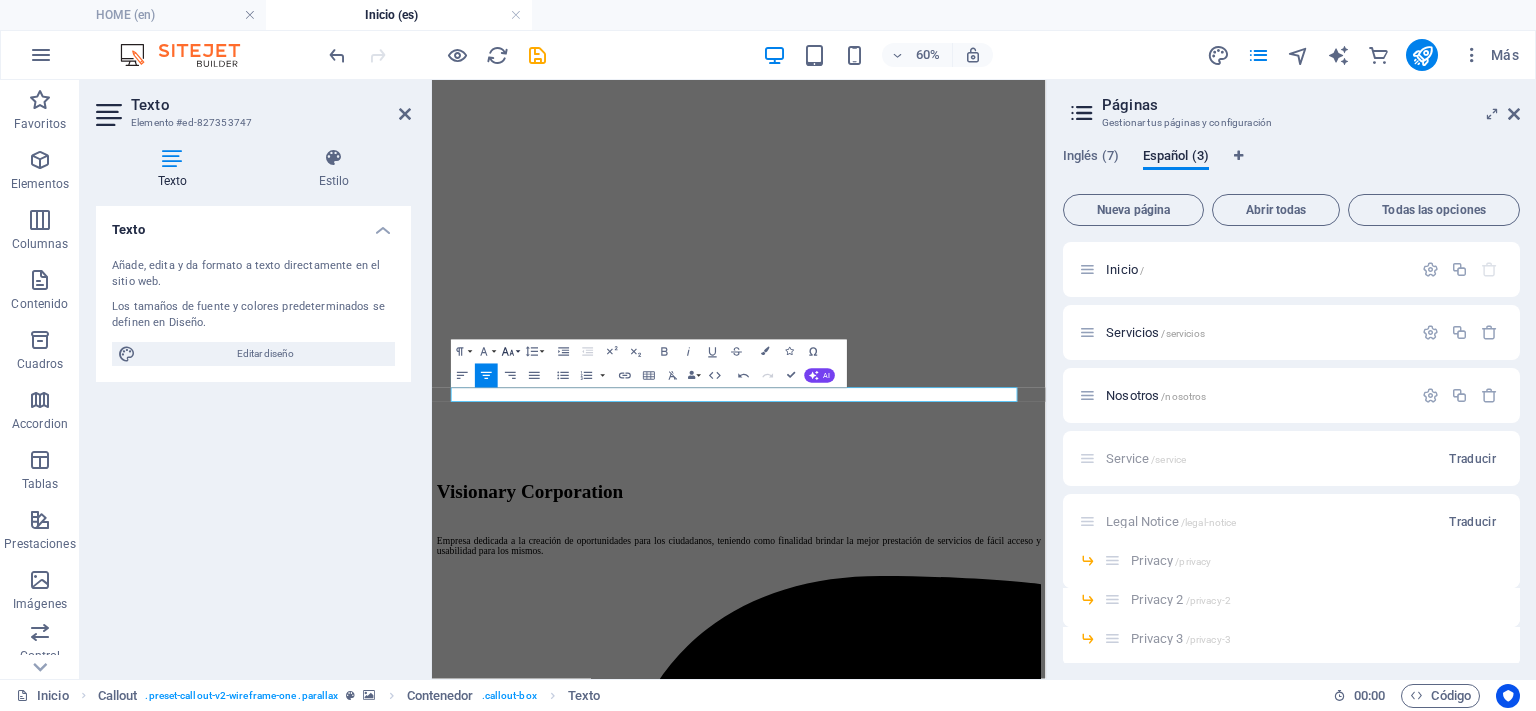 click 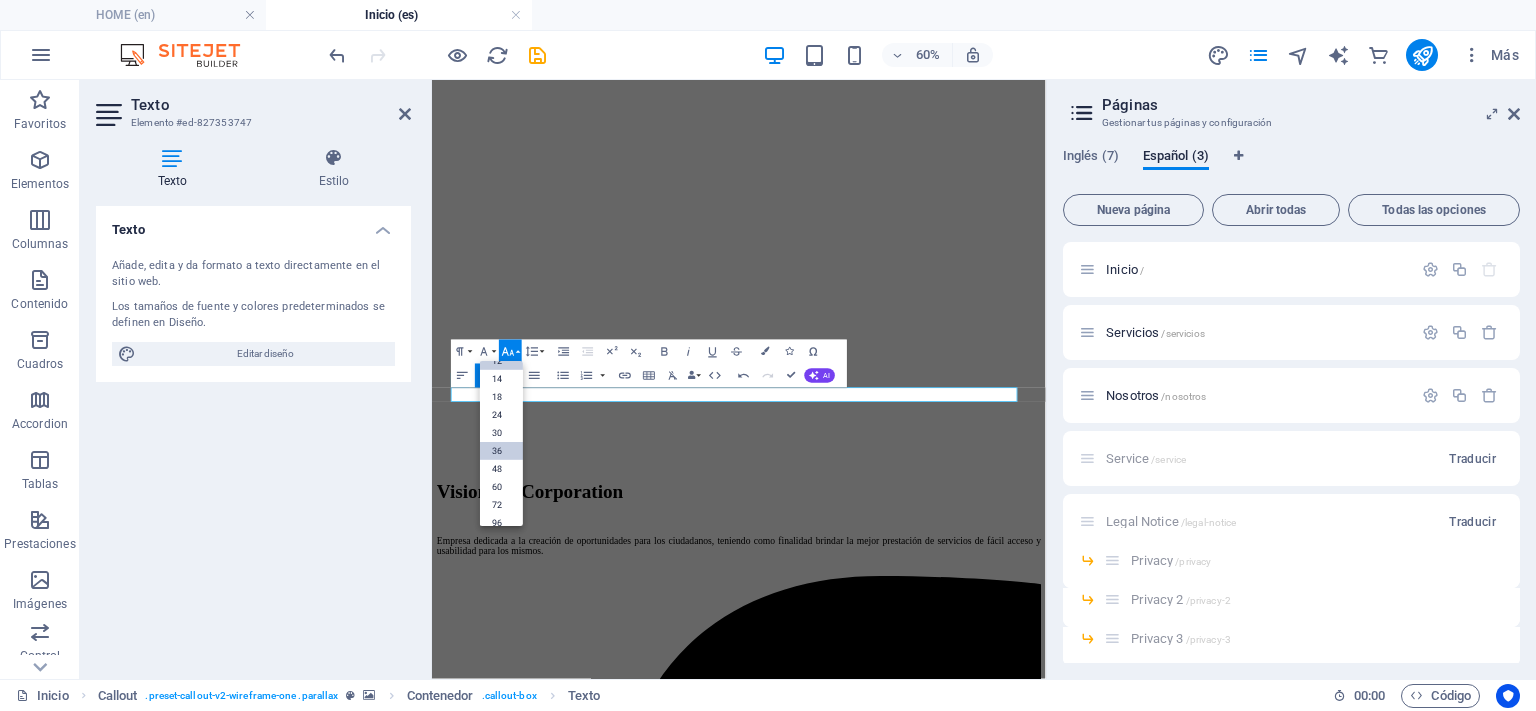 click on "36" at bounding box center [501, 451] 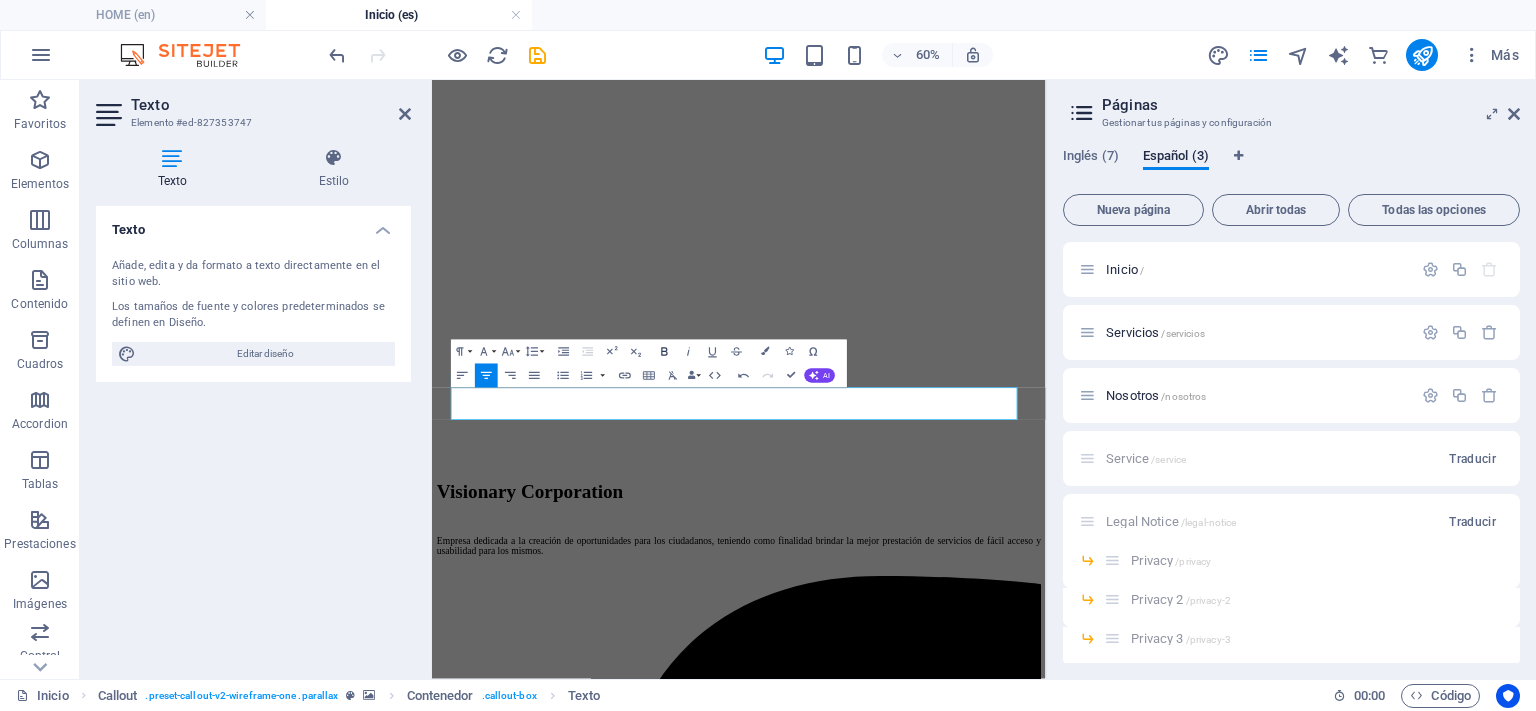 click 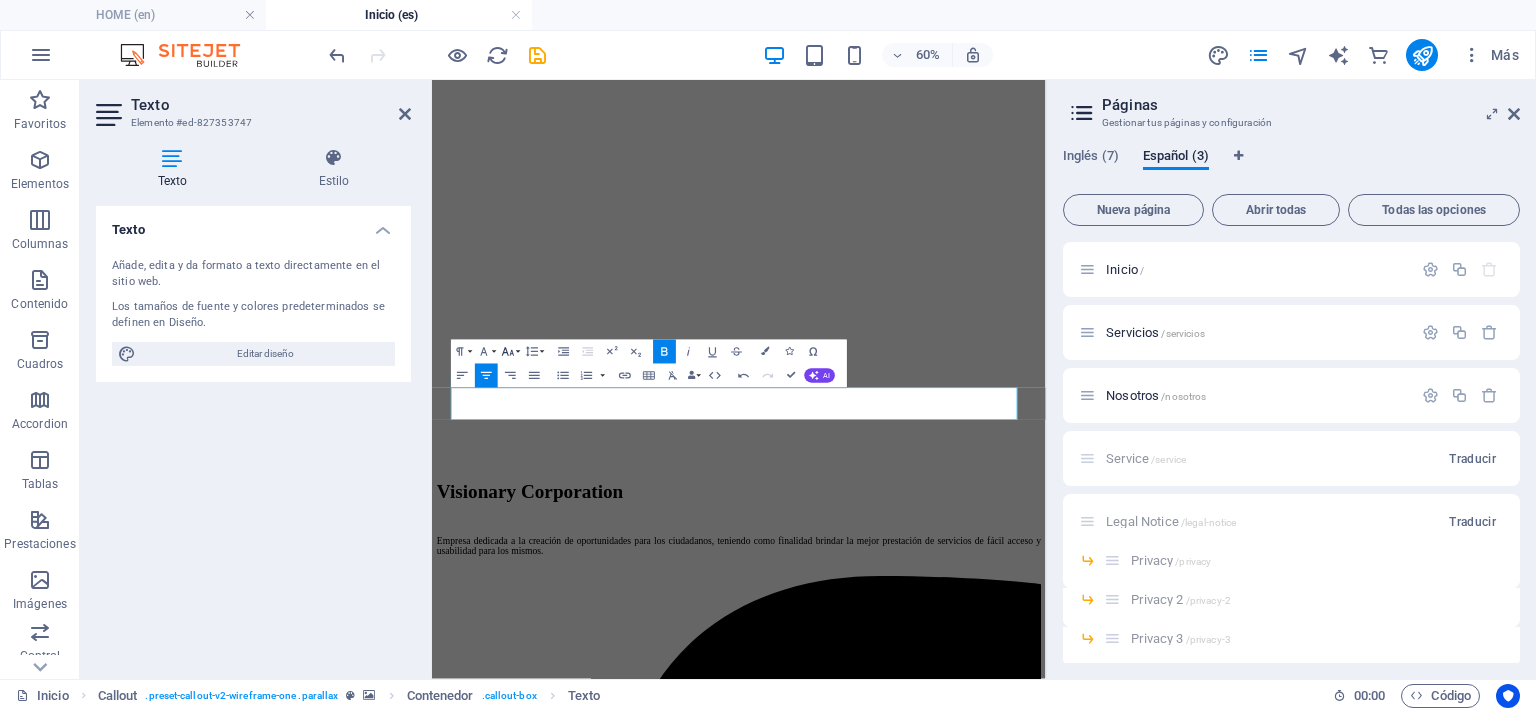 click on "Font Size" at bounding box center [510, 352] 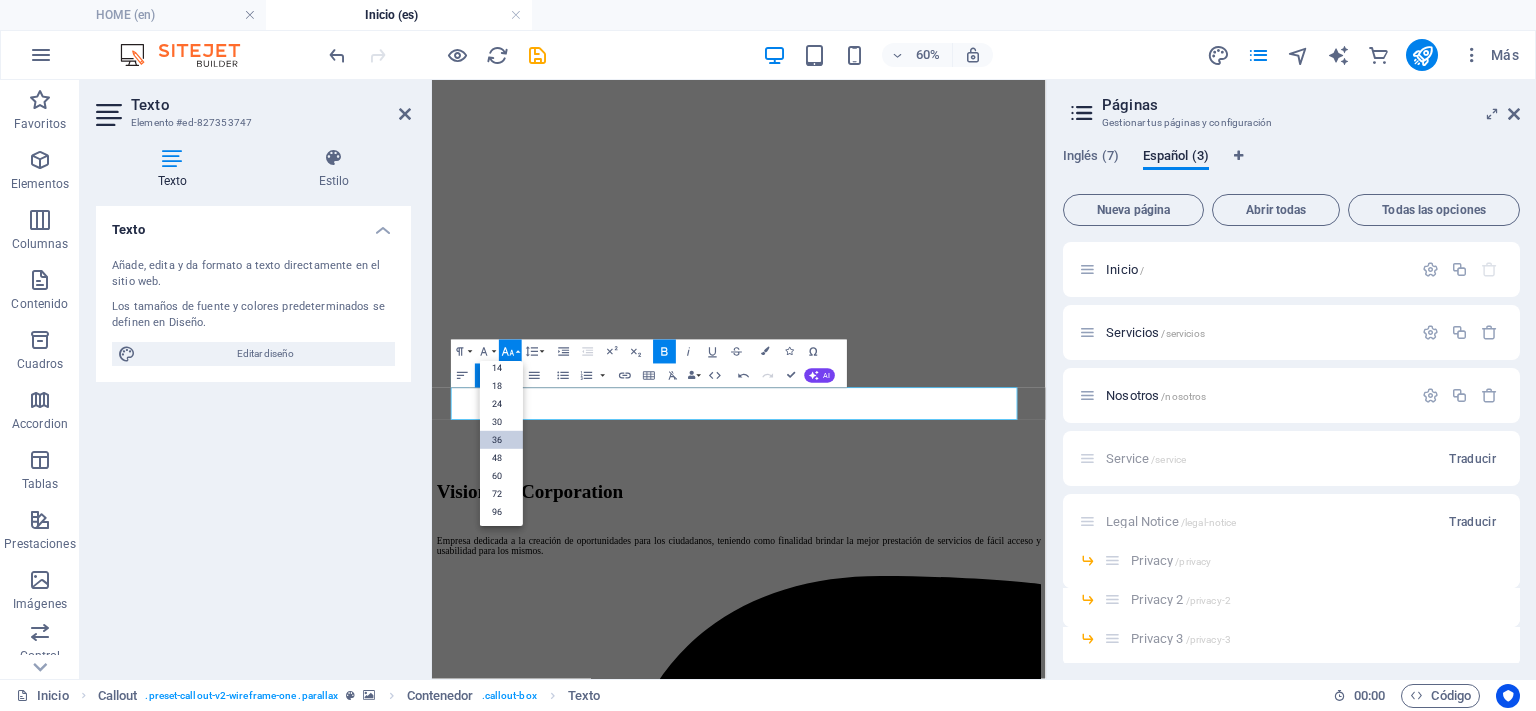 scroll, scrollTop: 160, scrollLeft: 0, axis: vertical 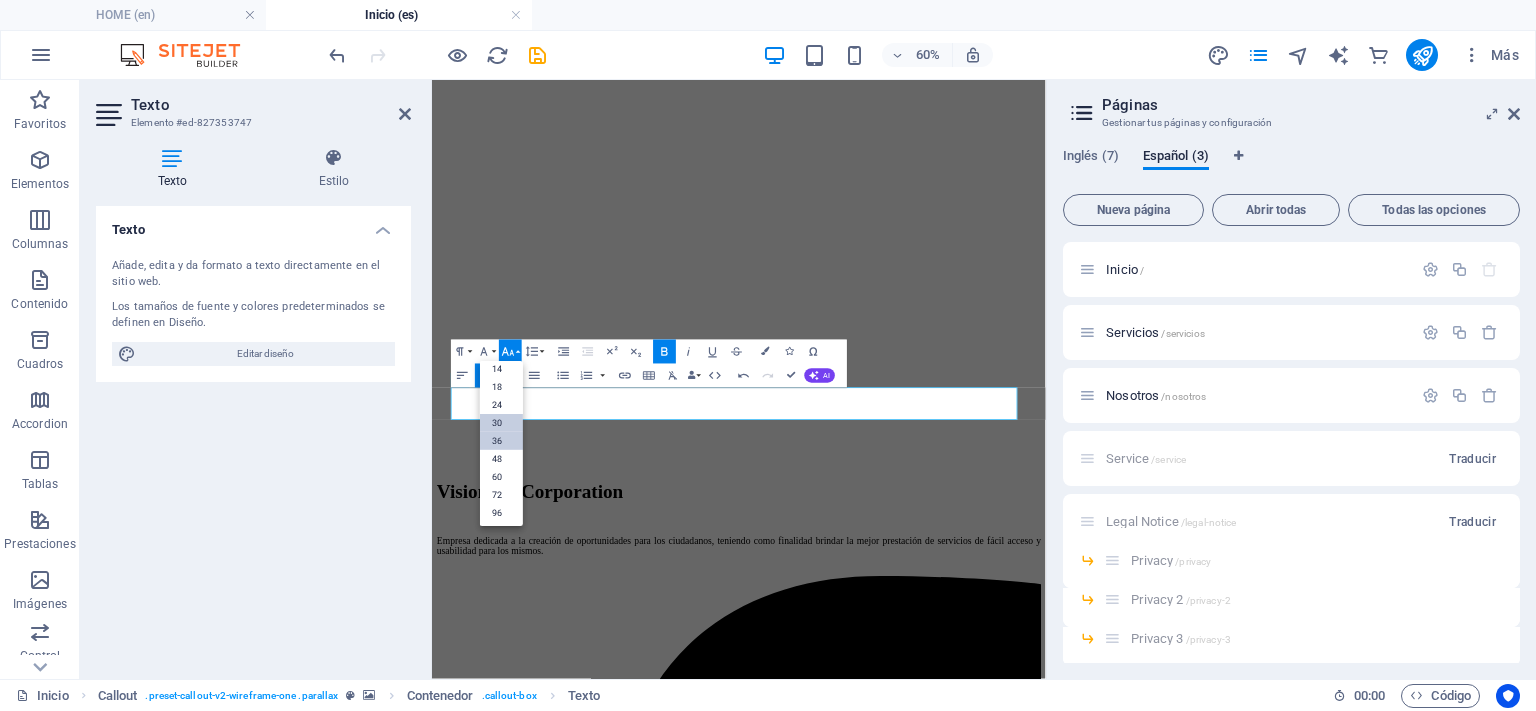 click on "30" at bounding box center [501, 423] 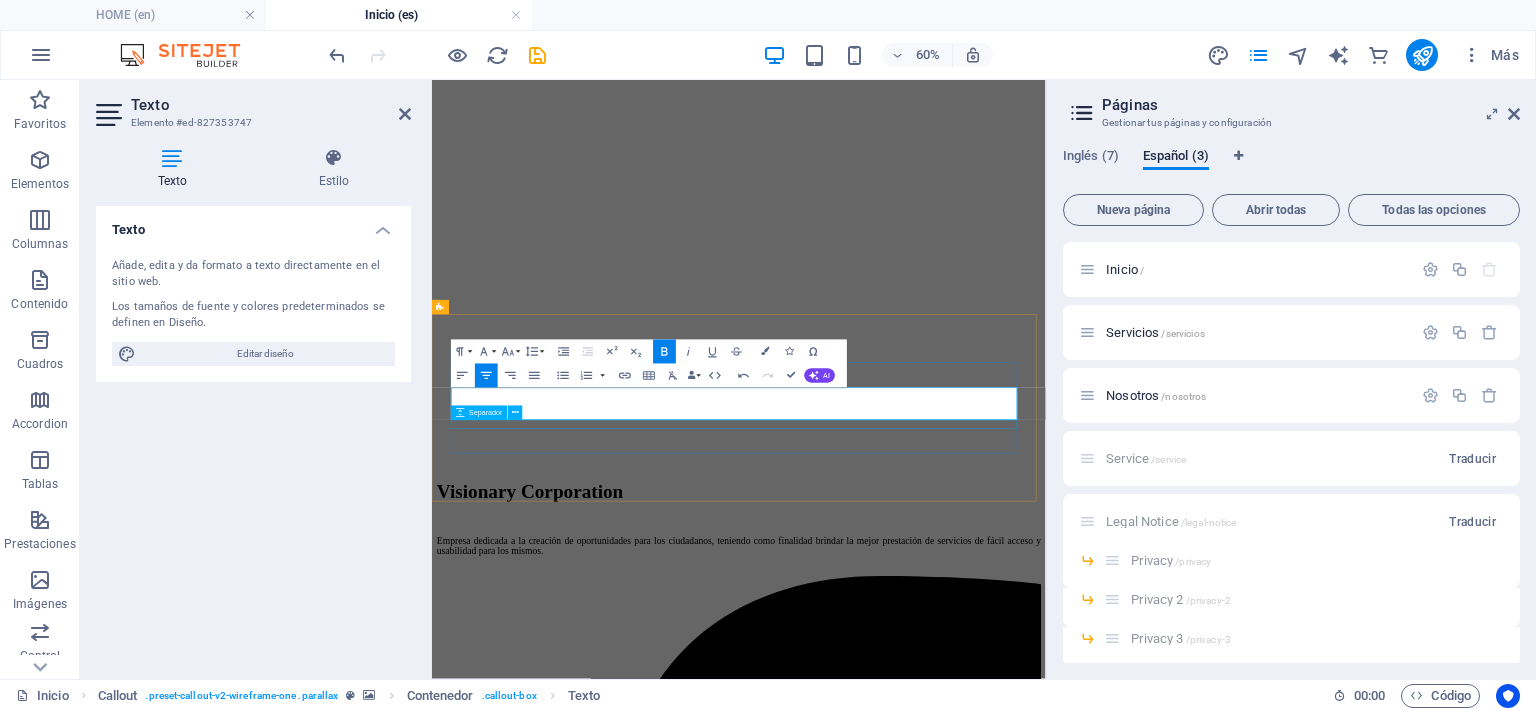 click at bounding box center (943, 15146) 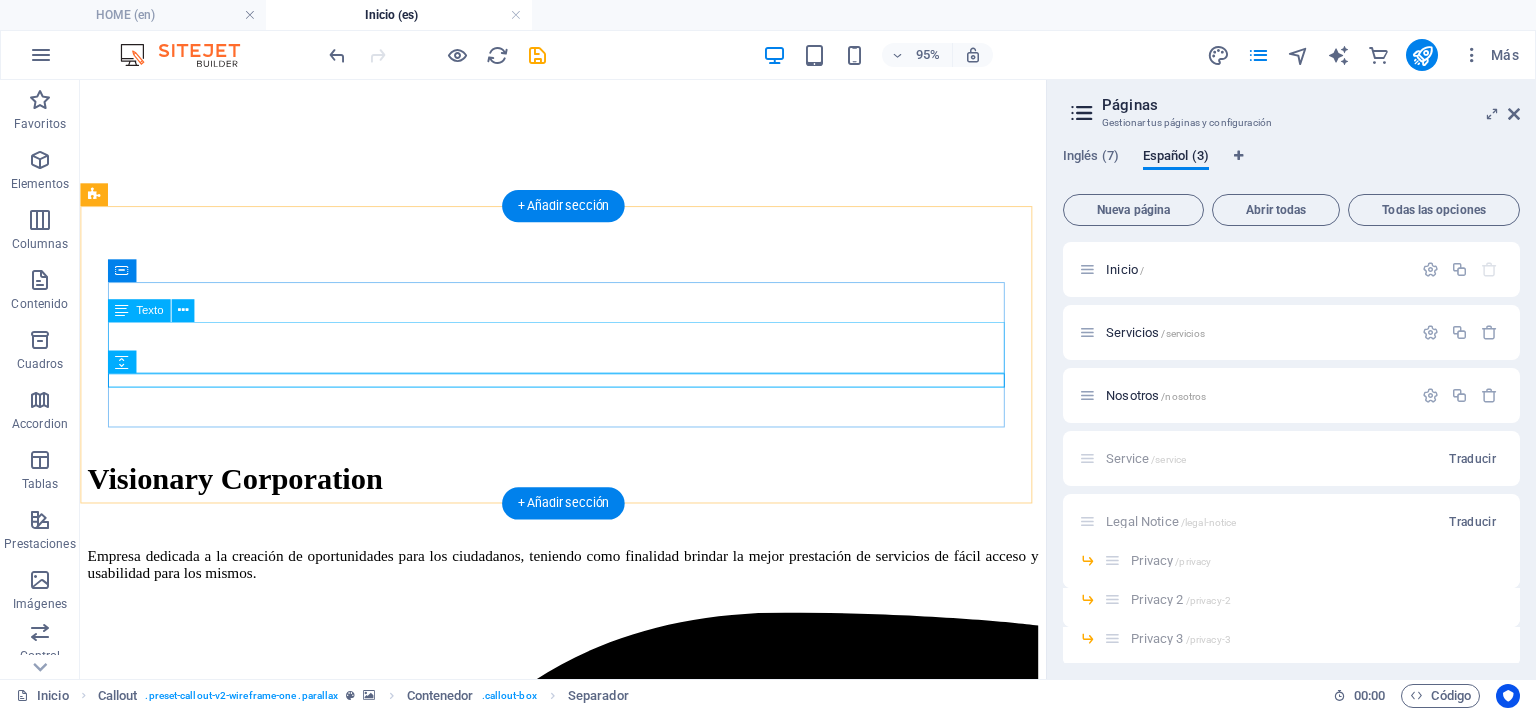 click on "agenda tu cita" at bounding box center (588, 14548) 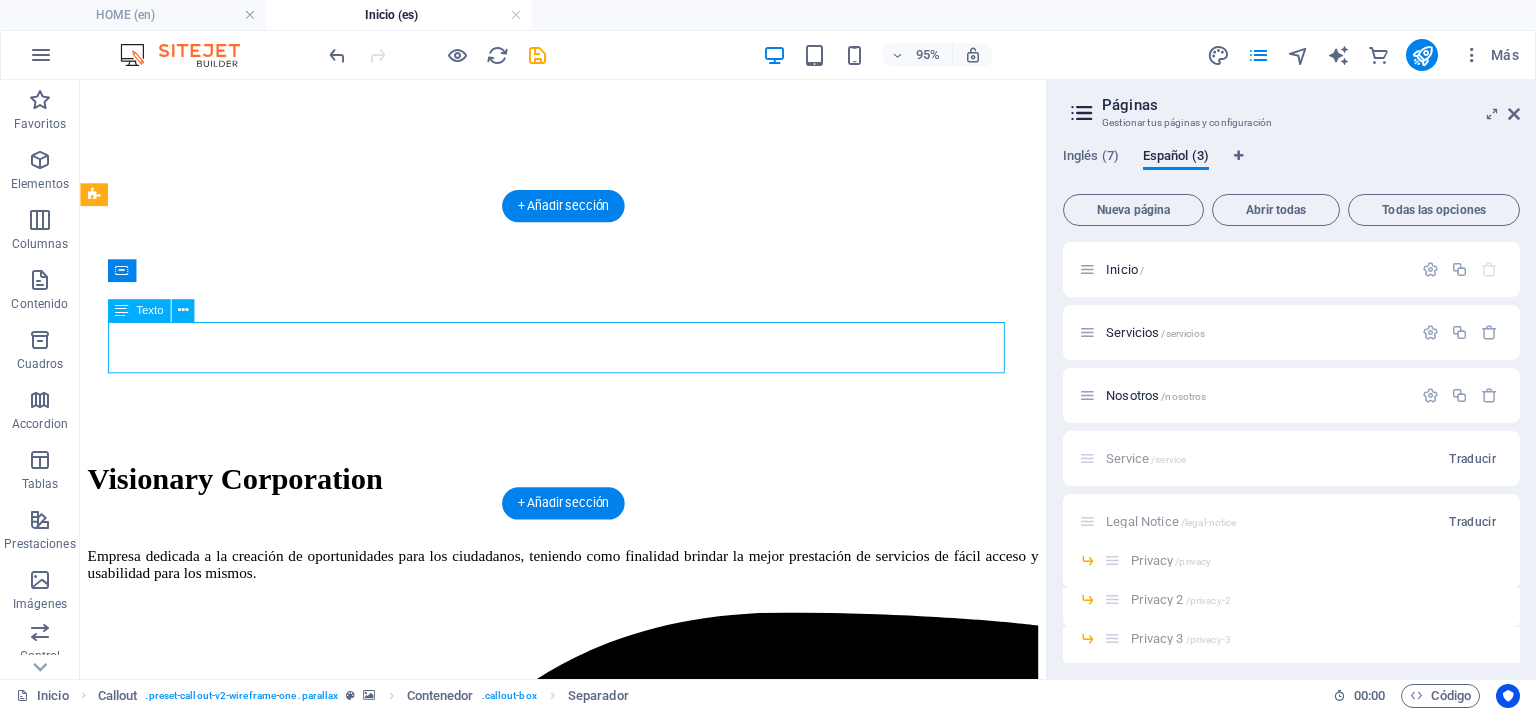 click on "agenda tu cita" at bounding box center (588, 14548) 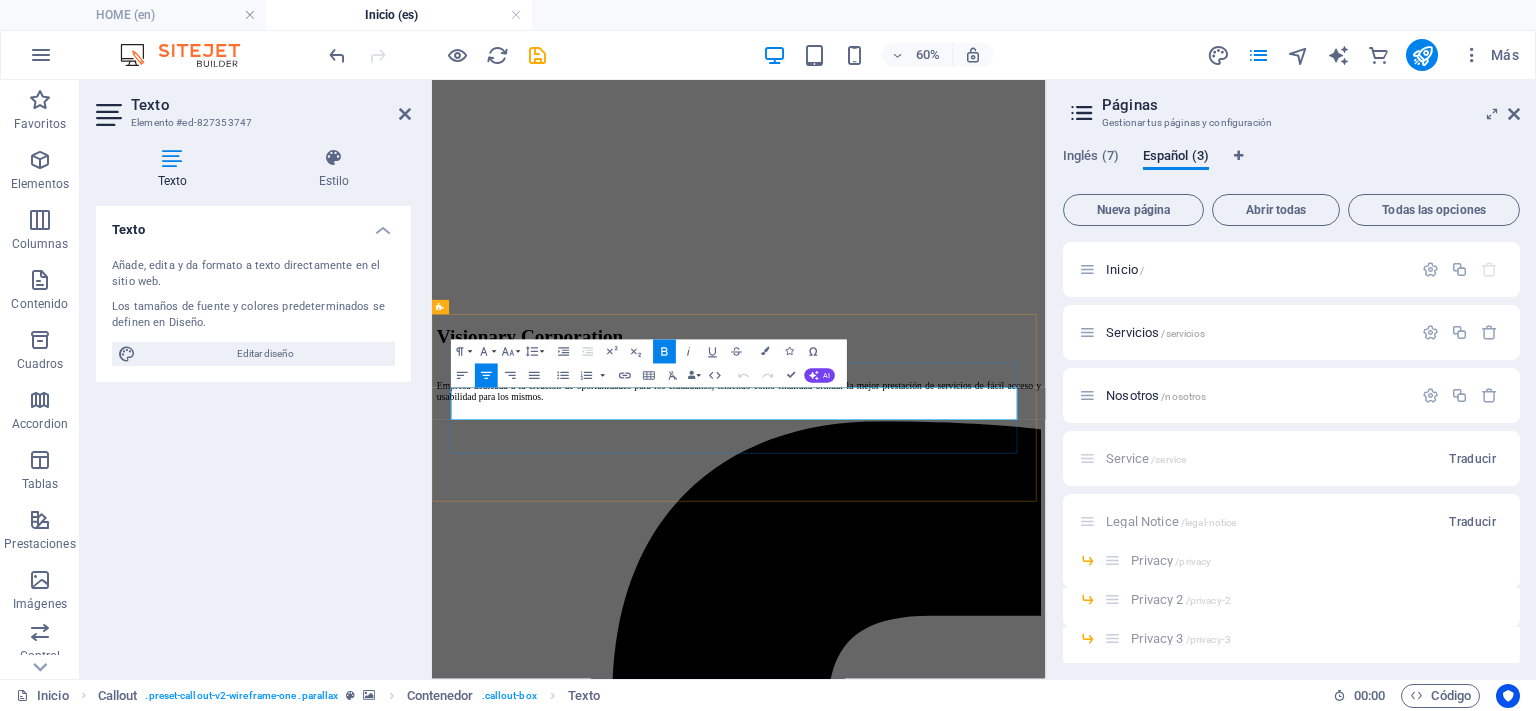 click on "agenda tu cita" at bounding box center [944, 14625] 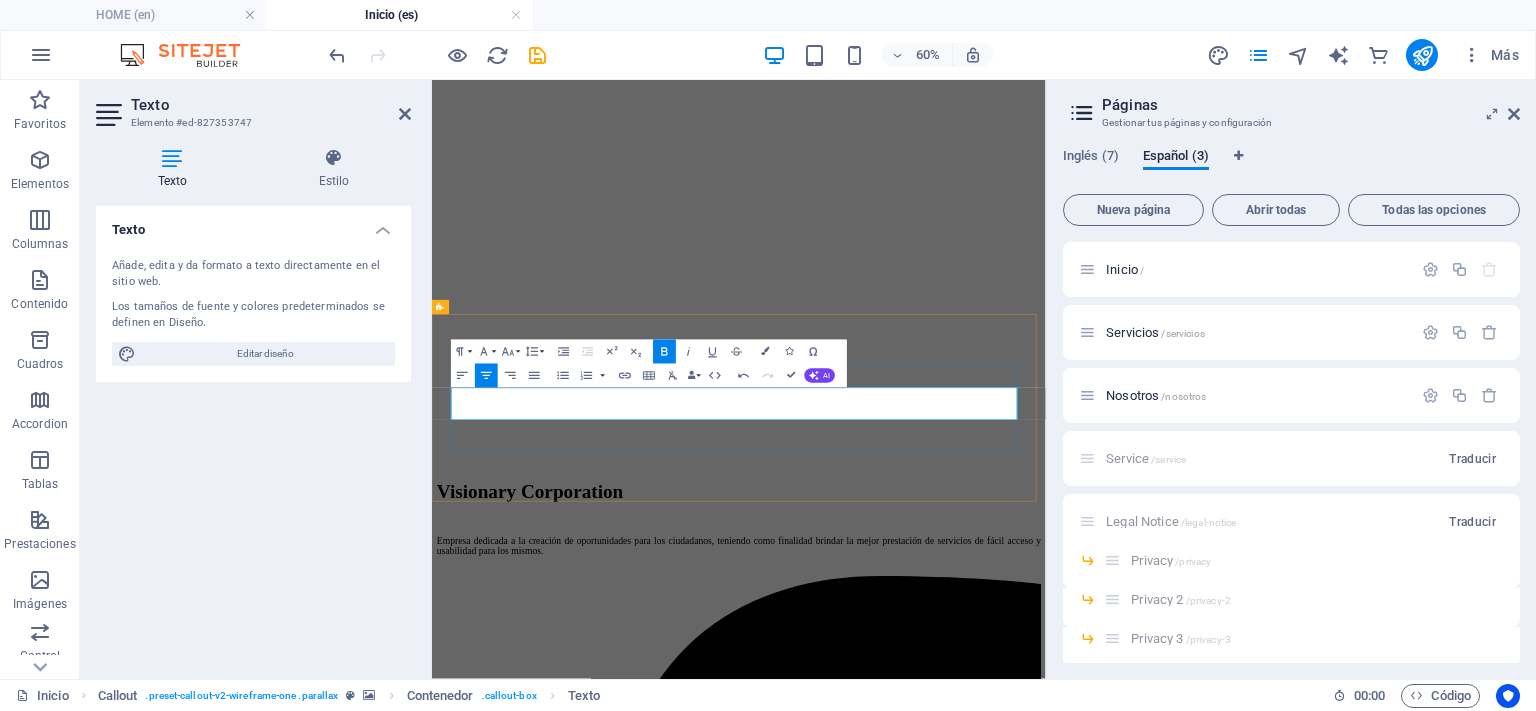 type 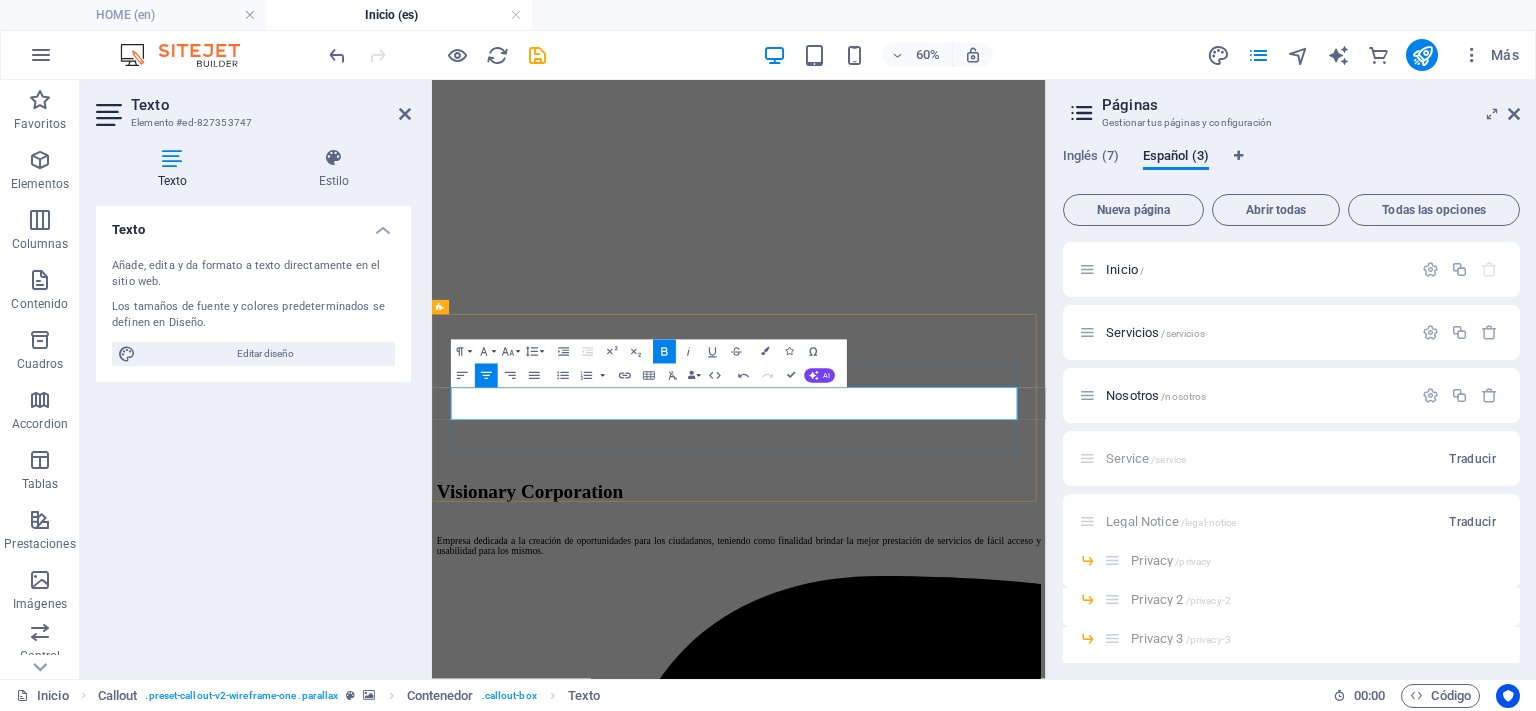 drag, startPoint x: 1006, startPoint y: 624, endPoint x: 847, endPoint y: 620, distance: 159.05031 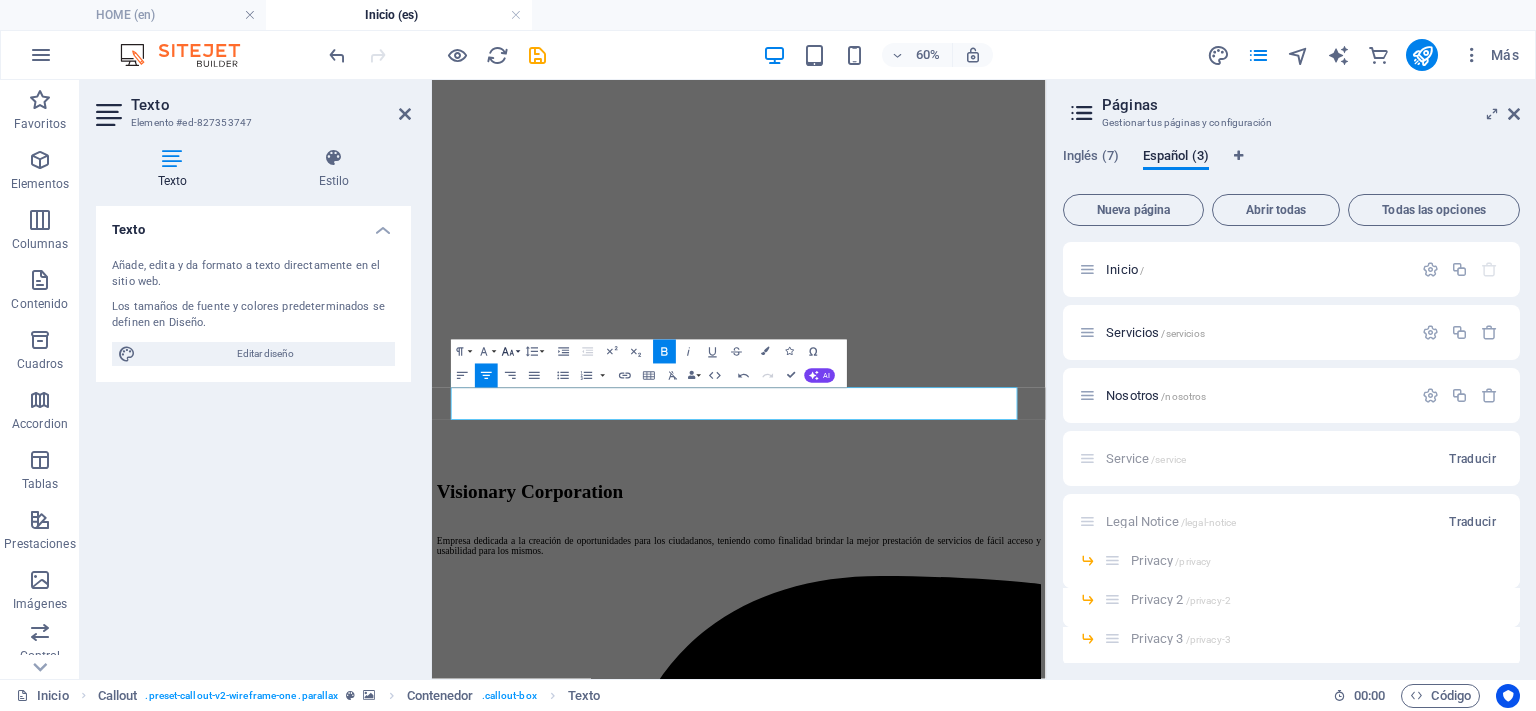 click 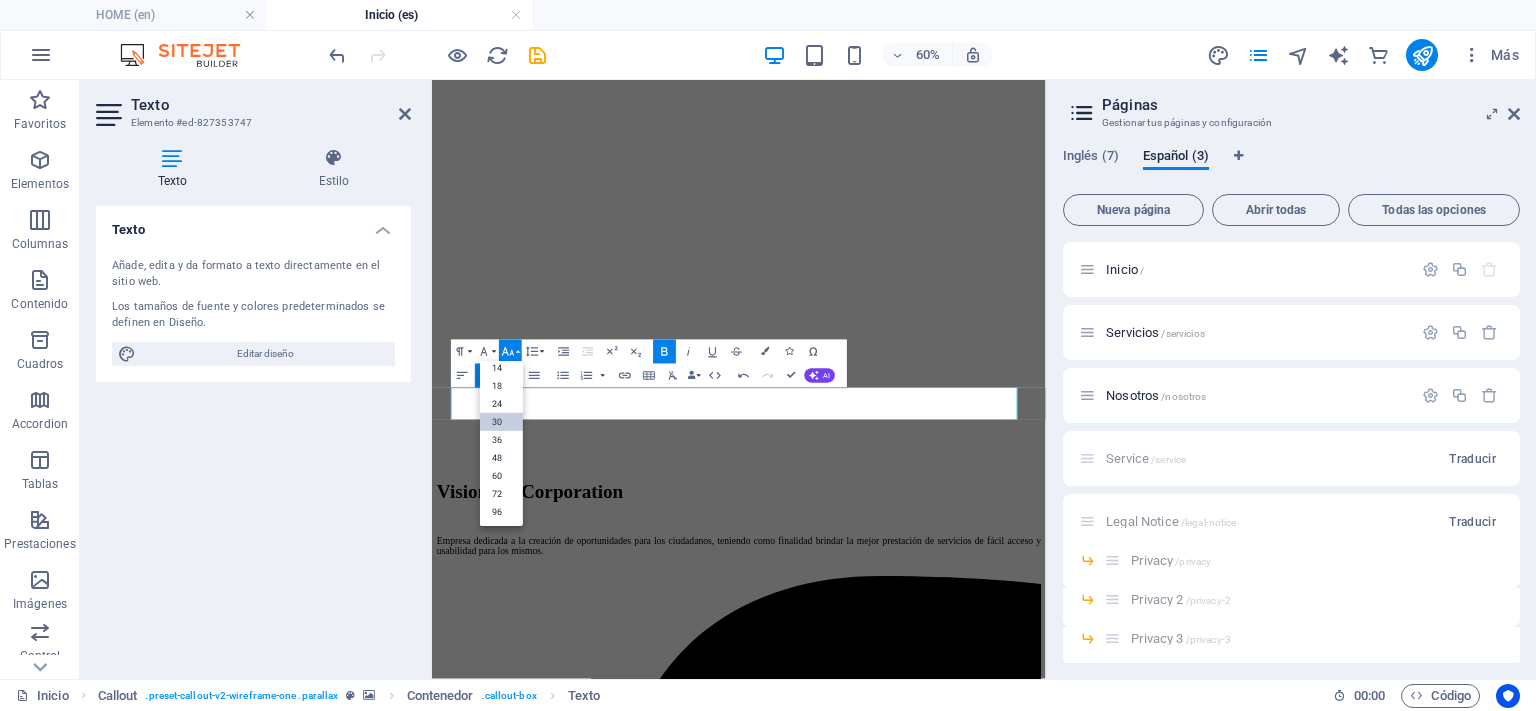 scroll, scrollTop: 160, scrollLeft: 0, axis: vertical 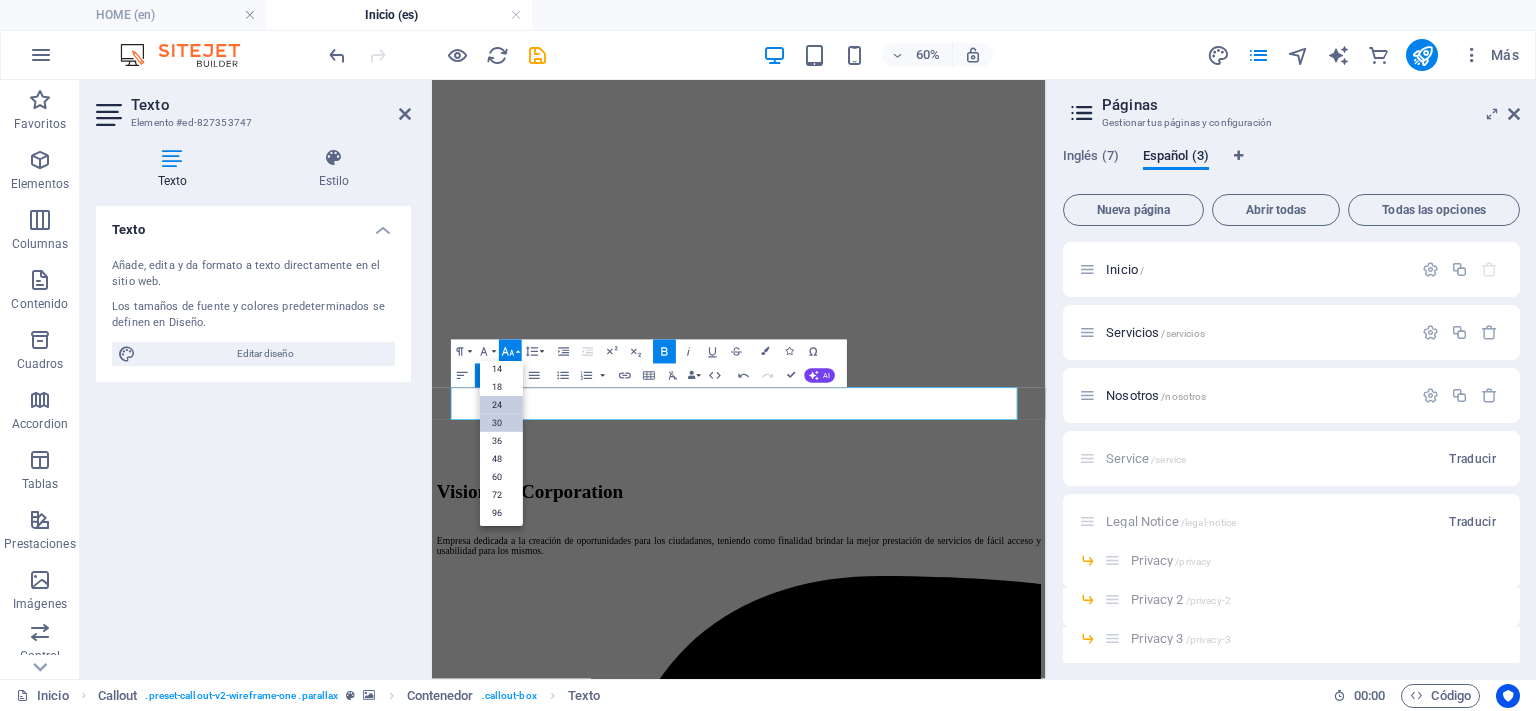 click on "24" at bounding box center [501, 405] 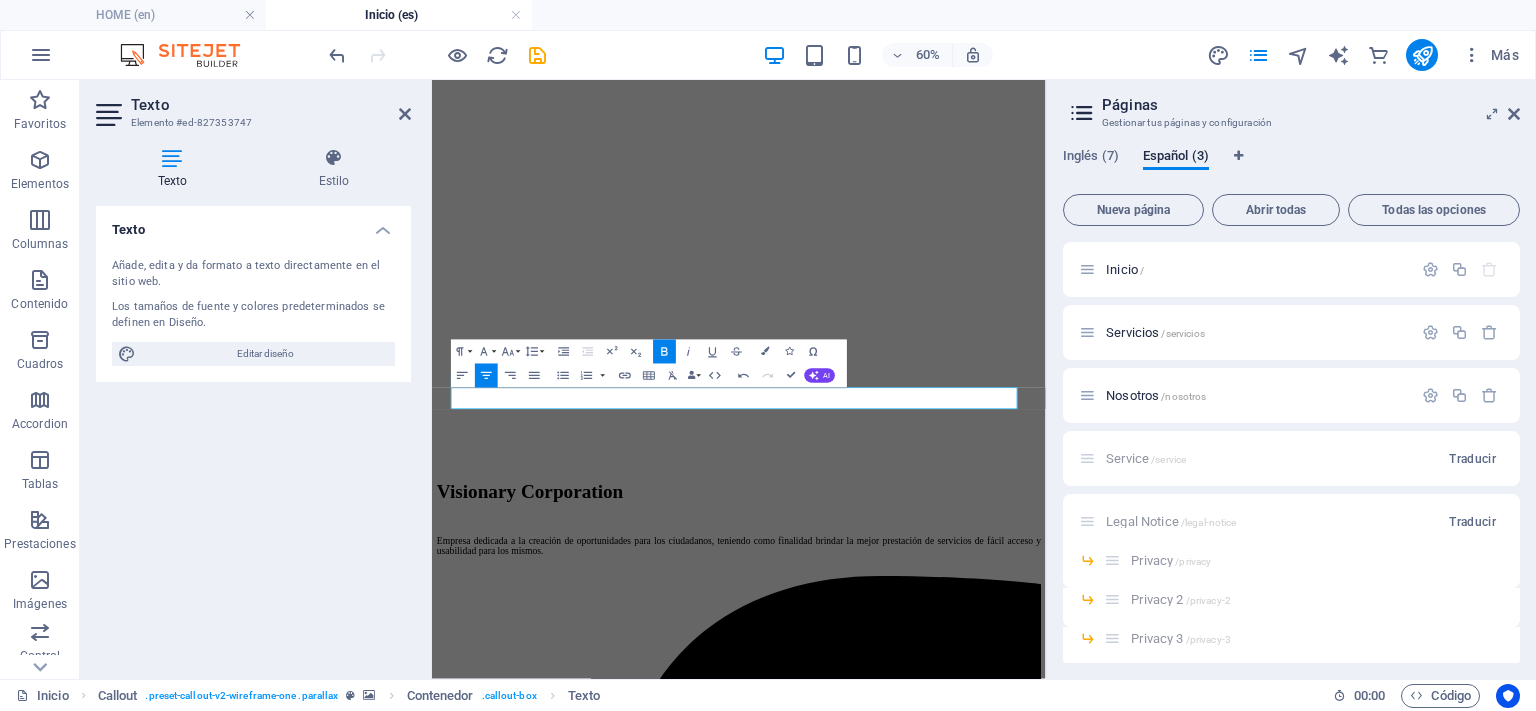 click at bounding box center [943, 14748] 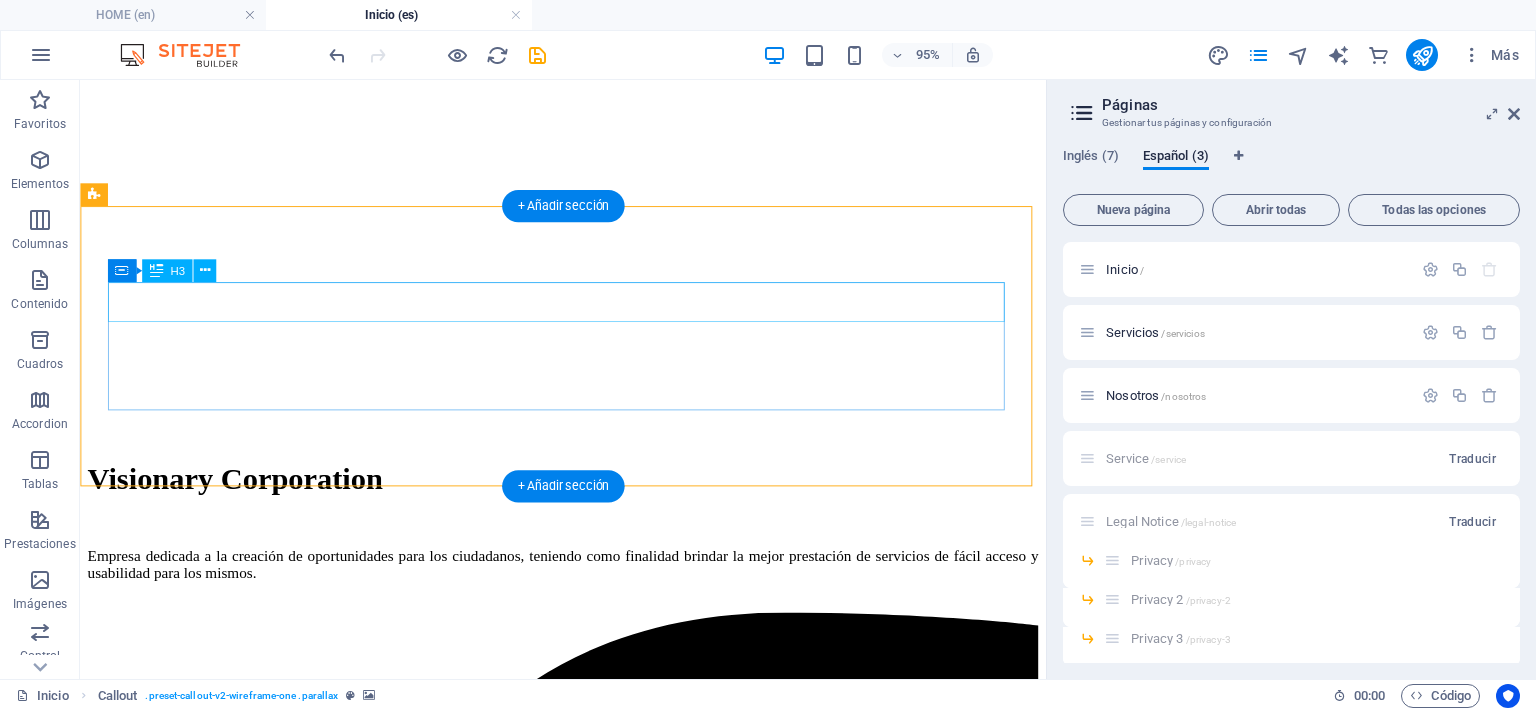 click on "Que estas esperdando?" at bounding box center (588, 14482) 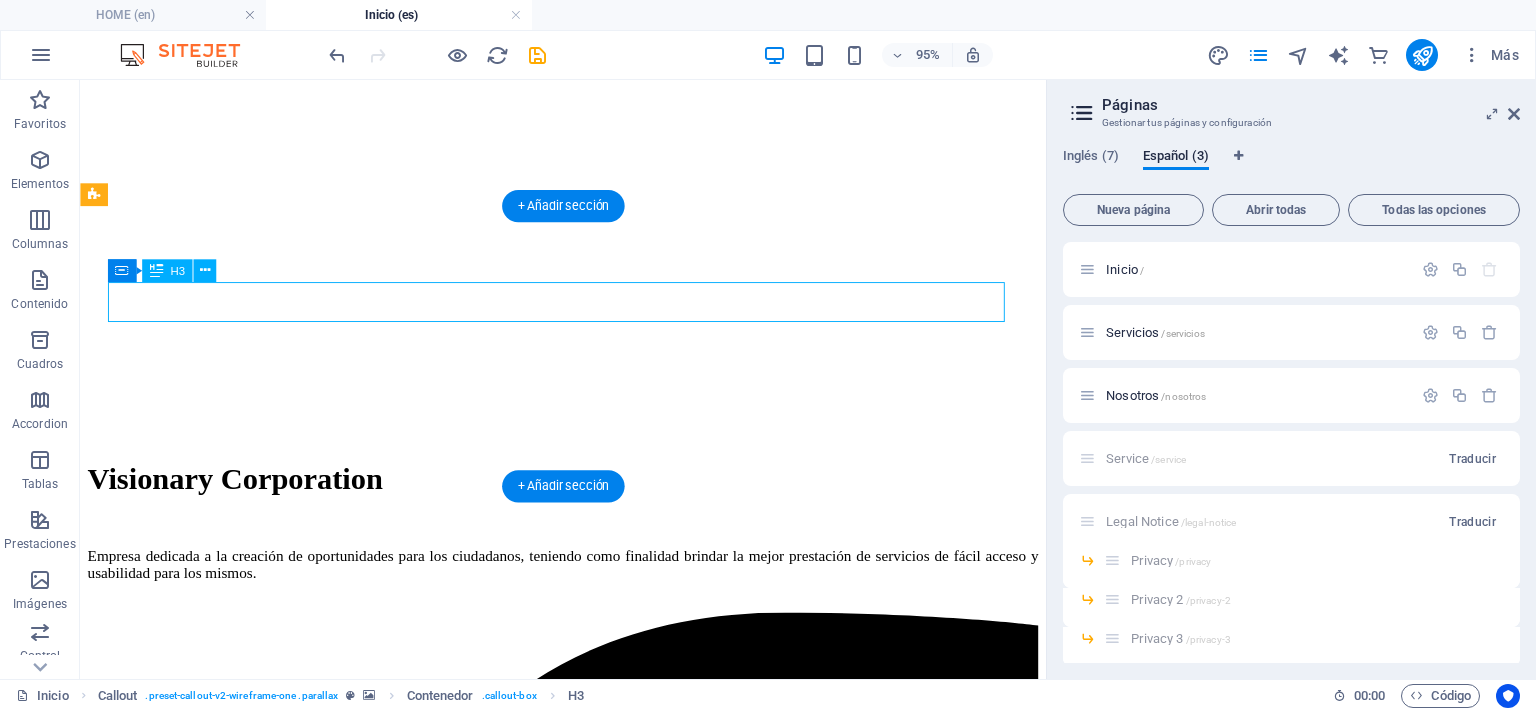 click on "Que estas esperdando?" at bounding box center (588, 14482) 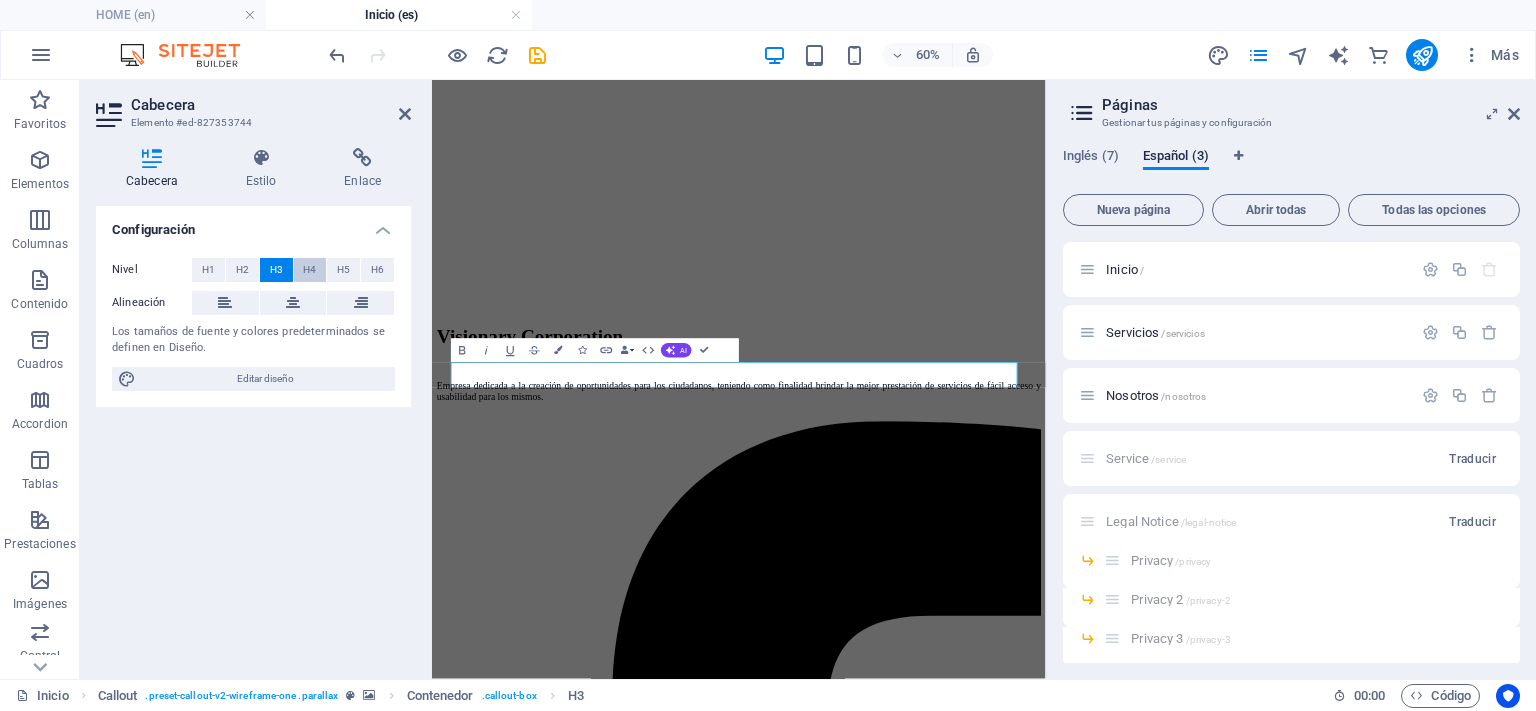 click on "H4" at bounding box center [310, 270] 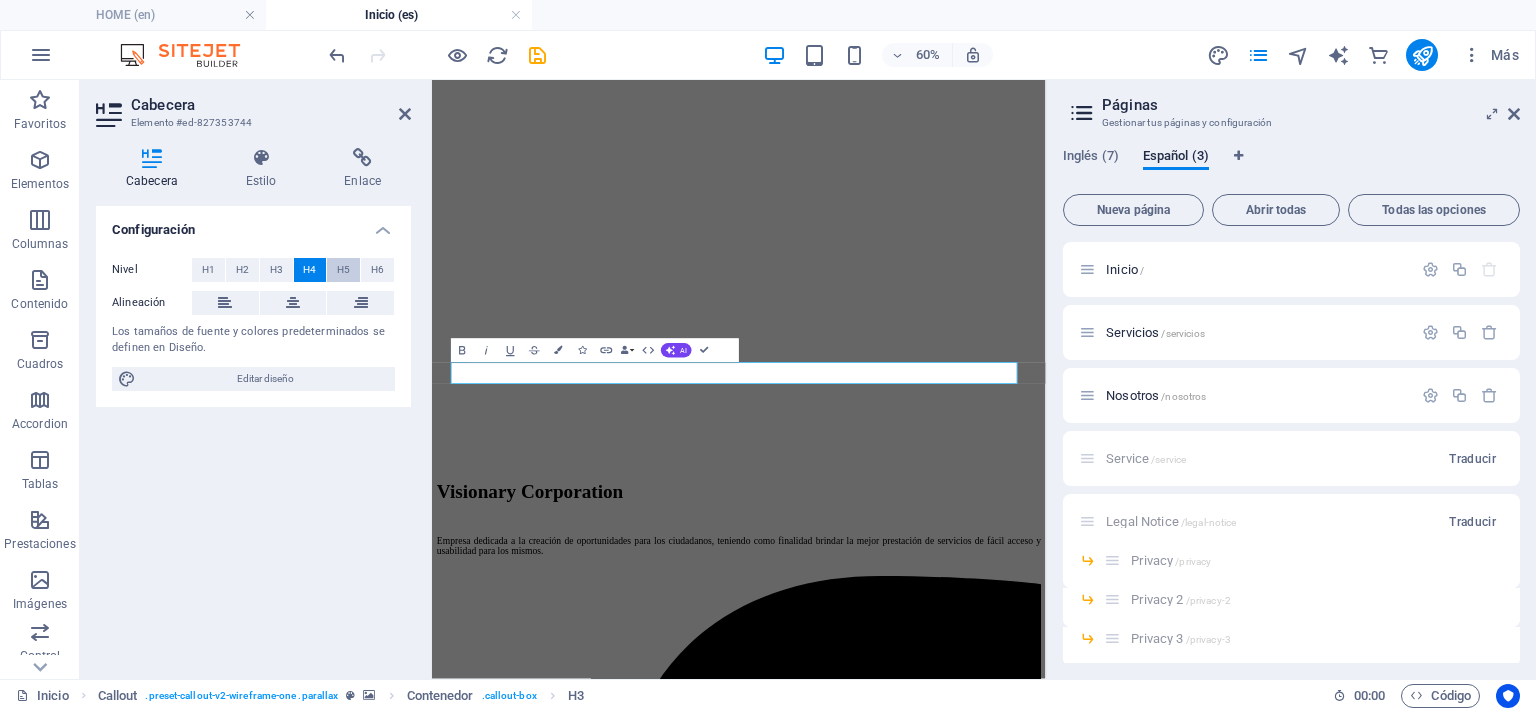 click on "H5" at bounding box center (343, 270) 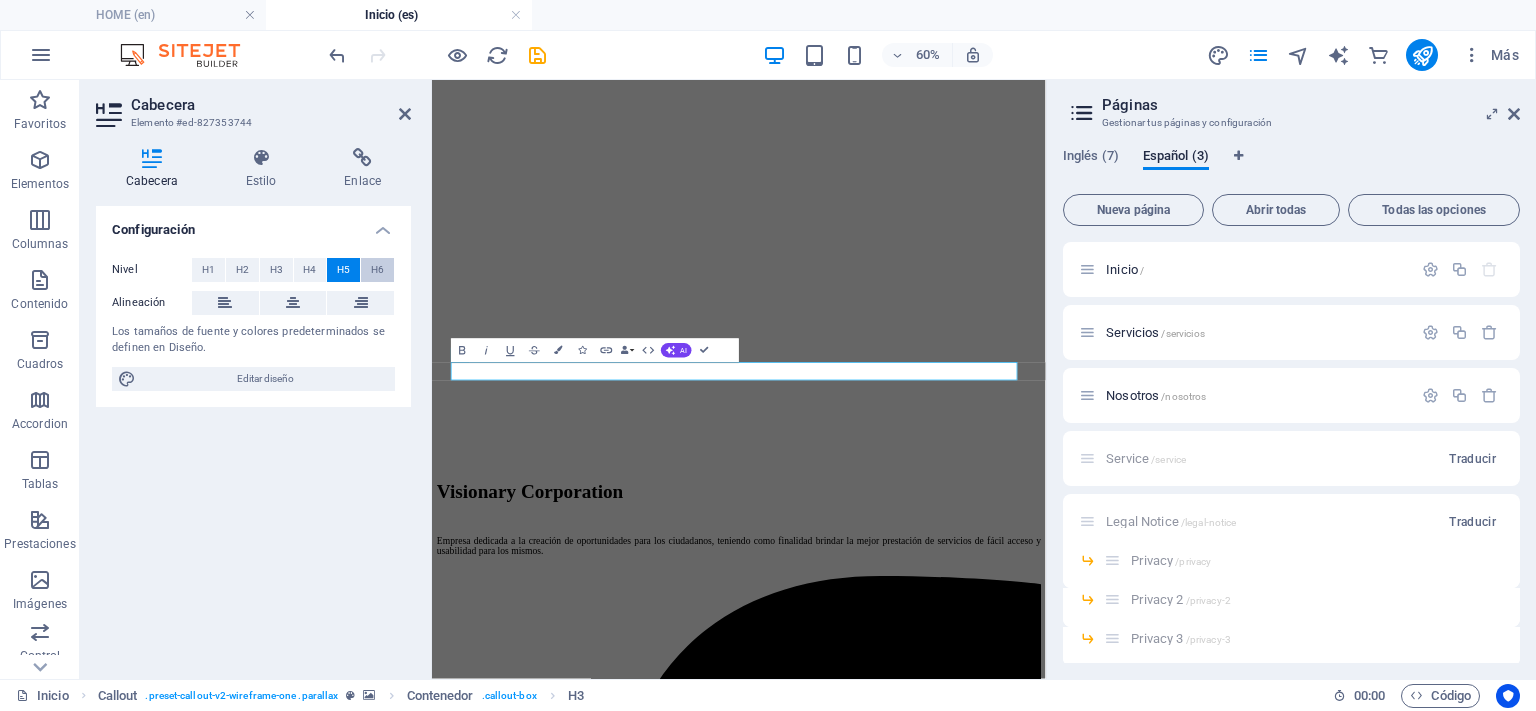 click on "H6" at bounding box center [377, 270] 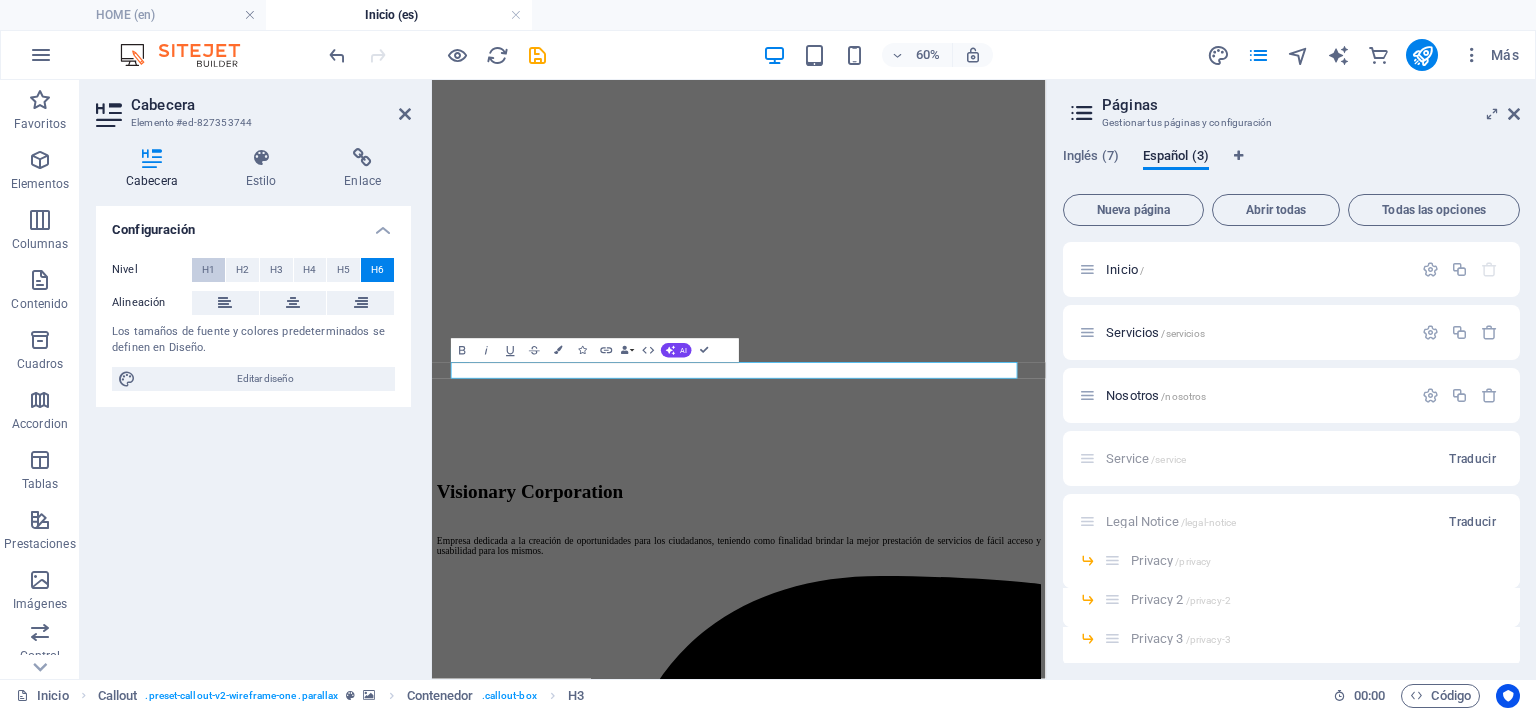 click on "H1" at bounding box center [208, 270] 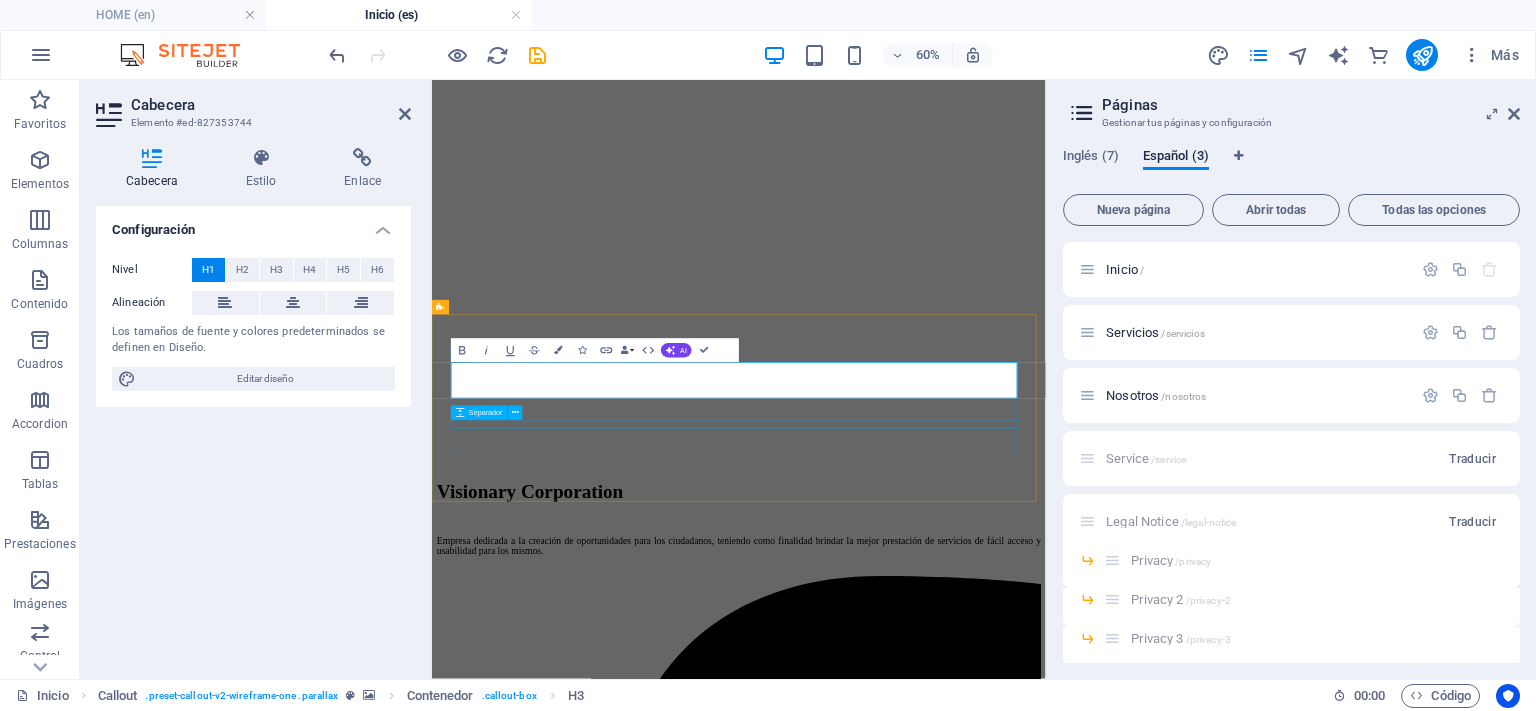click at bounding box center [943, 15152] 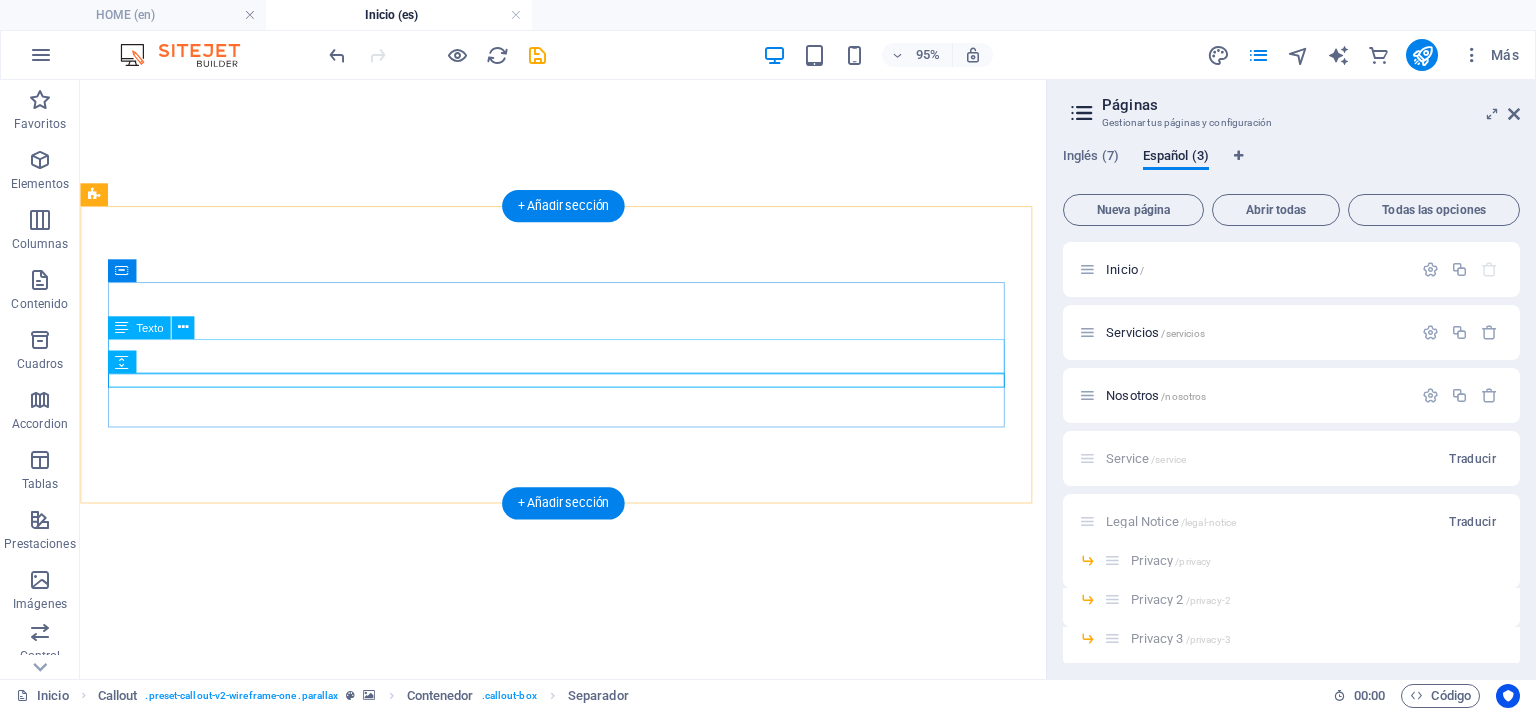 click on "Agenda tu cita" at bounding box center (588, 15038) 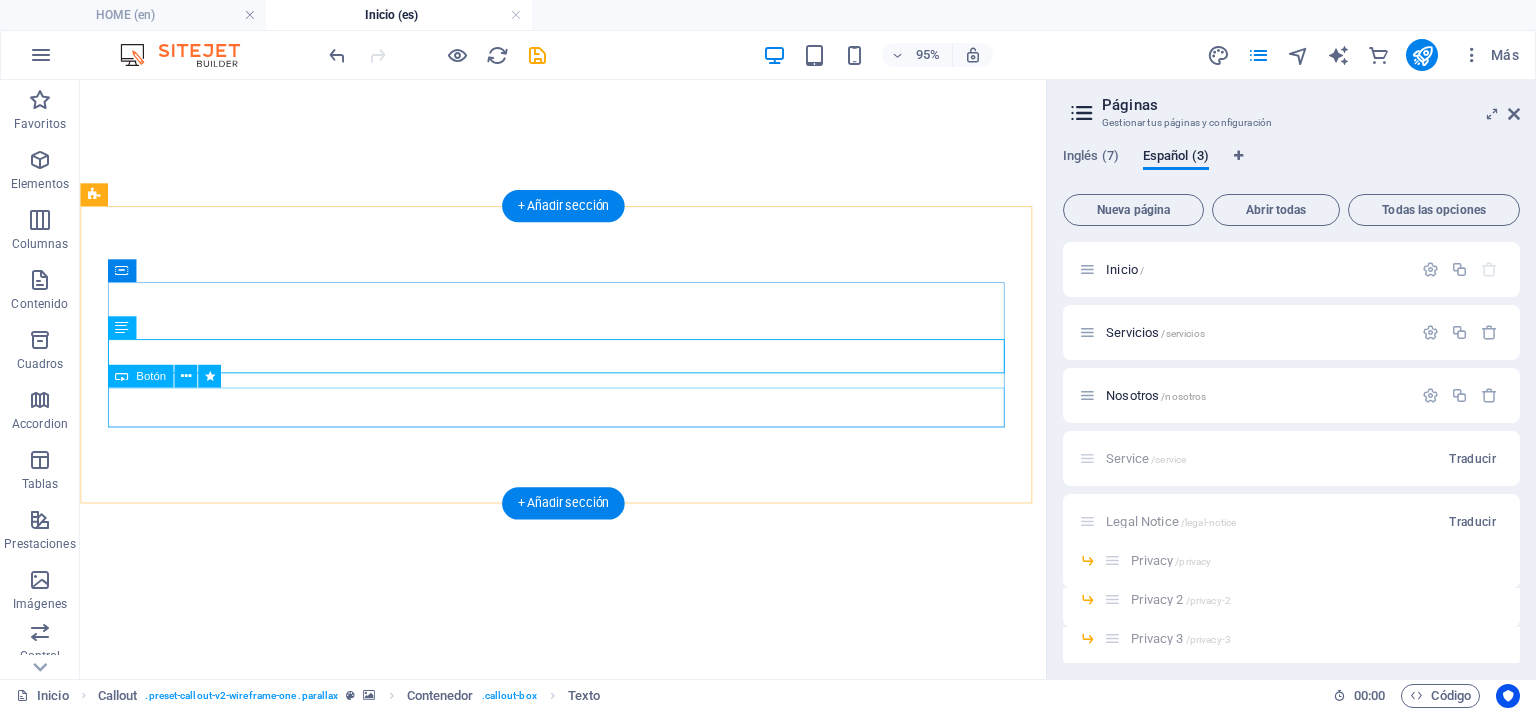 click on "DESEO" at bounding box center [588, 15092] 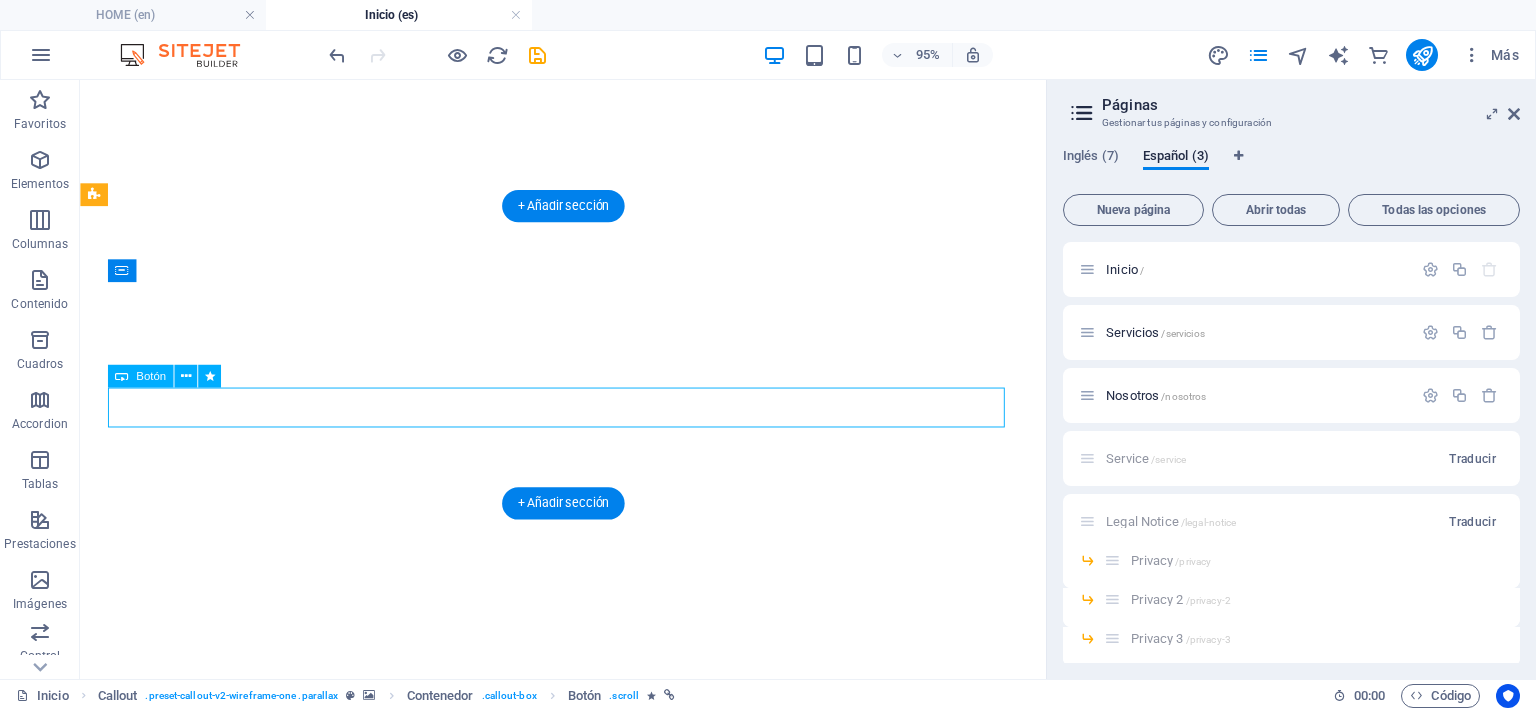 click on "DESEO" at bounding box center (588, 15092) 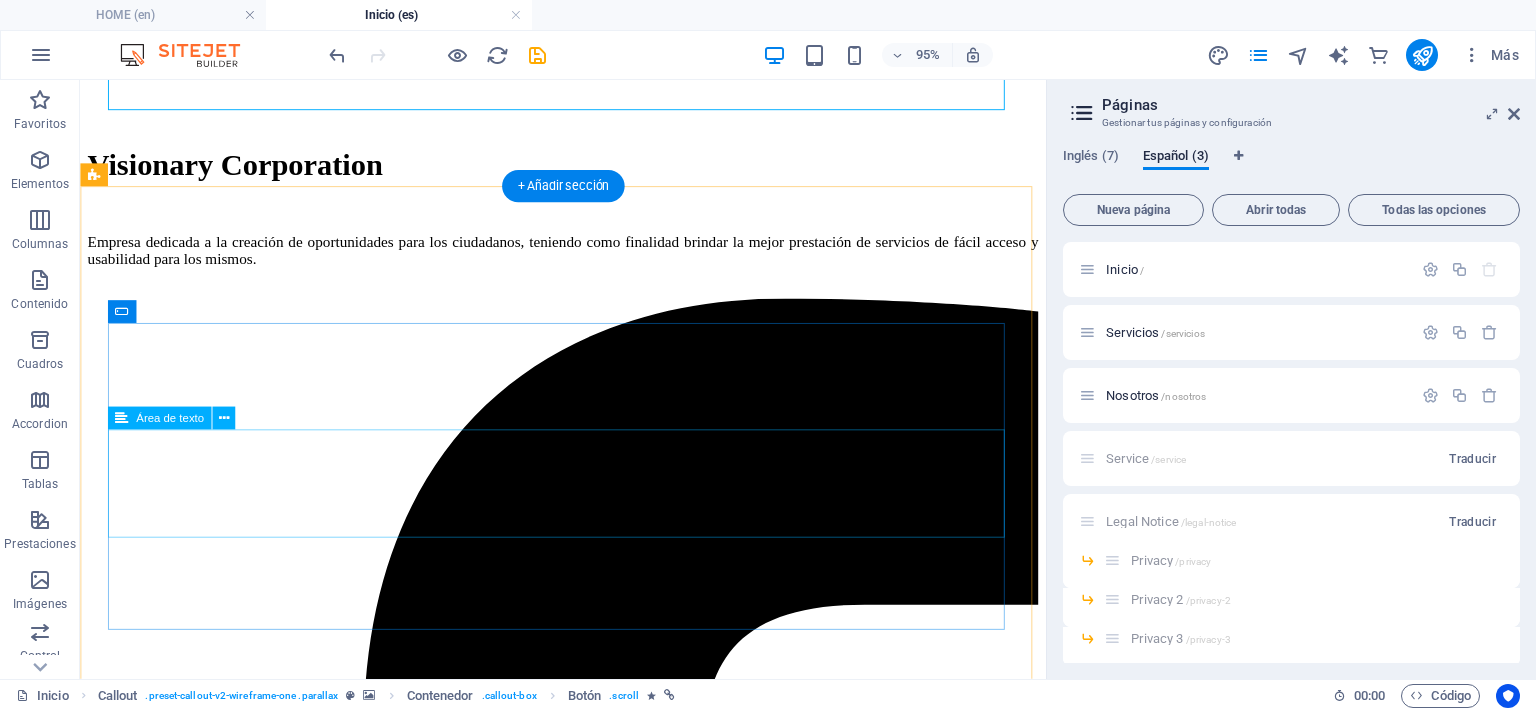 scroll, scrollTop: 1961, scrollLeft: 0, axis: vertical 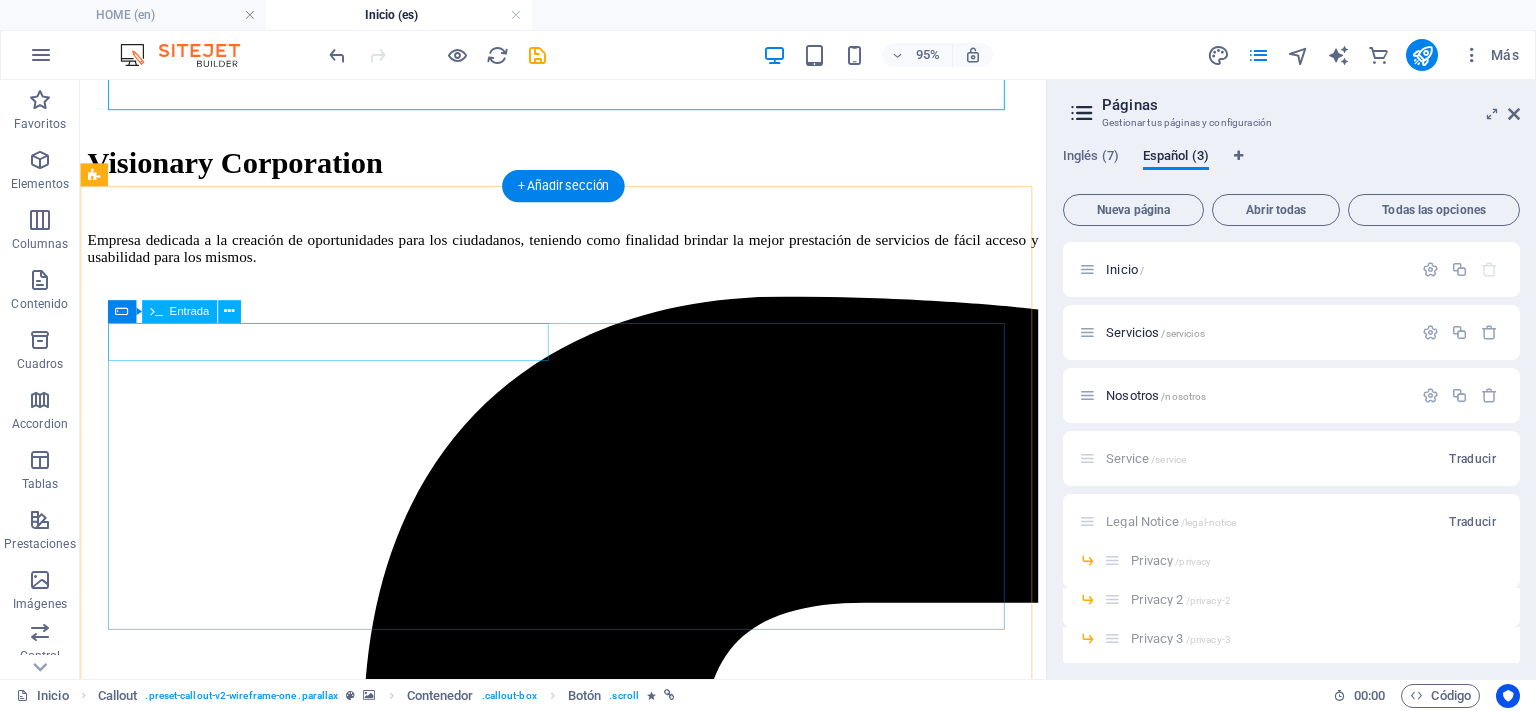 click at bounding box center [588, 14383] 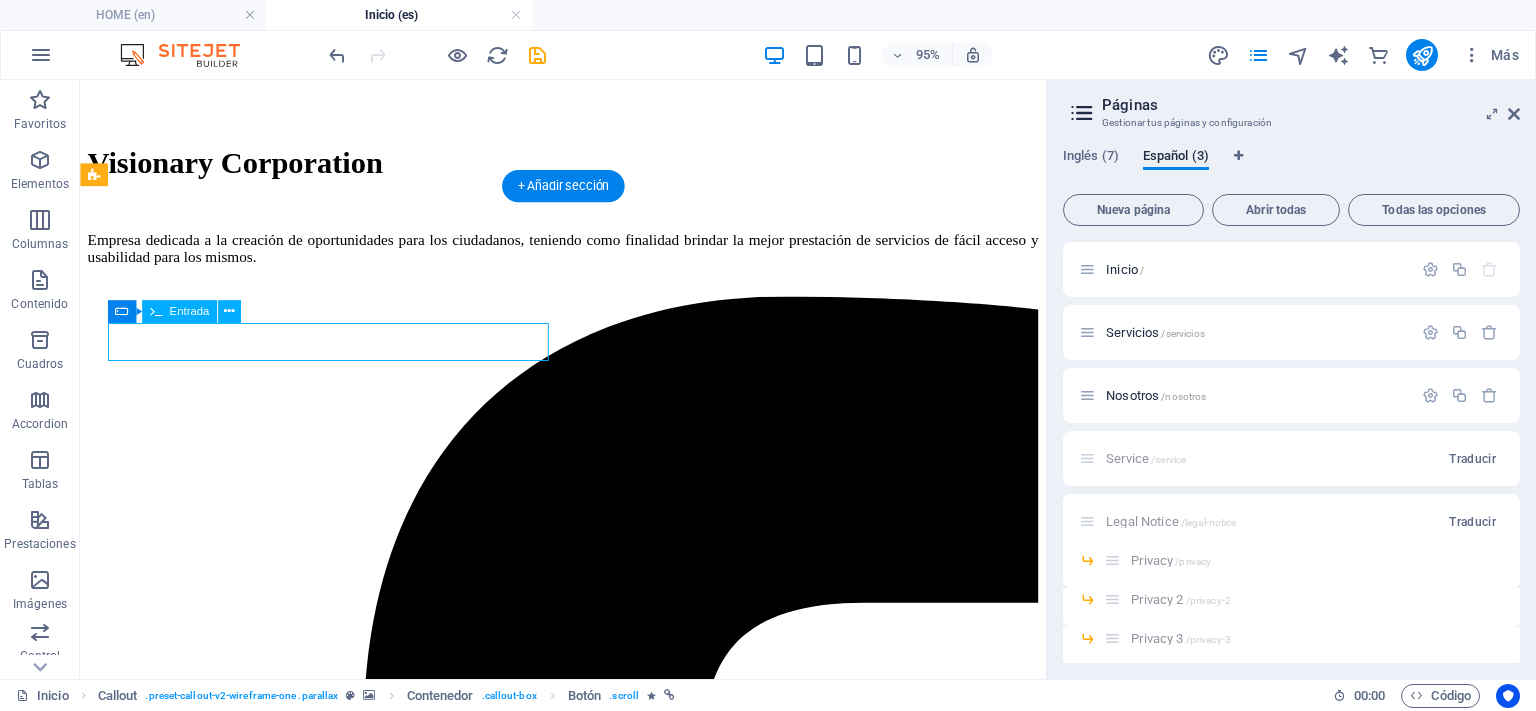 click at bounding box center (588, 14383) 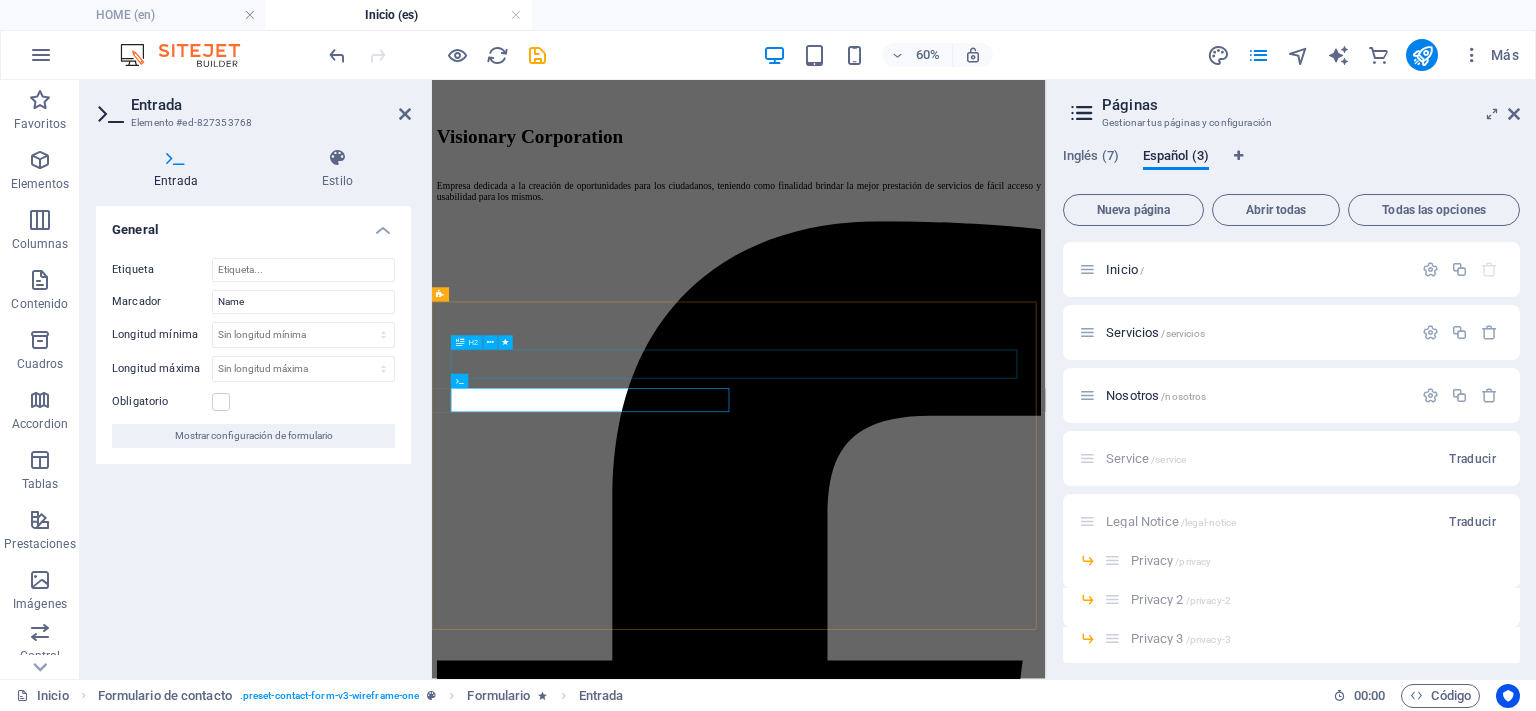 click on "Contact" at bounding box center [943, 14400] 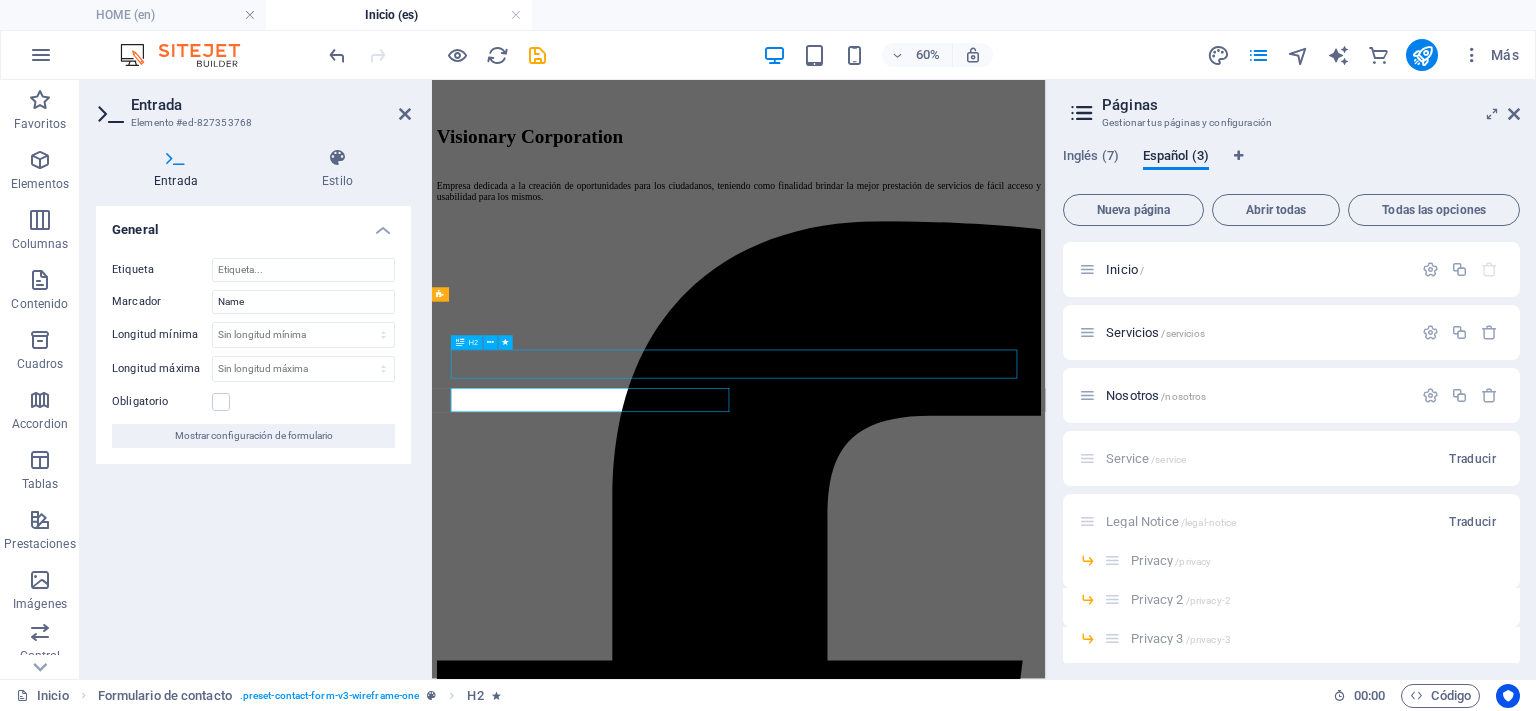 click on "Contact" at bounding box center [943, 14400] 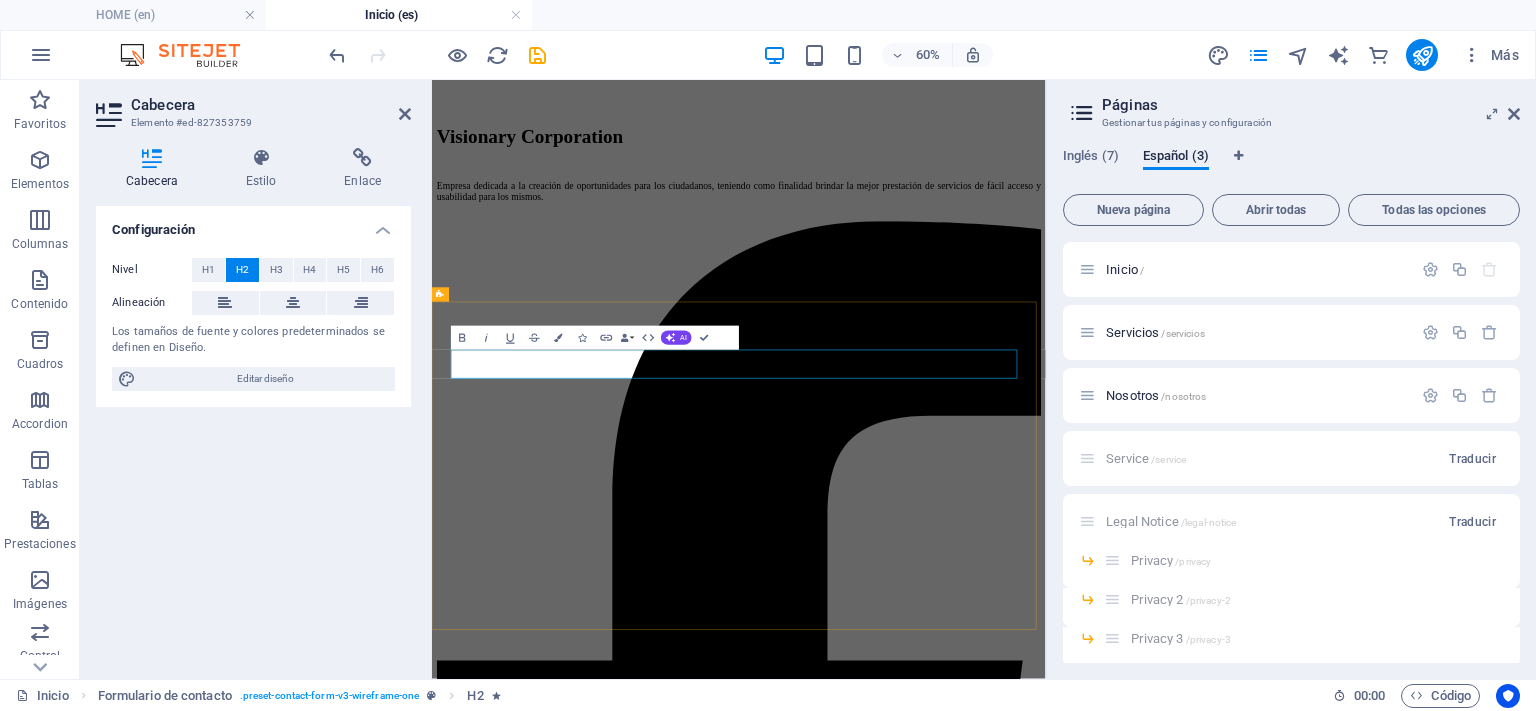 click on "Contact" at bounding box center (943, 14400) 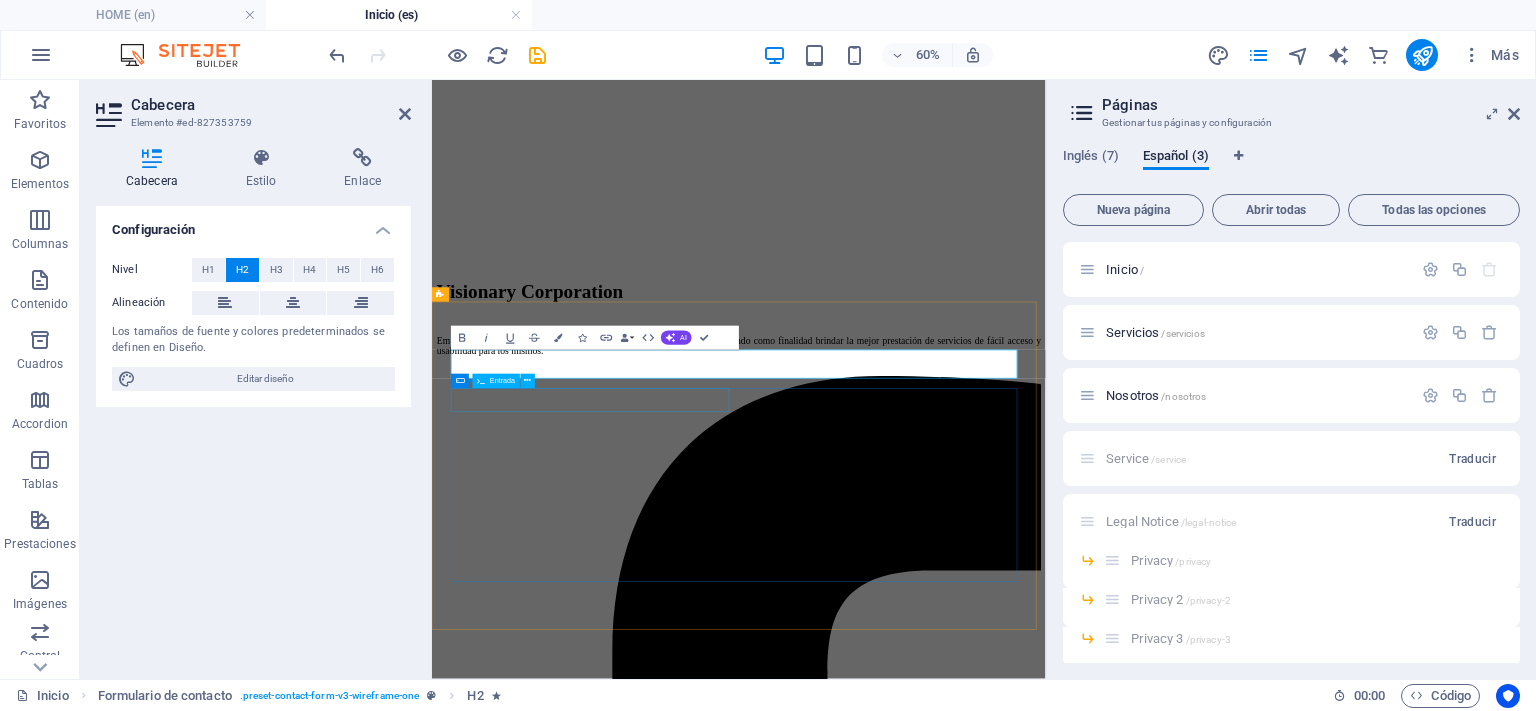 click at bounding box center (943, 14938) 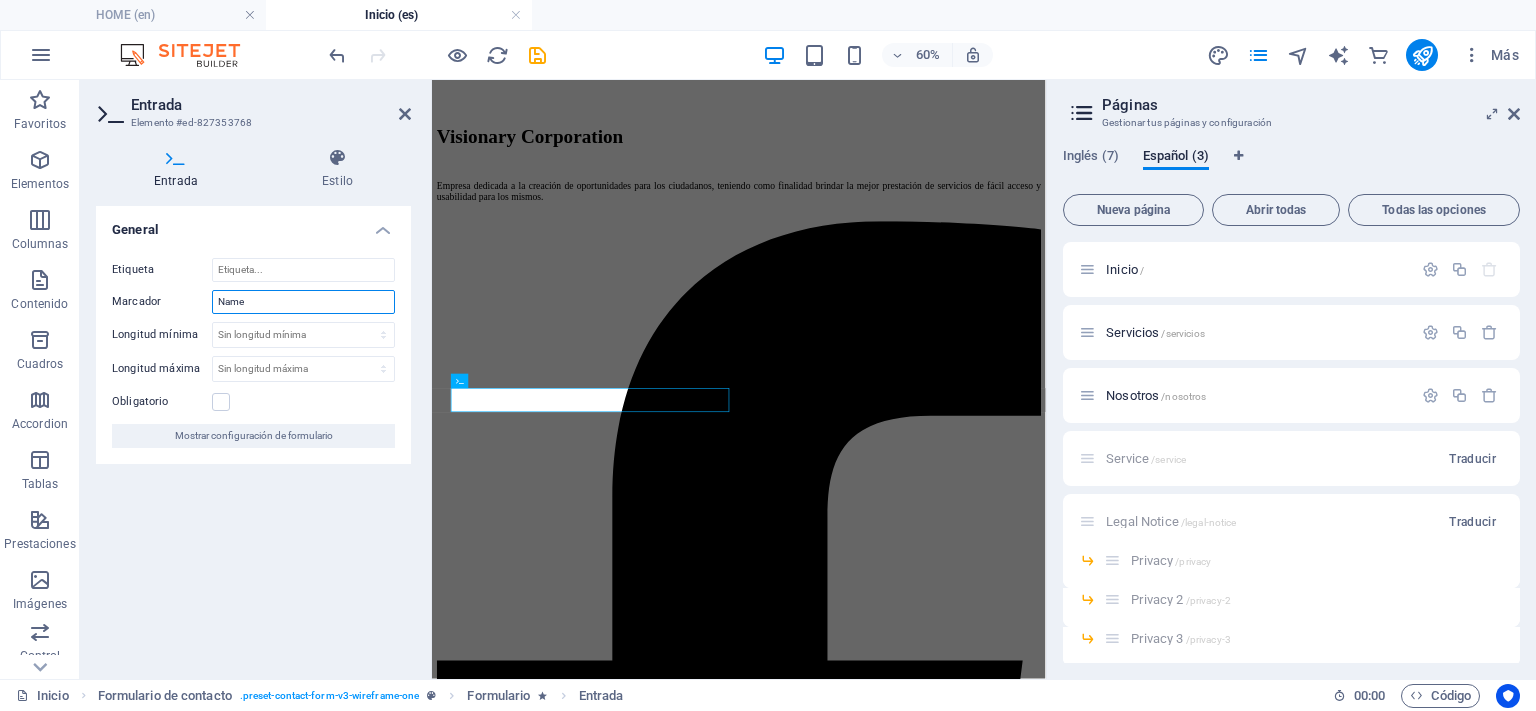 click on "Name" at bounding box center (303, 302) 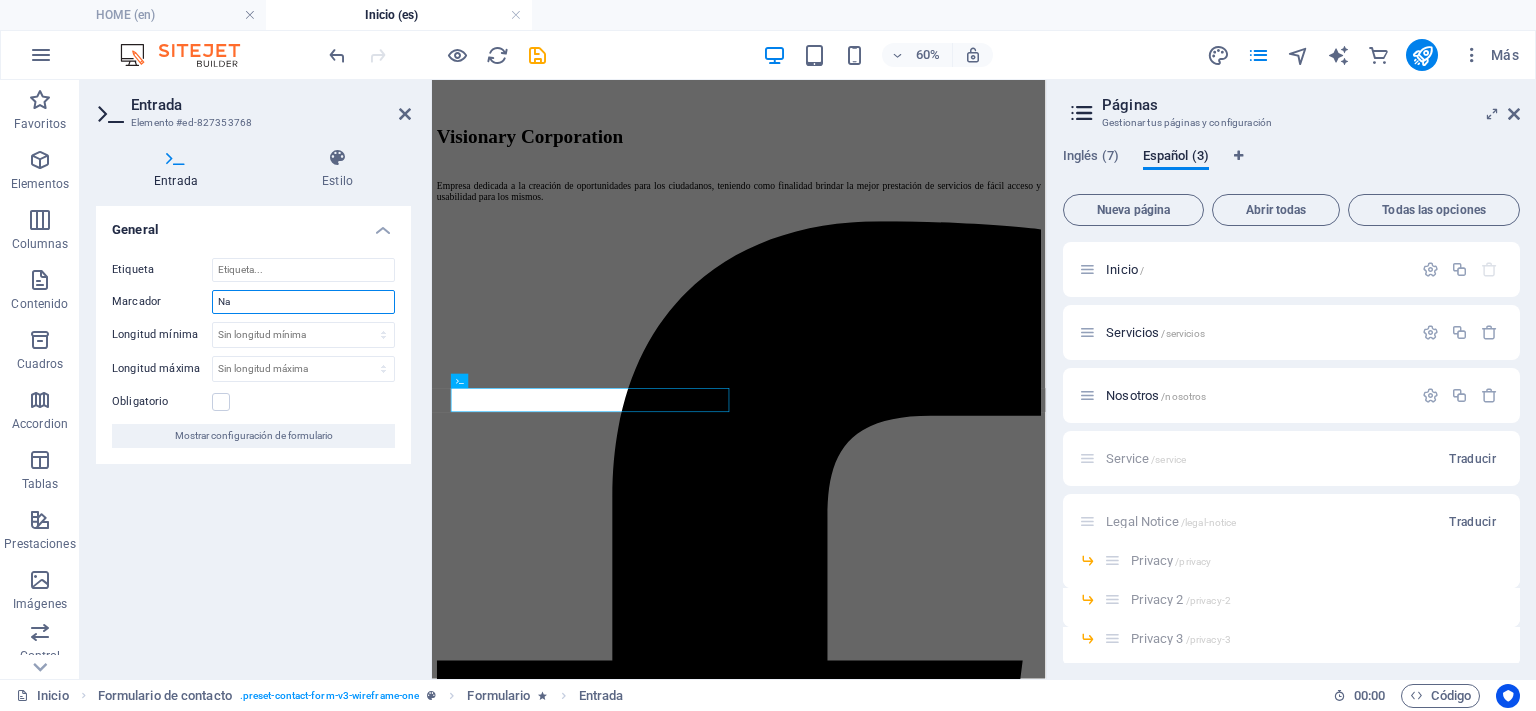 type on "N" 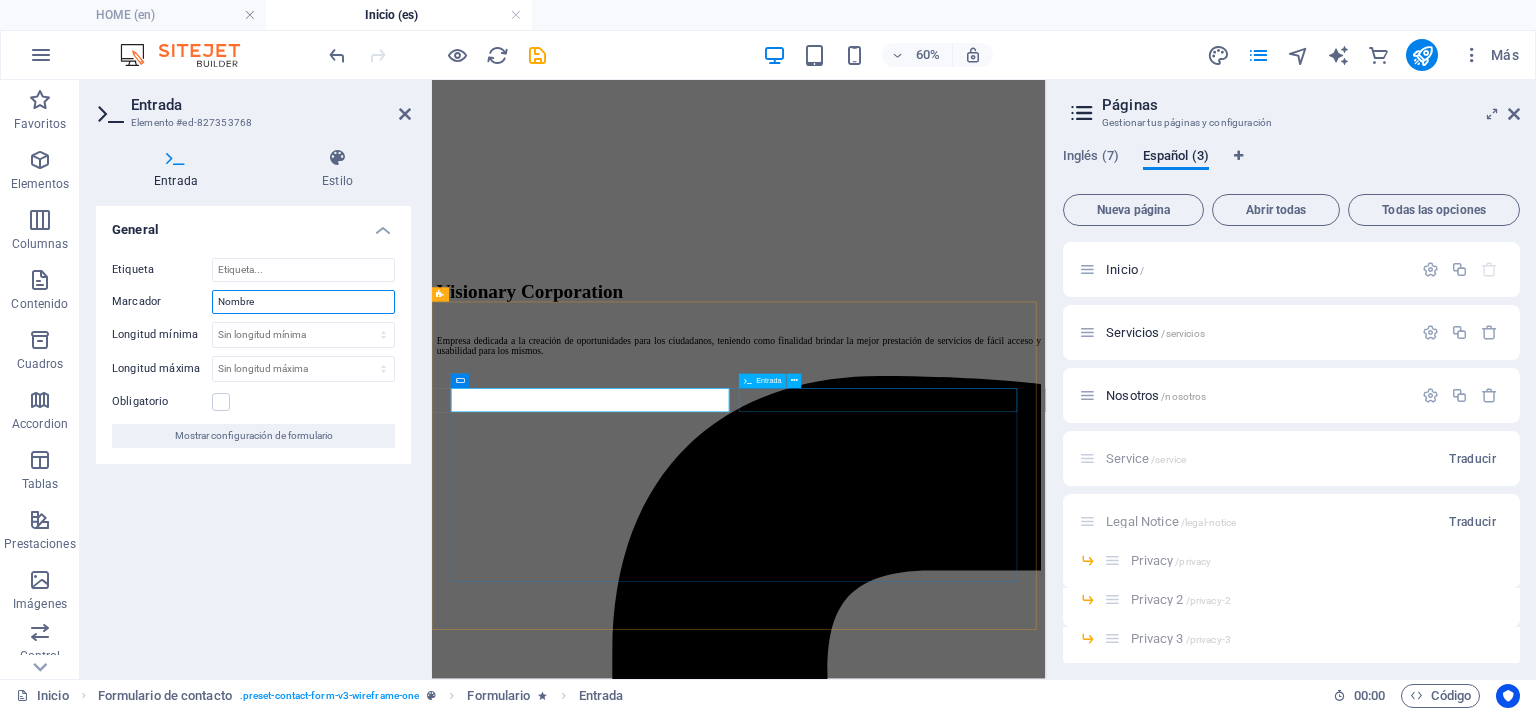 type on "Nombre" 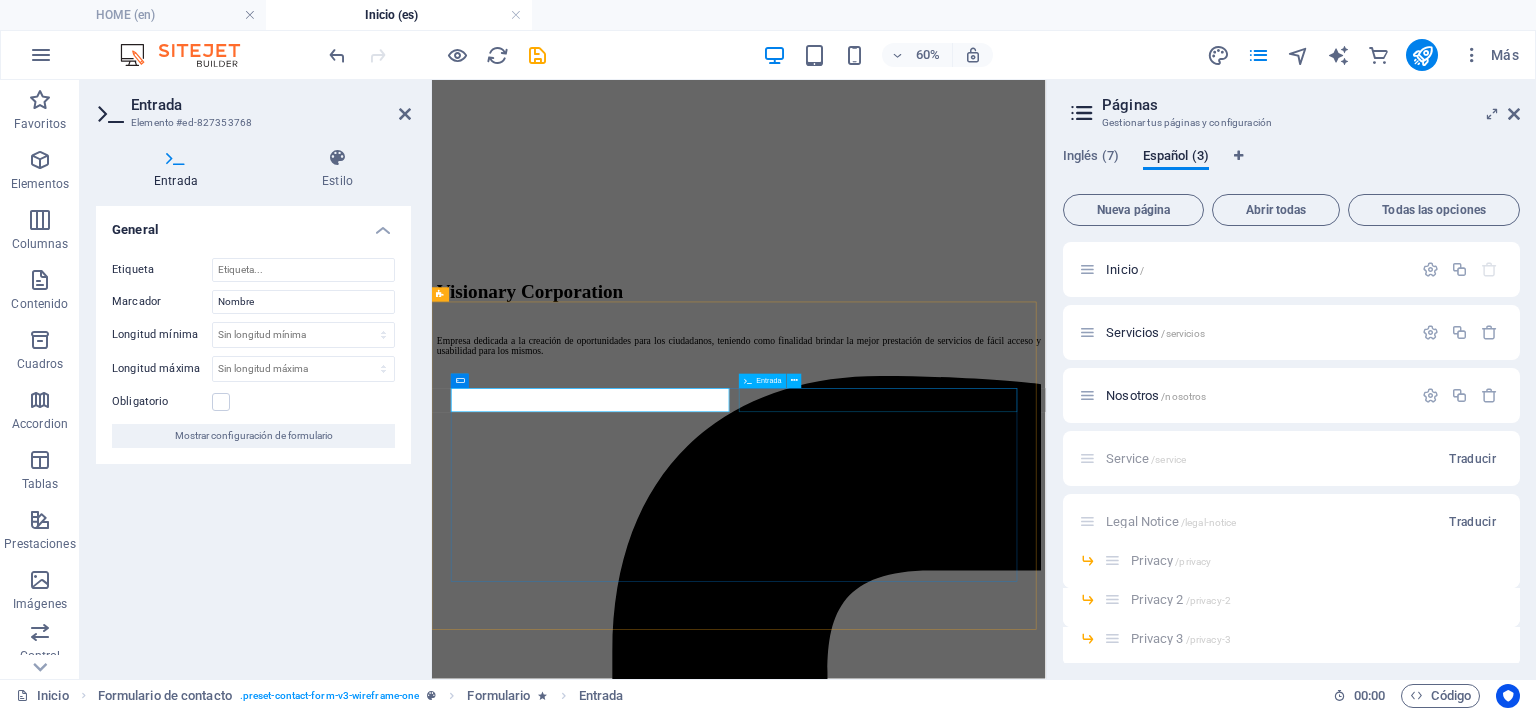 click at bounding box center [943, 14959] 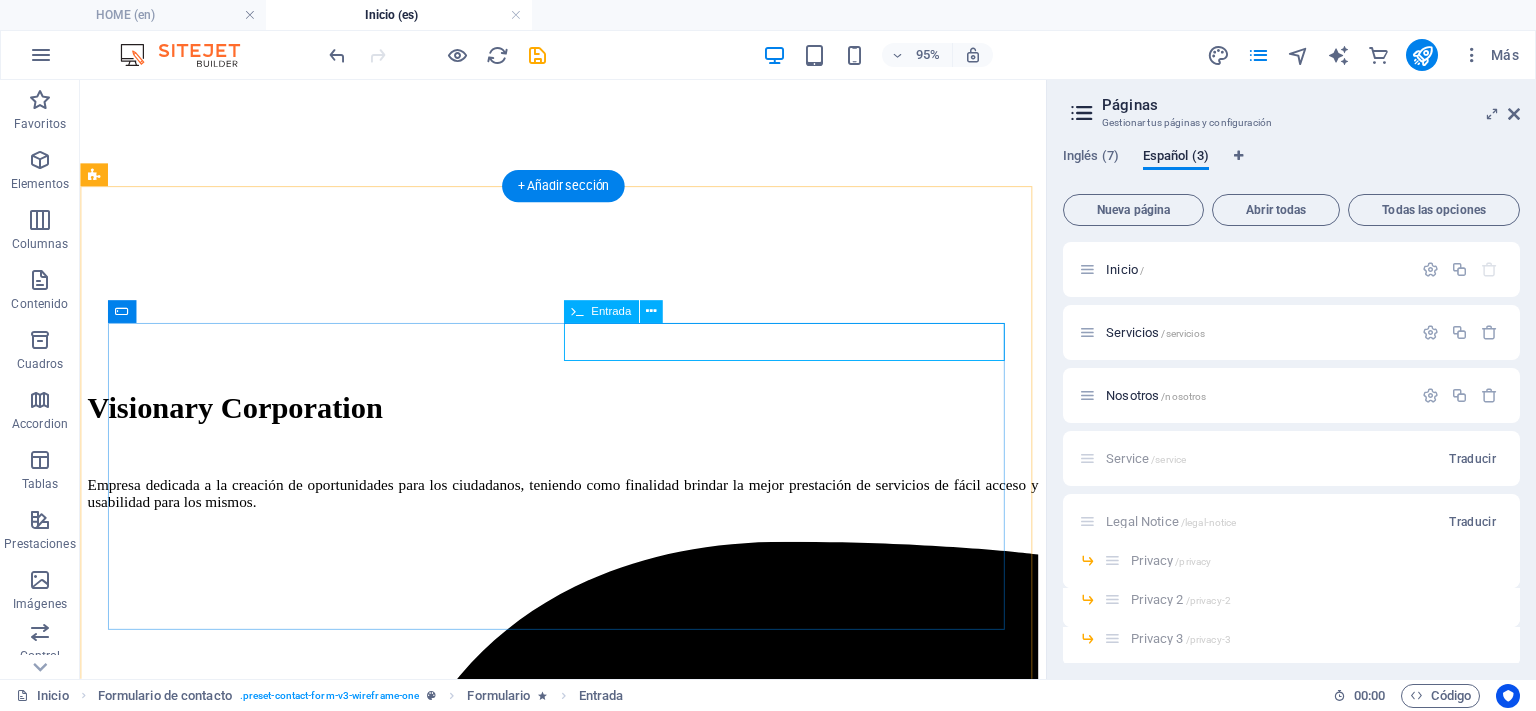click at bounding box center (588, 14882) 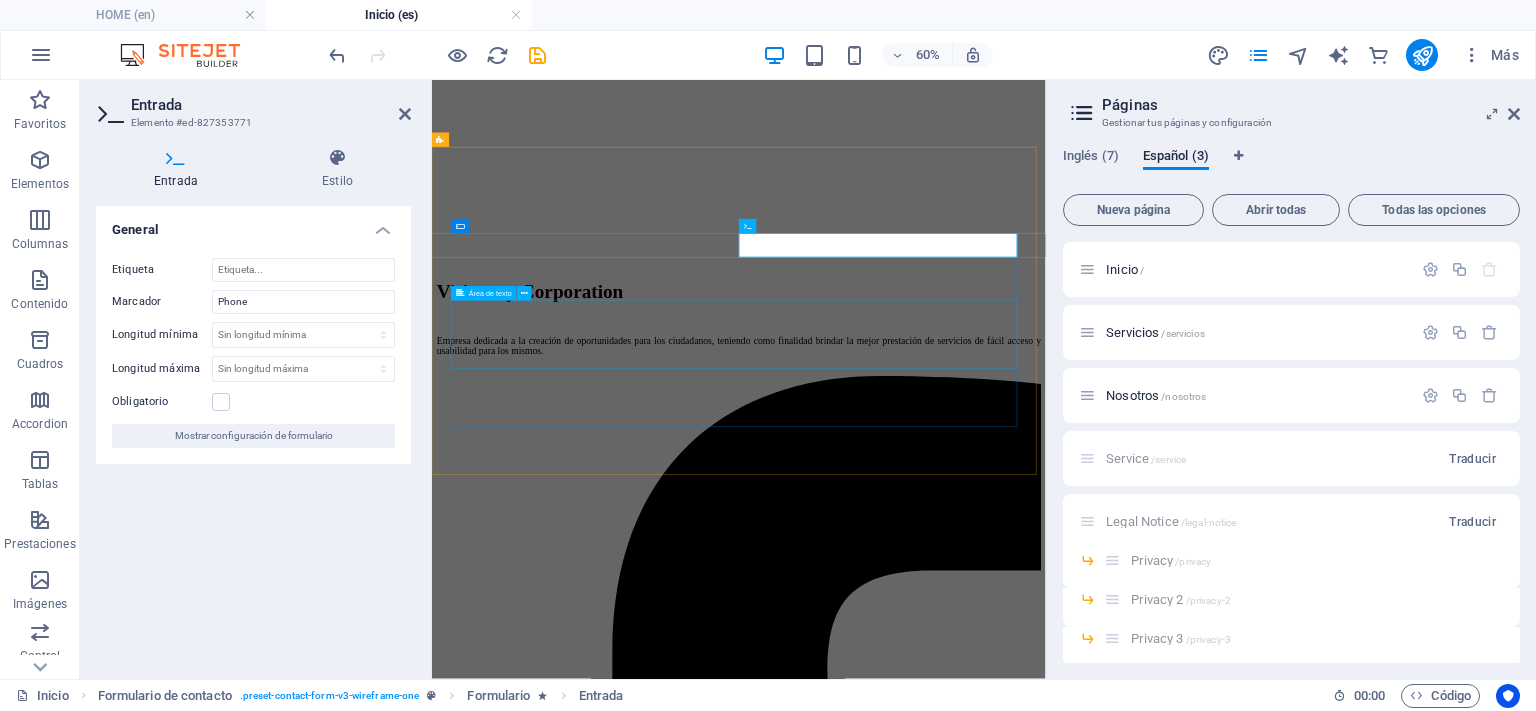 scroll, scrollTop: 2219, scrollLeft: 0, axis: vertical 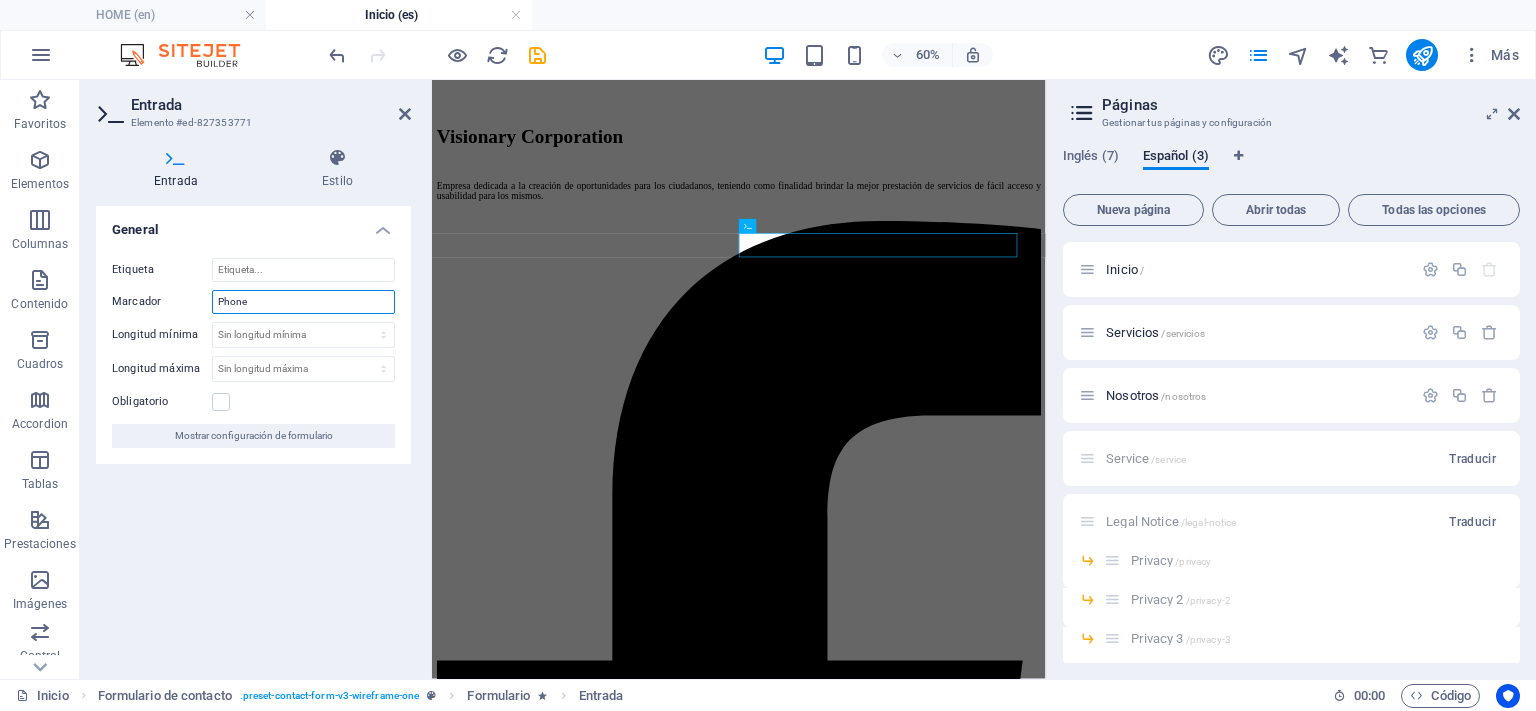 drag, startPoint x: 262, startPoint y: 301, endPoint x: 172, endPoint y: 307, distance: 90.199776 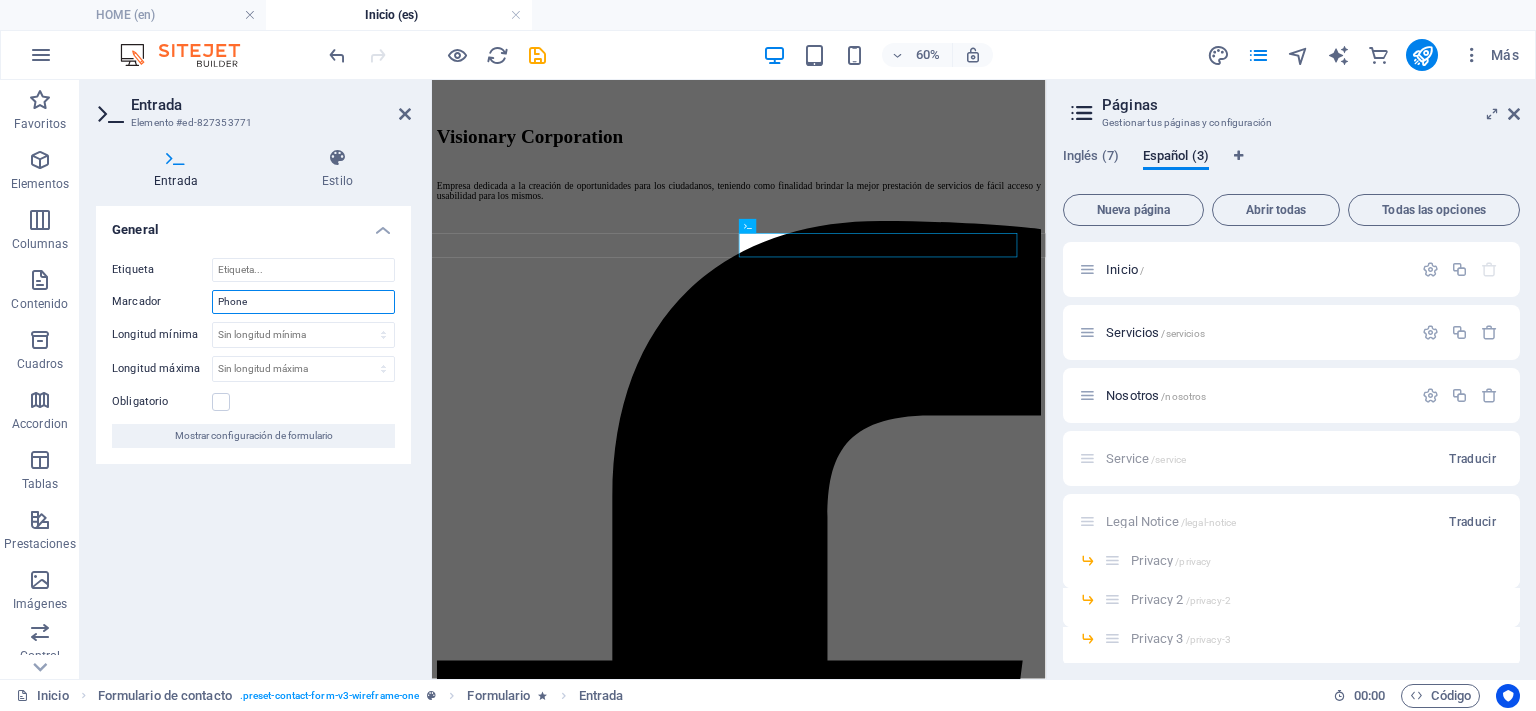 click on "Marcador Phone" at bounding box center [253, 302] 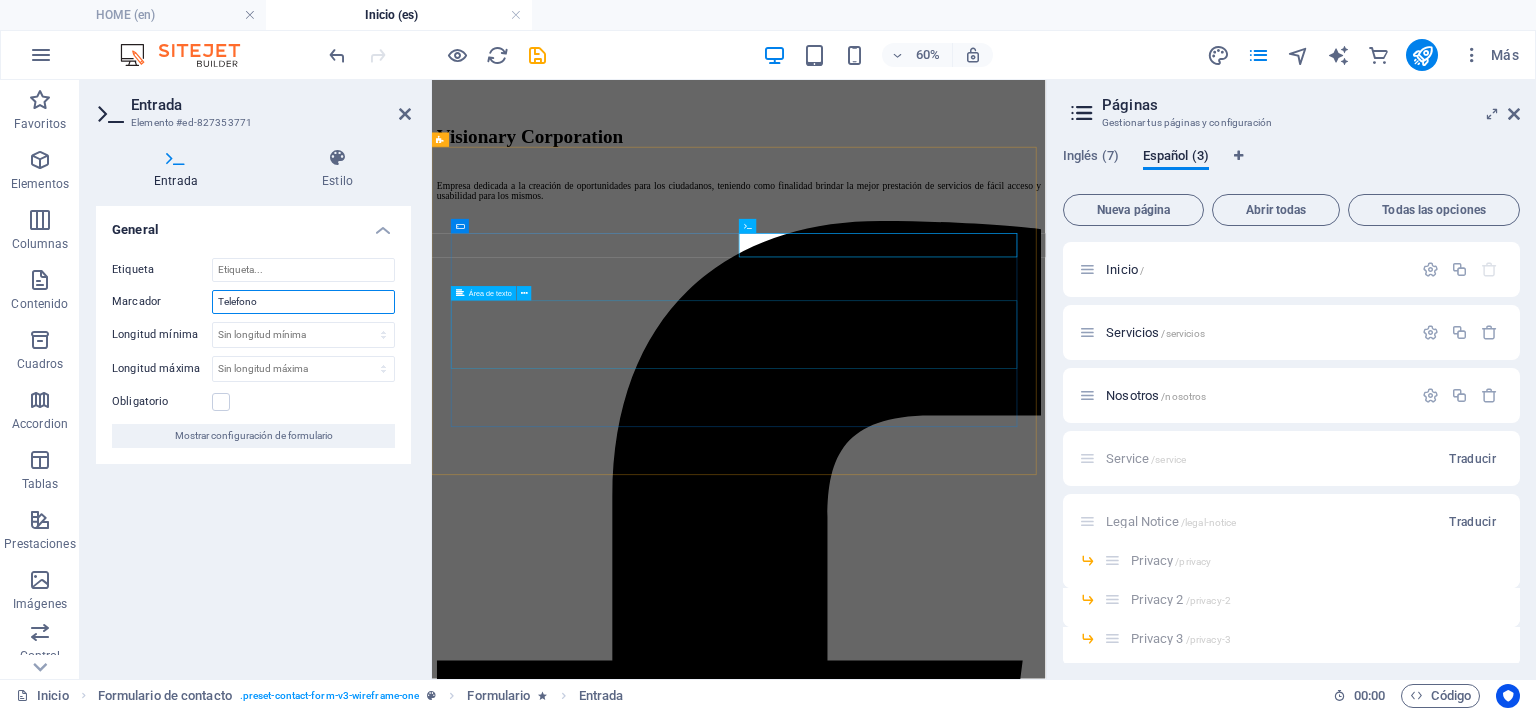 type on "Telefono" 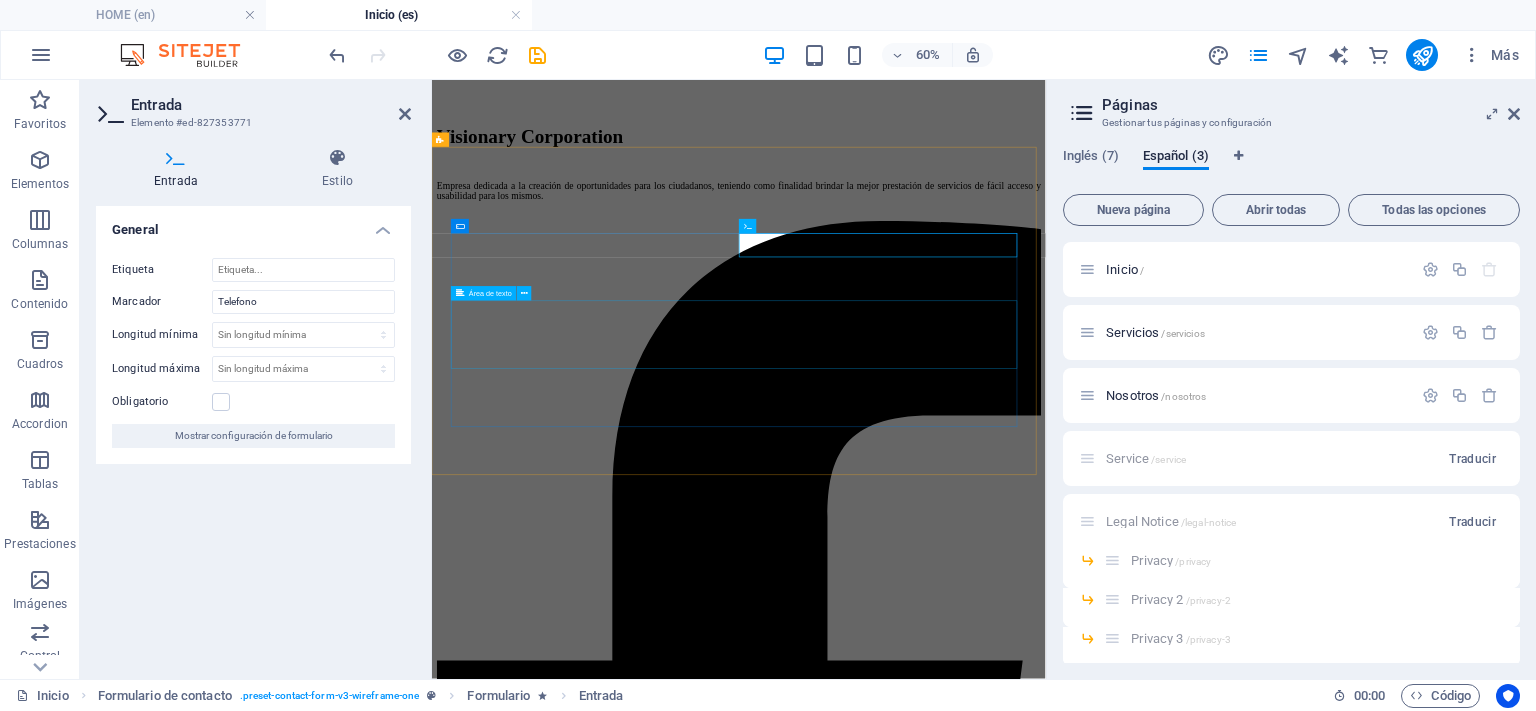 click at bounding box center [943, 14774] 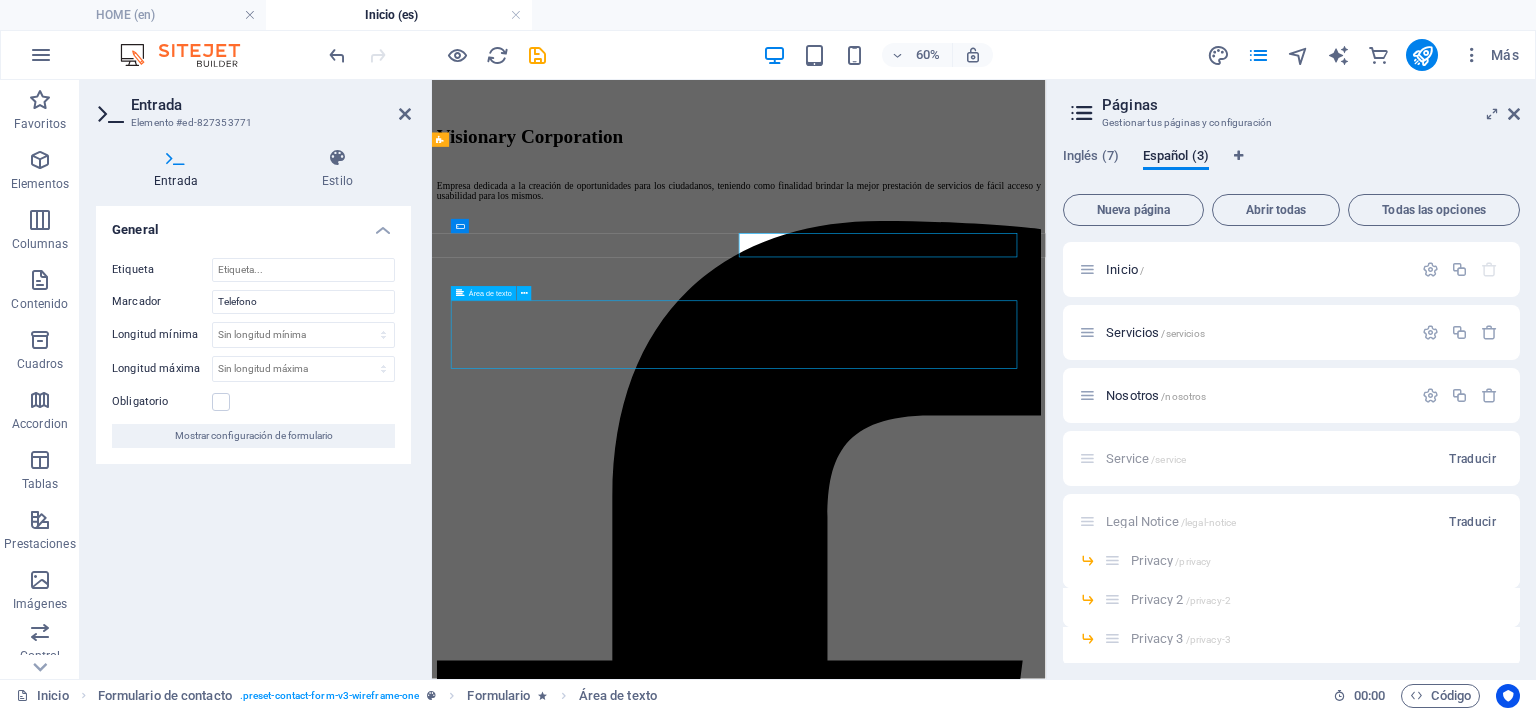 click at bounding box center [943, 14774] 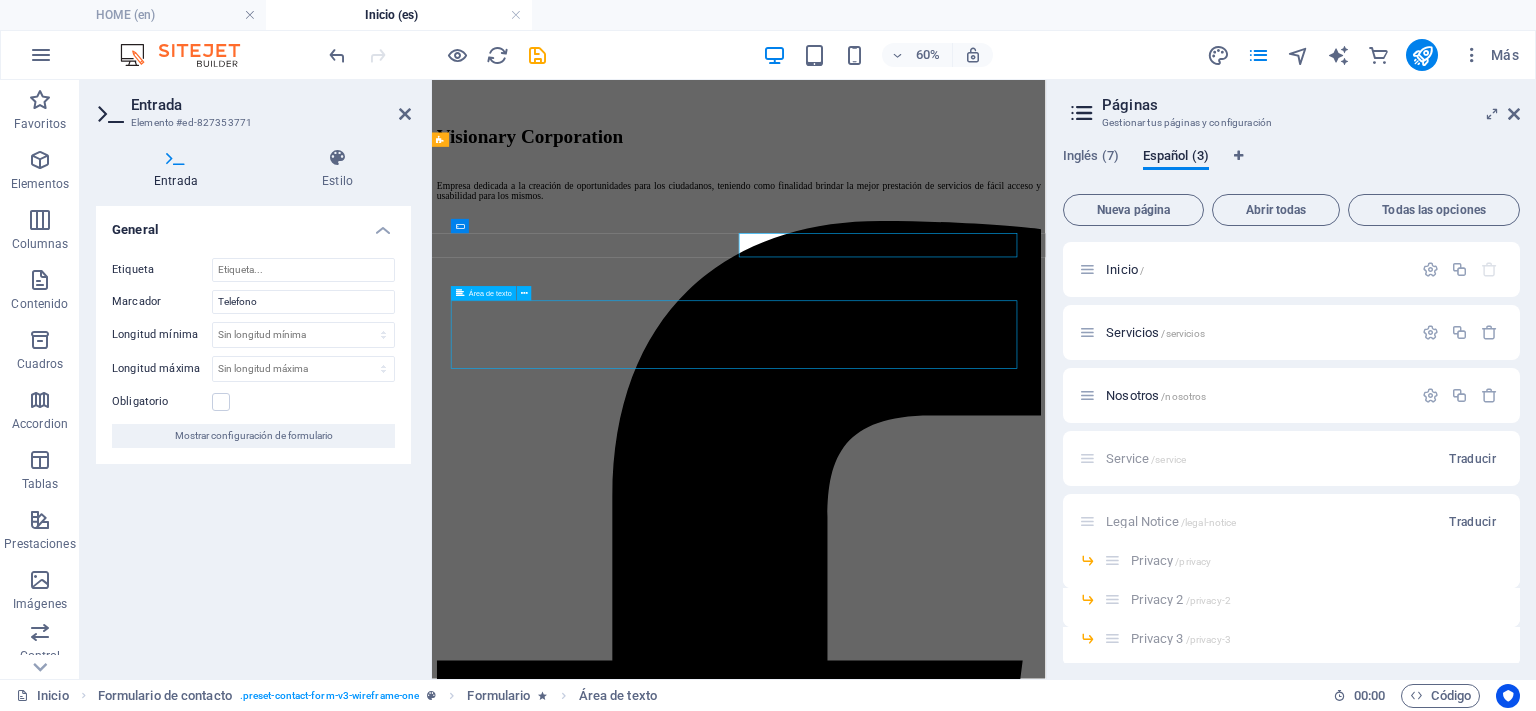 scroll, scrollTop: 2476, scrollLeft: 0, axis: vertical 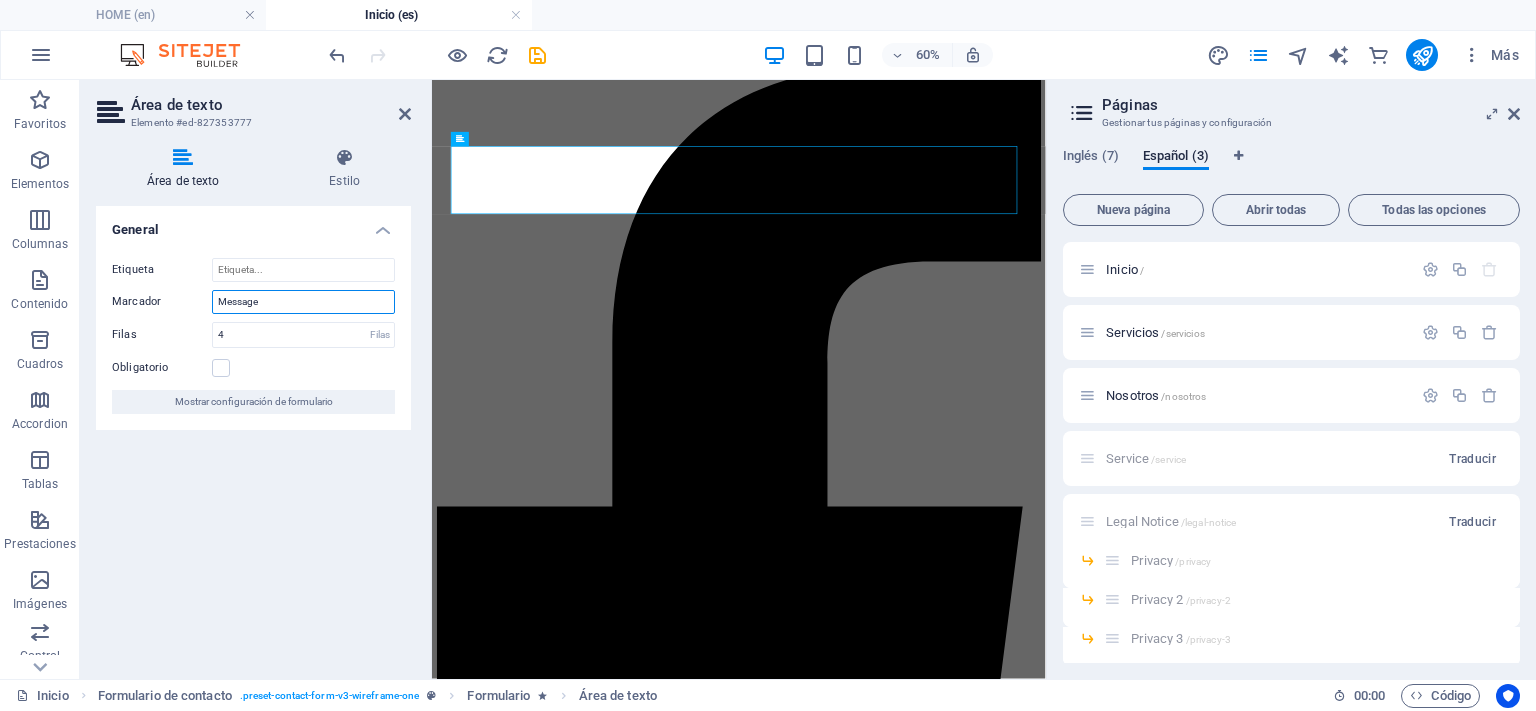drag, startPoint x: 276, startPoint y: 304, endPoint x: 237, endPoint y: 305, distance: 39.012817 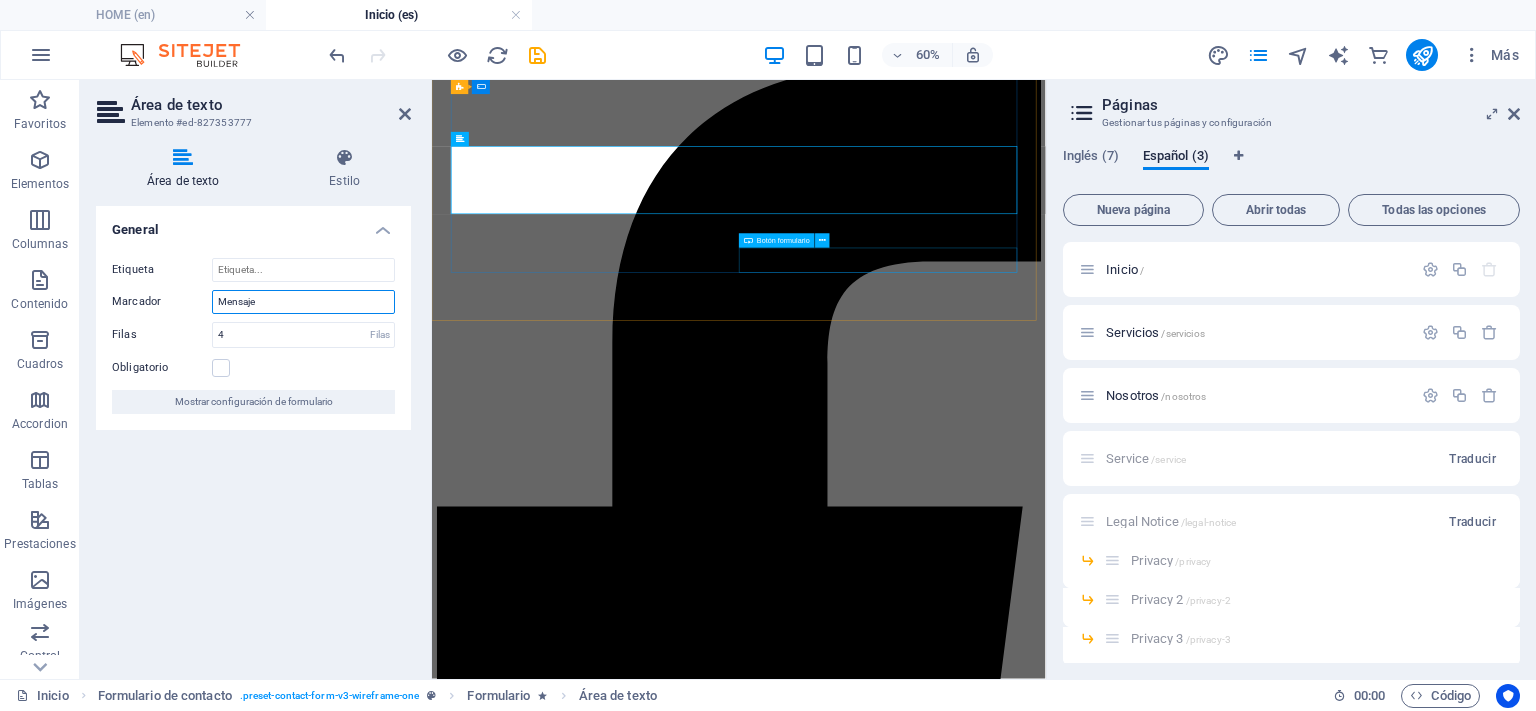 type on "Mensaje" 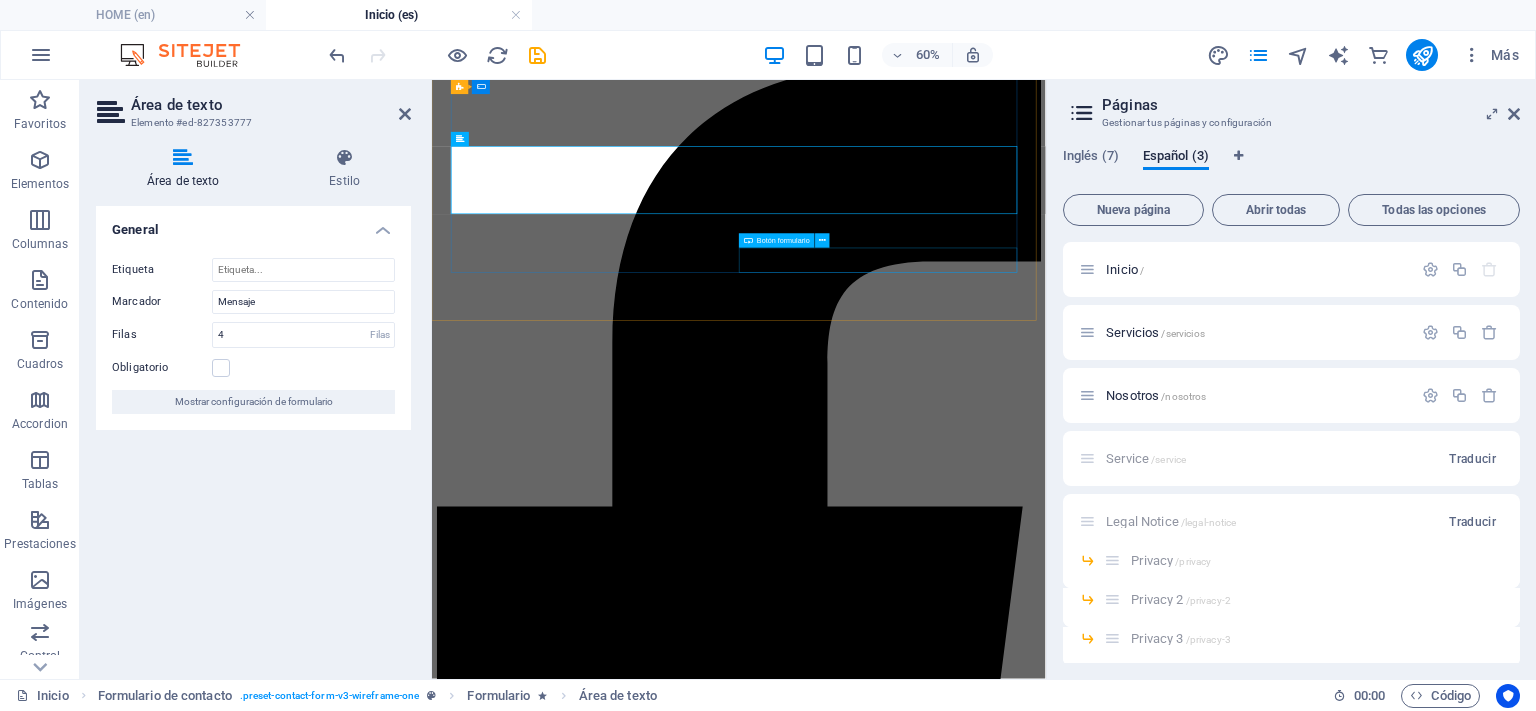 click on "Submit" at bounding box center (943, 14737) 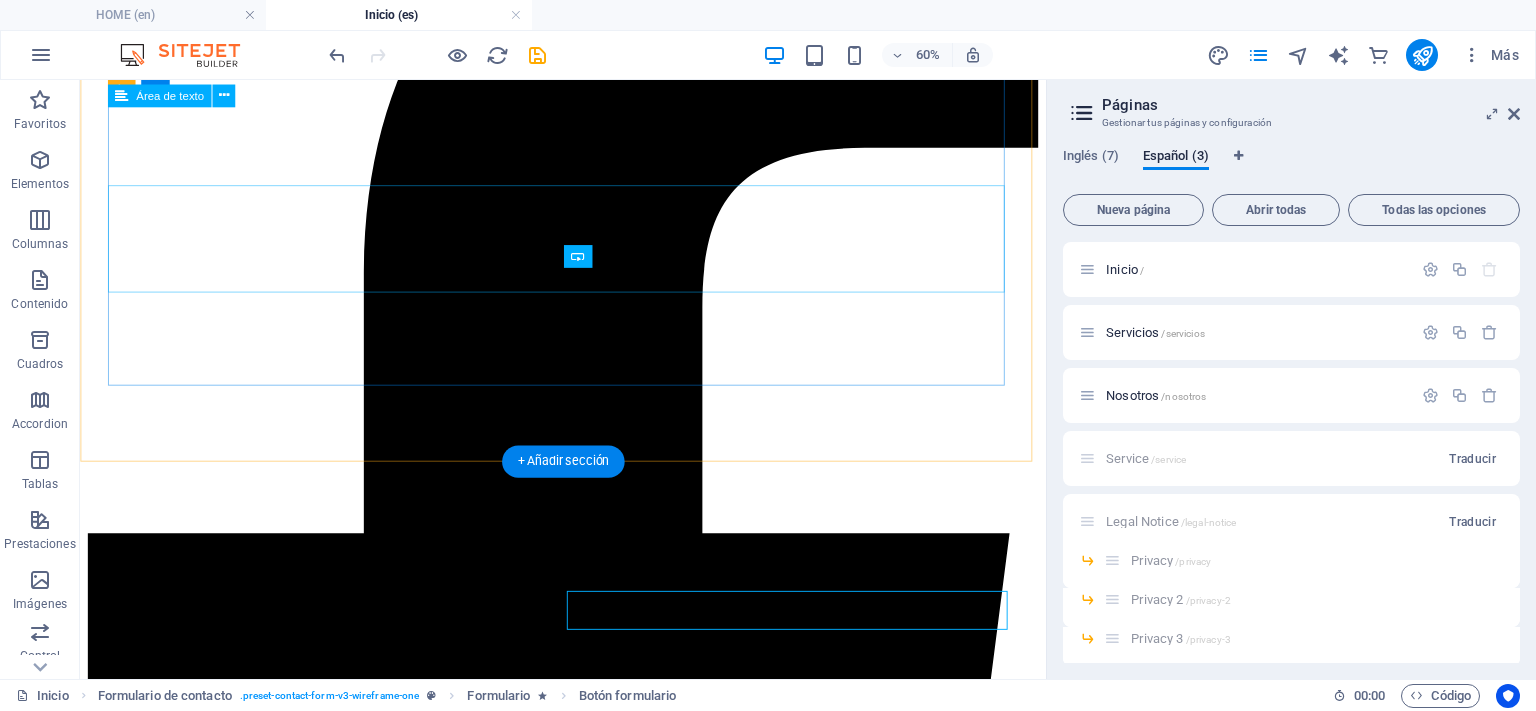 scroll, scrollTop: 2219, scrollLeft: 0, axis: vertical 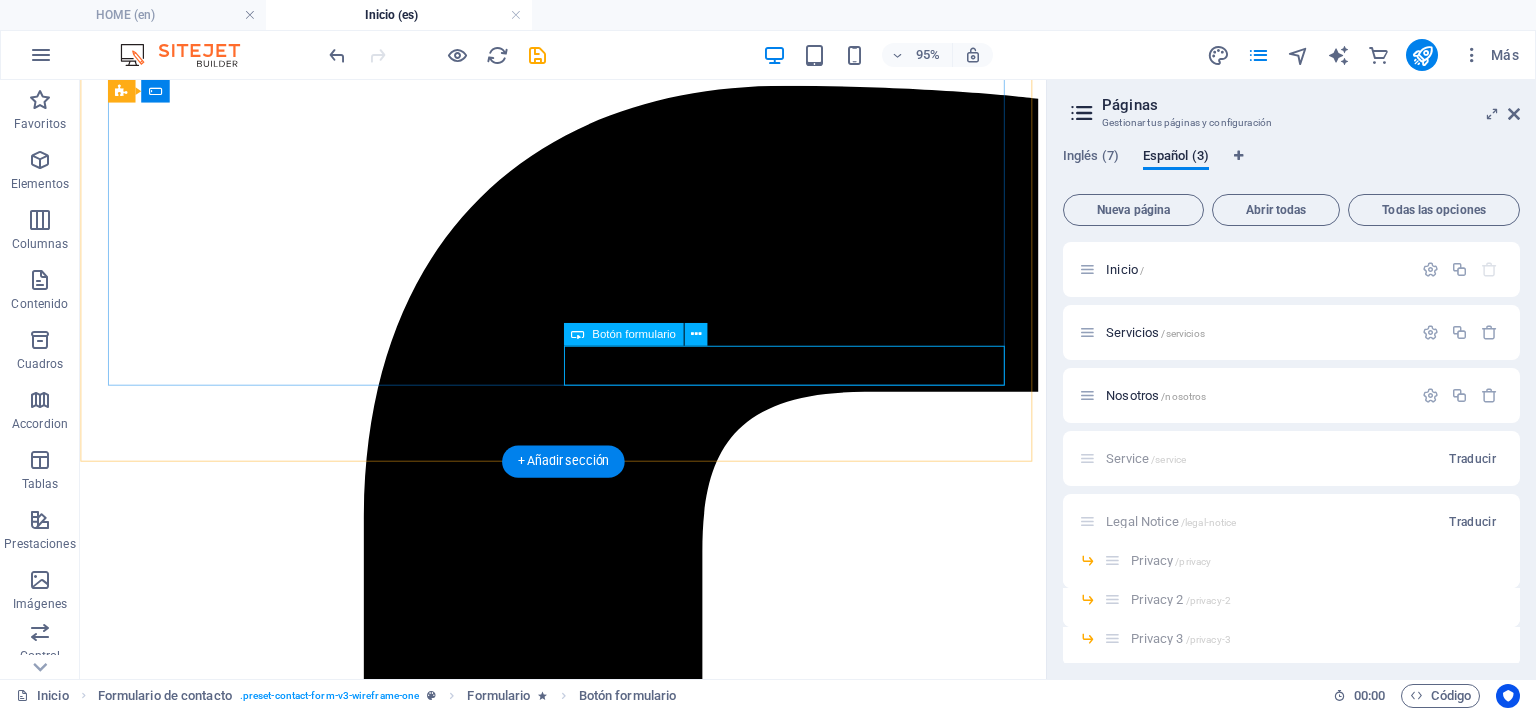 click on "Submit" at bounding box center [588, 14475] 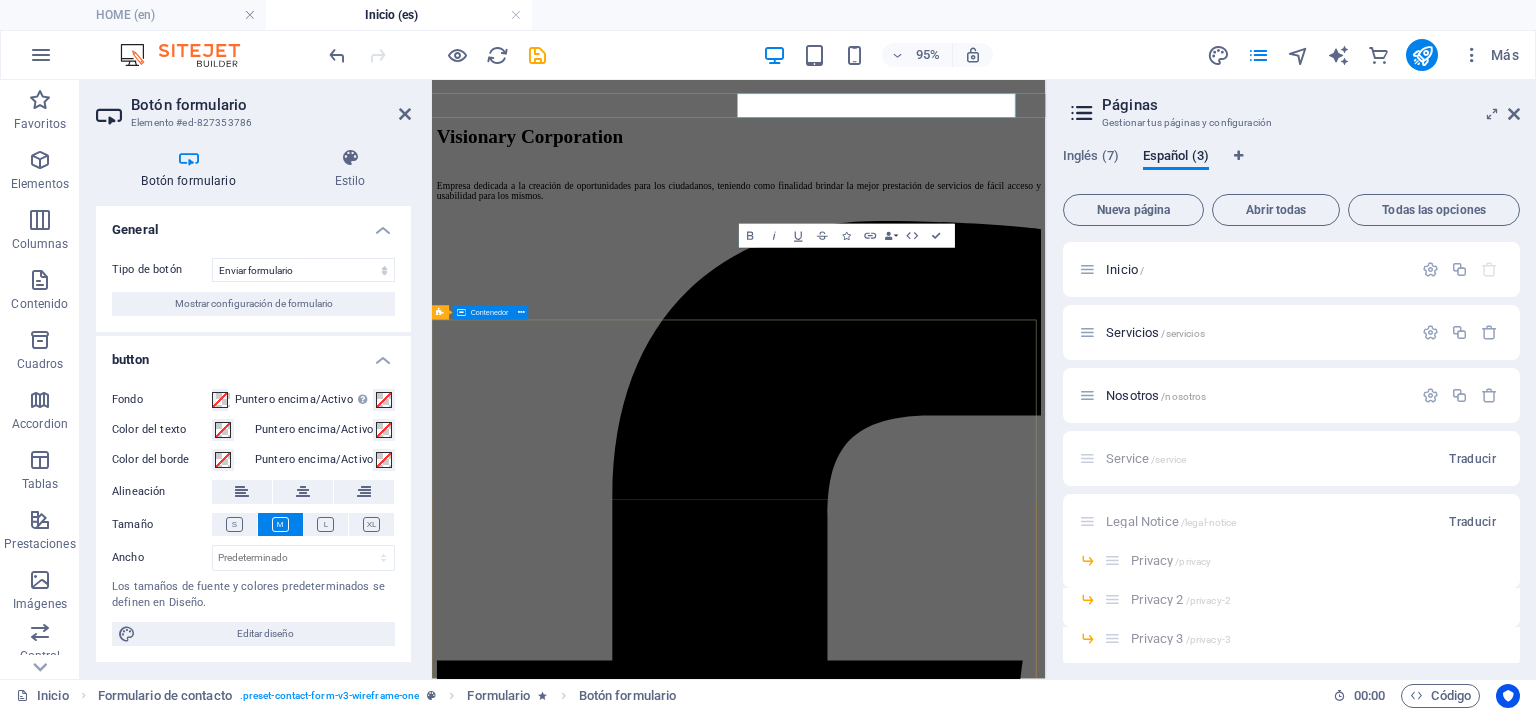 scroll, scrollTop: 2476, scrollLeft: 0, axis: vertical 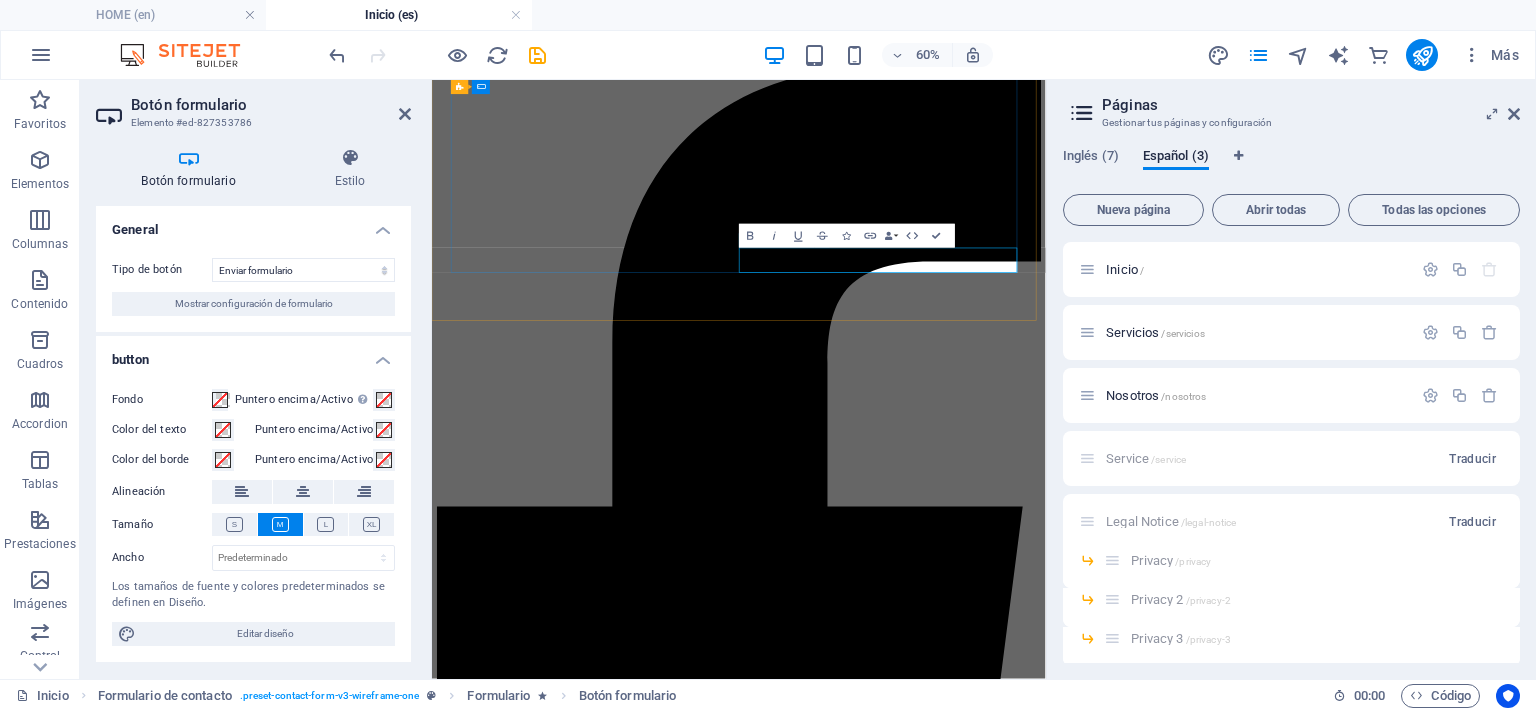 click on "Submit" at bounding box center (468, 14737) 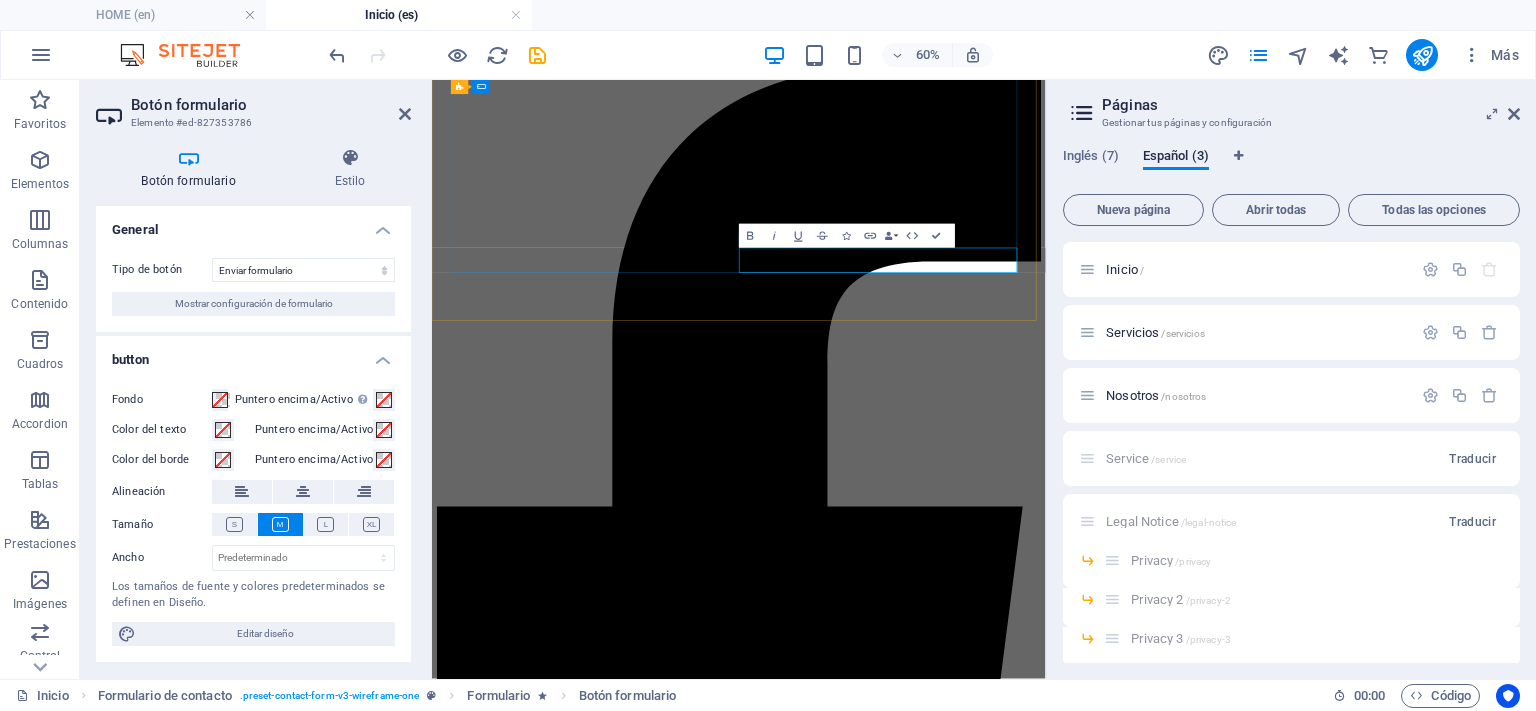 click on "Submit" at bounding box center [468, 14737] 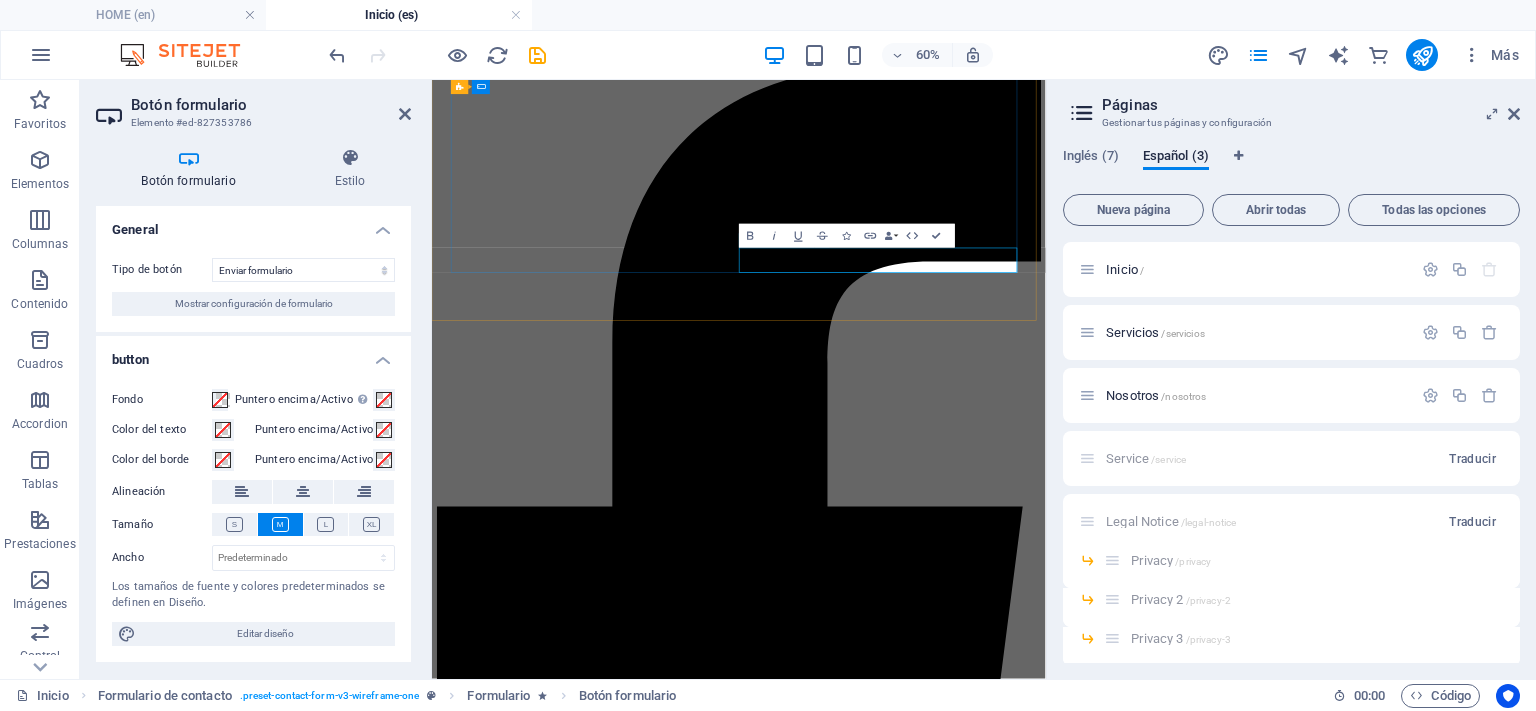 type on "Submit" 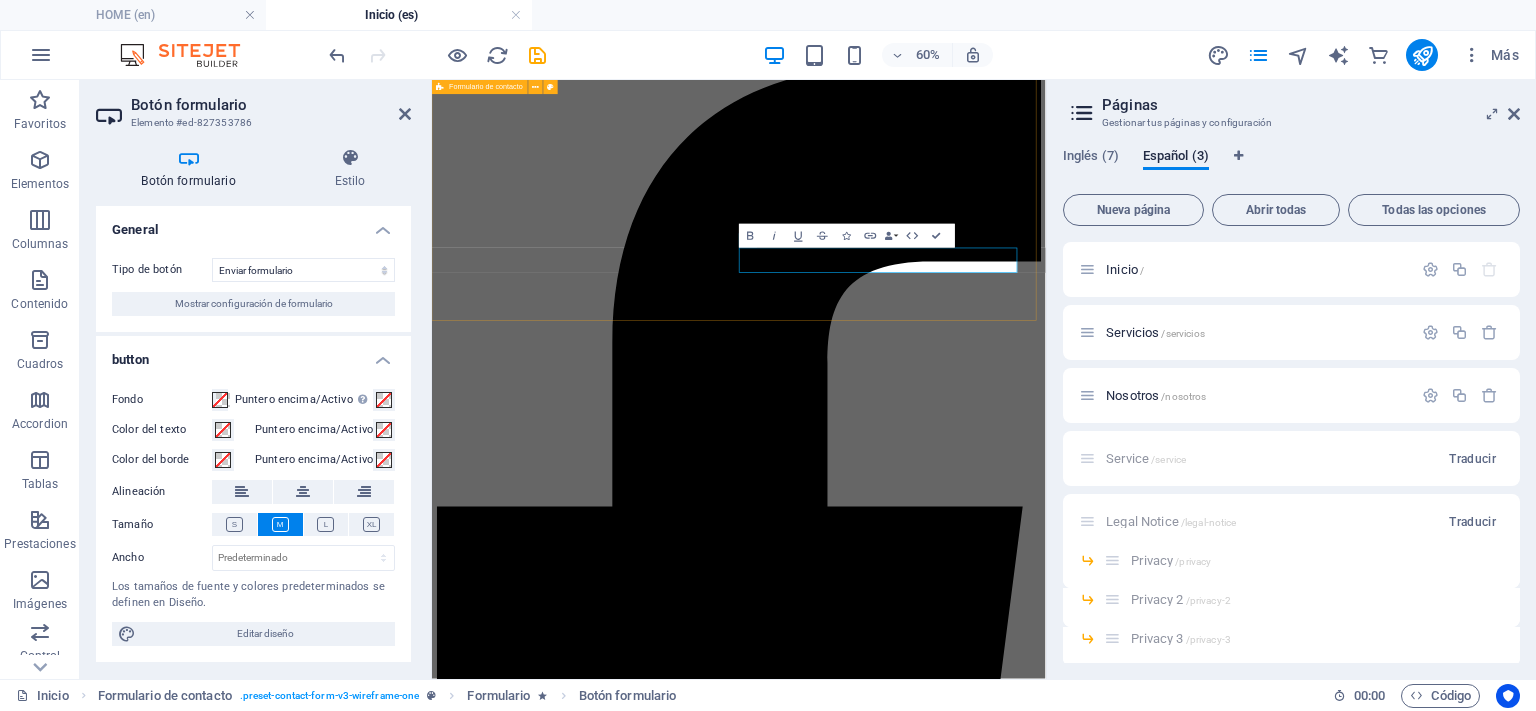 click on "Contacto   I have read and understand the privacy policy. ¿Ilegible? Cargar nuevo Enviar" at bounding box center (943, 14549) 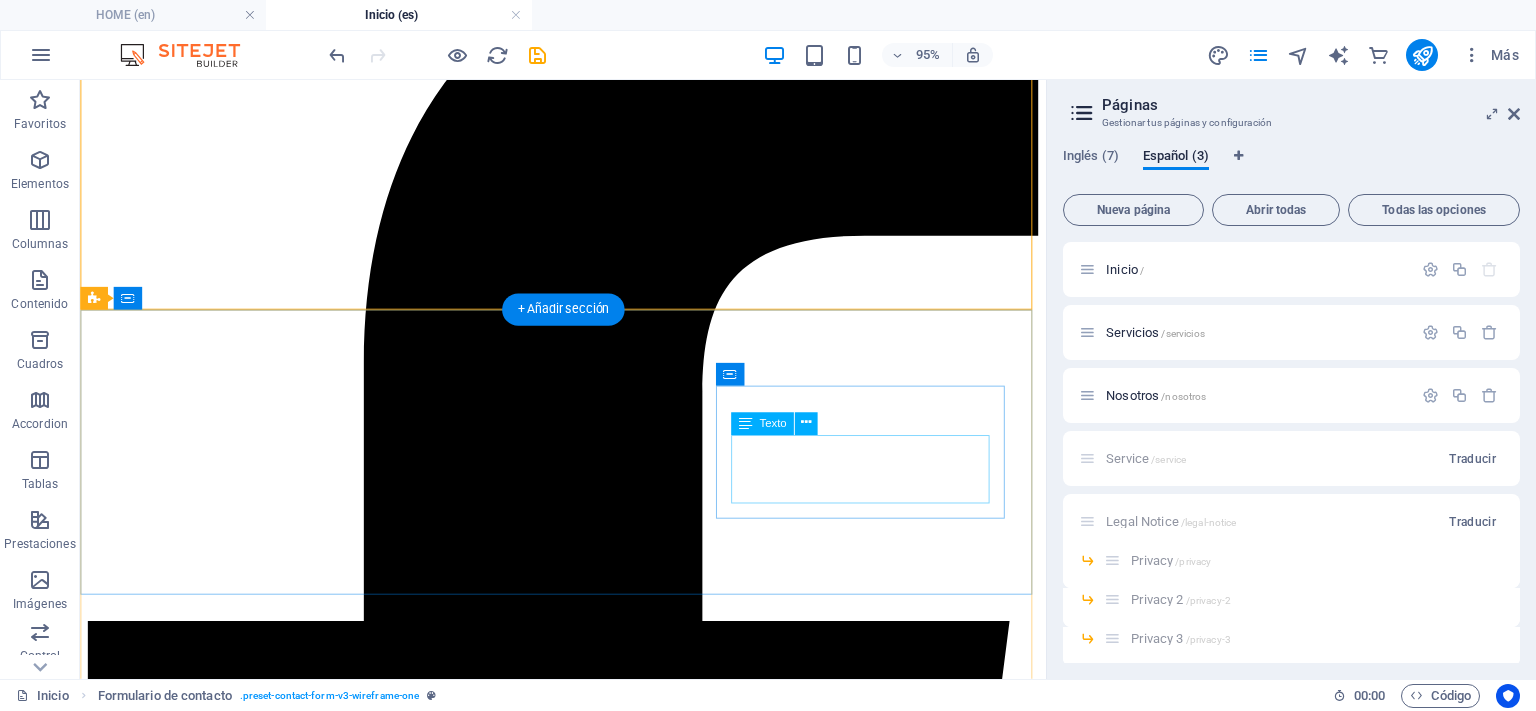 scroll, scrollTop: 2552, scrollLeft: 0, axis: vertical 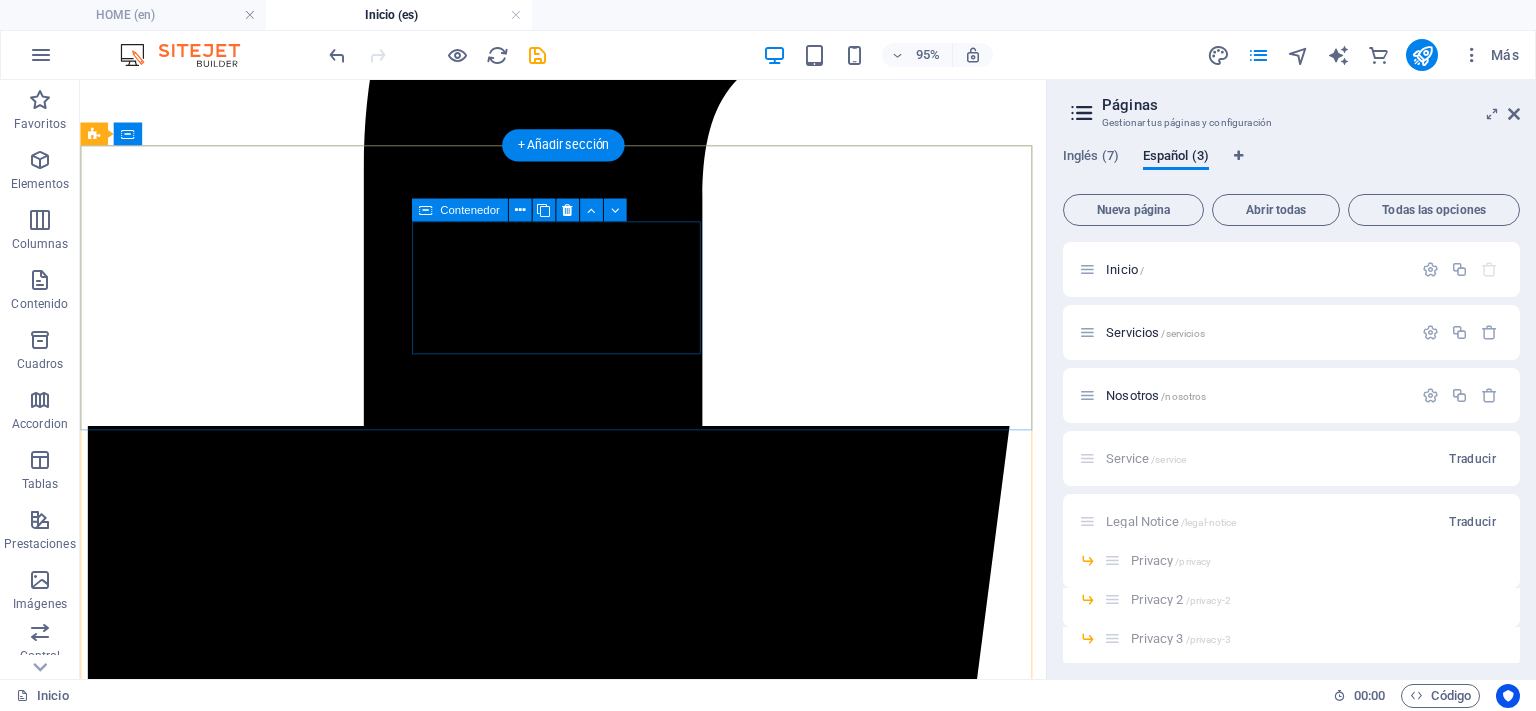 click on "Phone Phone: [PHONE] Mobile: [PHONE]" at bounding box center [588, 16156] 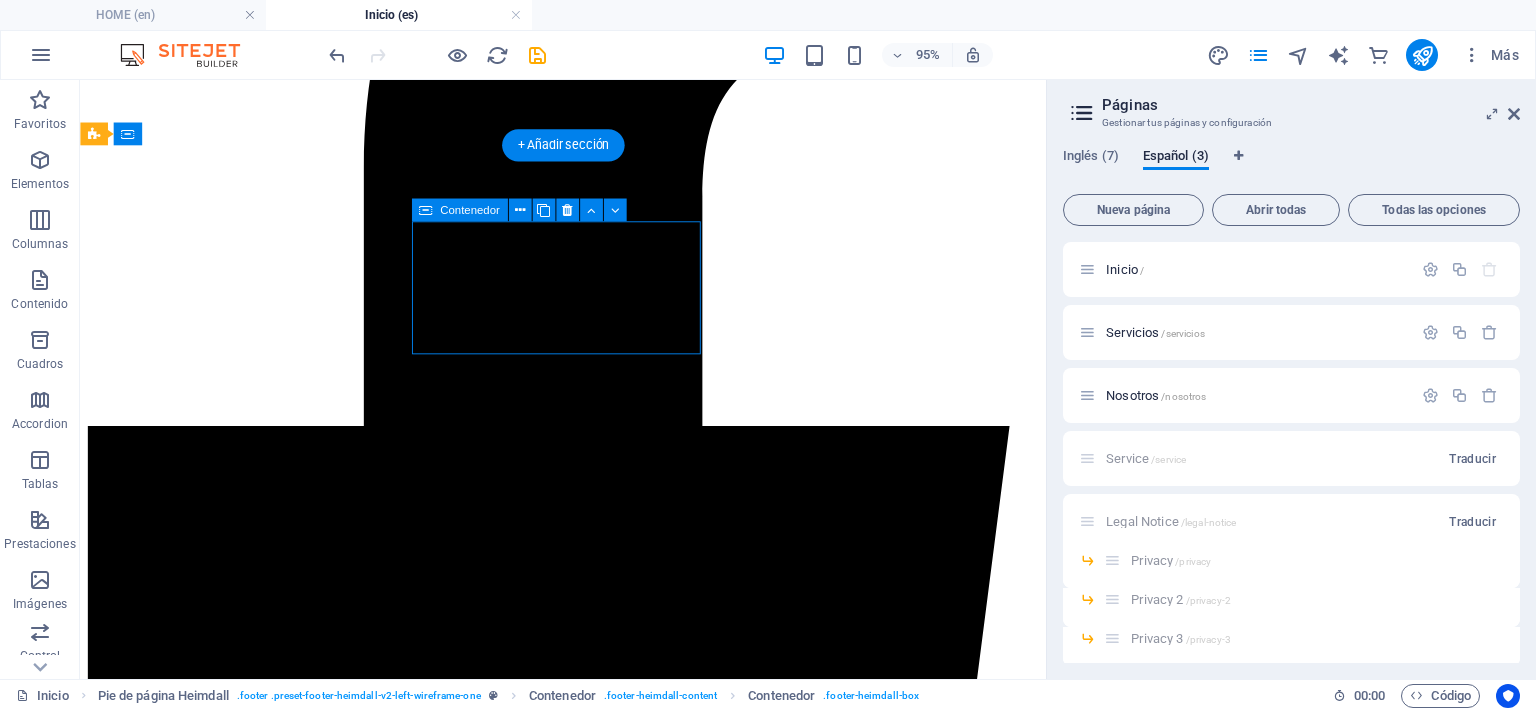 click on "Phone Phone: [PHONE] Mobile: [PHONE]" at bounding box center (588, 16156) 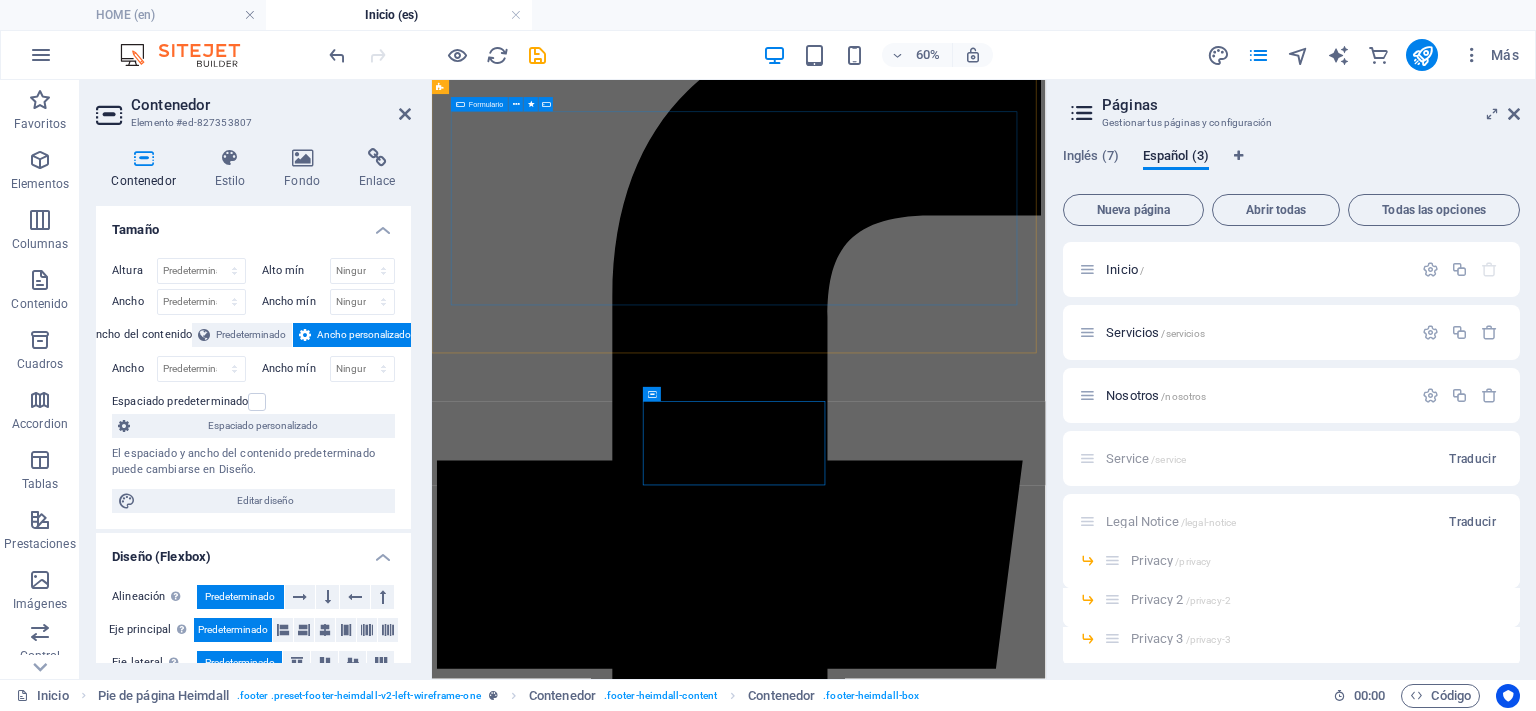 scroll, scrollTop: 2422, scrollLeft: 0, axis: vertical 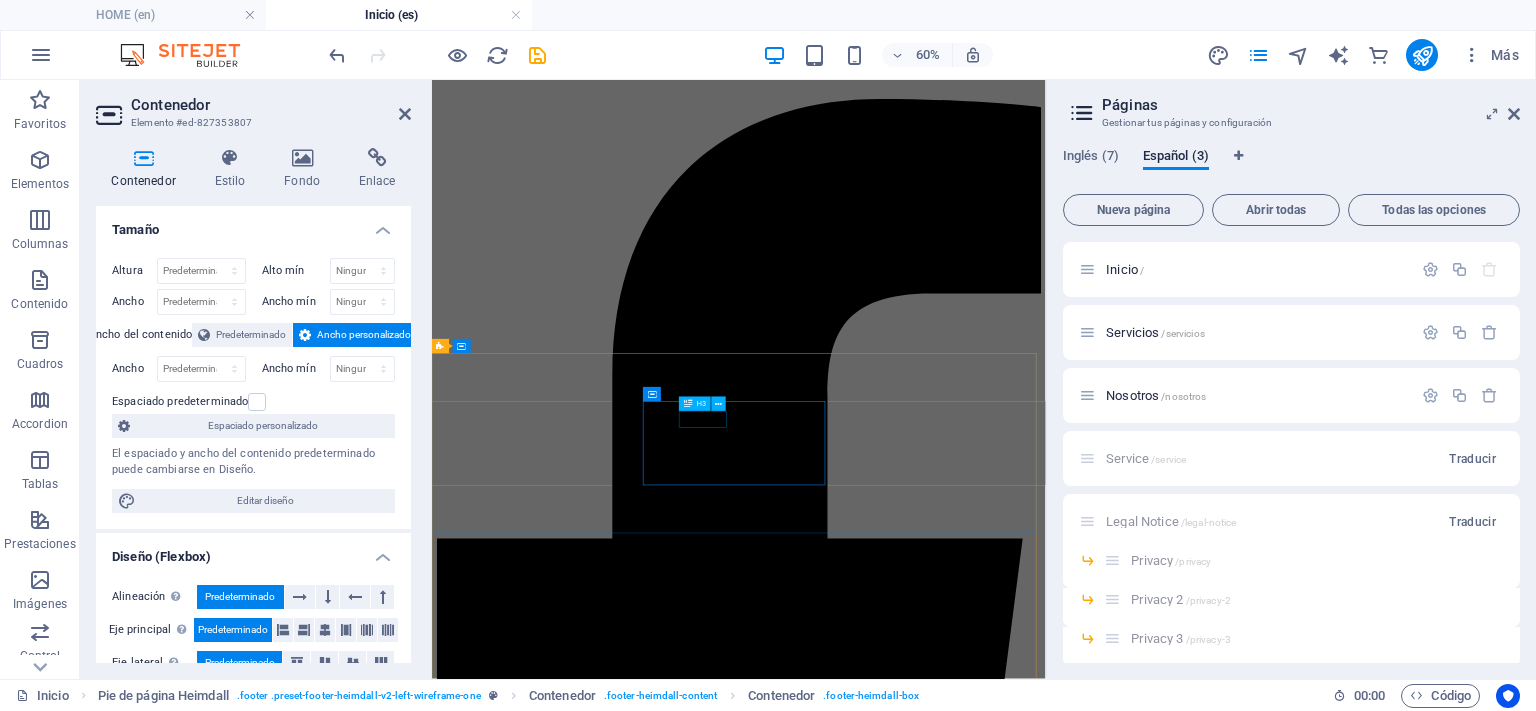 click on "Phone" at bounding box center (943, 17314) 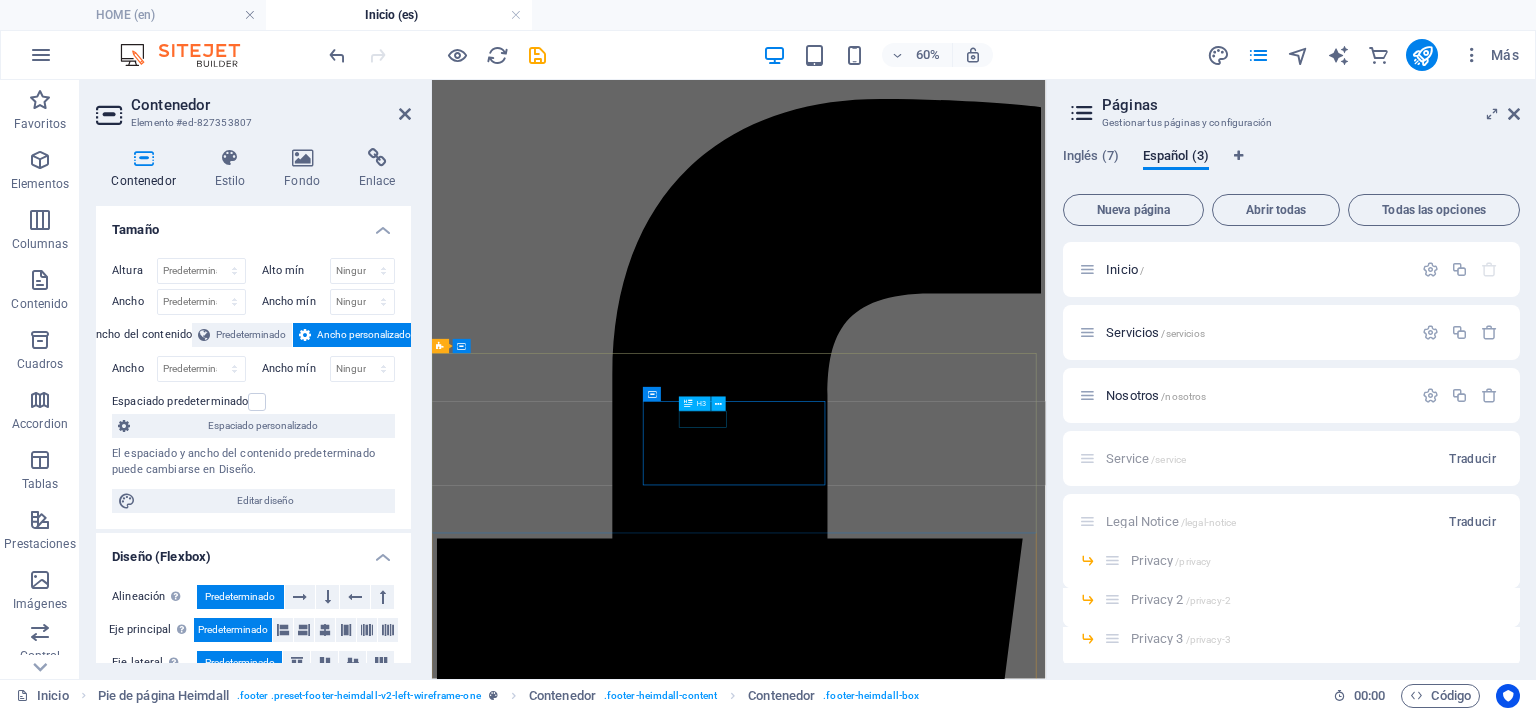 click on "Phone" at bounding box center [943, 17314] 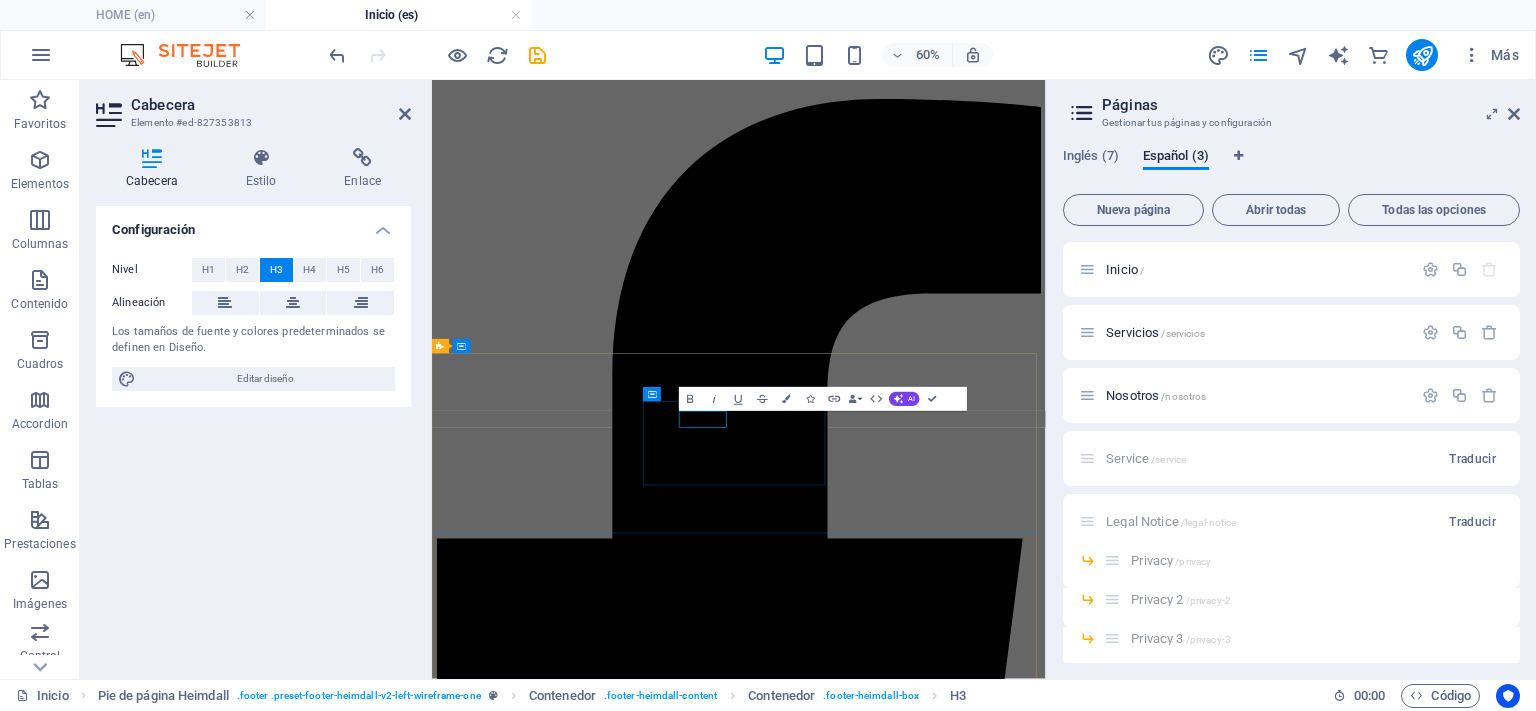type 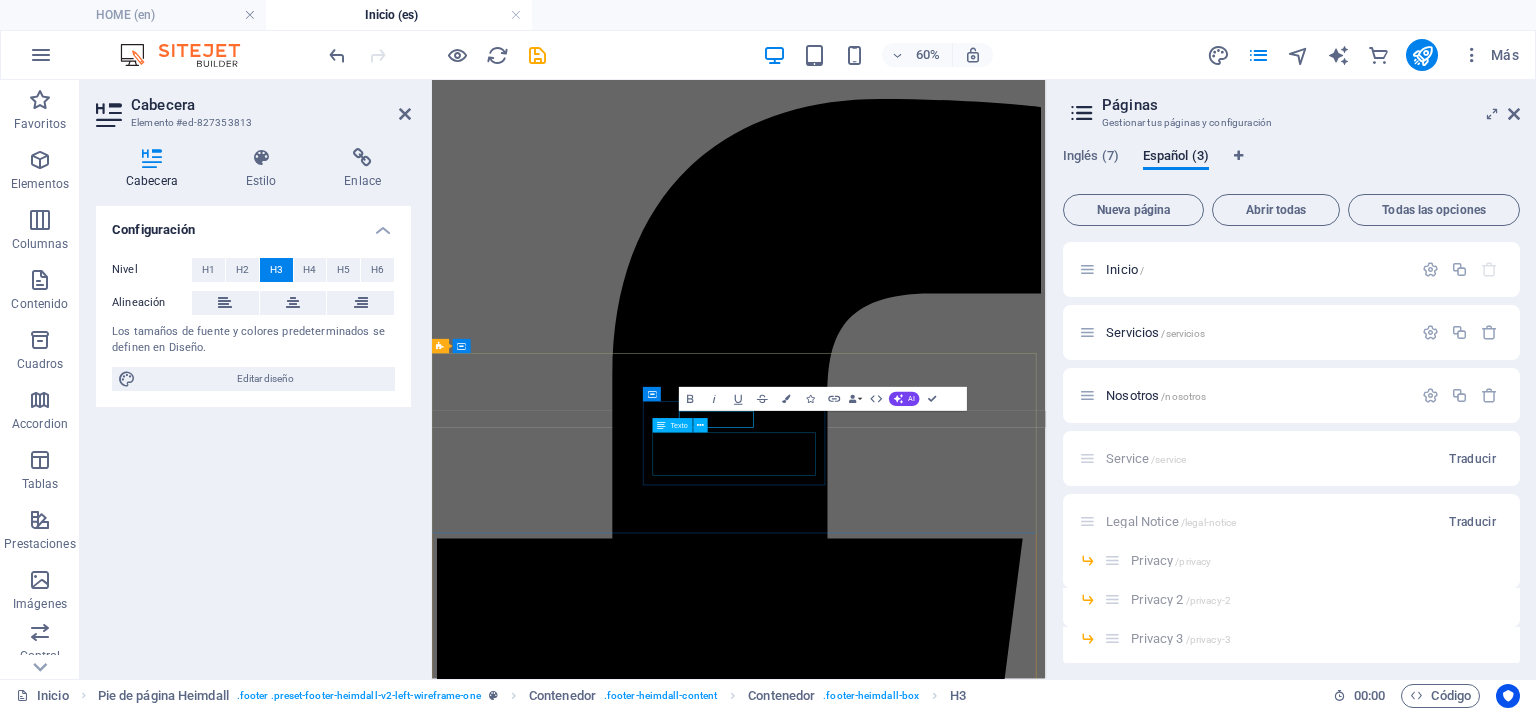 click on "Phone: [PHONE] Mobile: [PHONE]" at bounding box center [943, 17387] 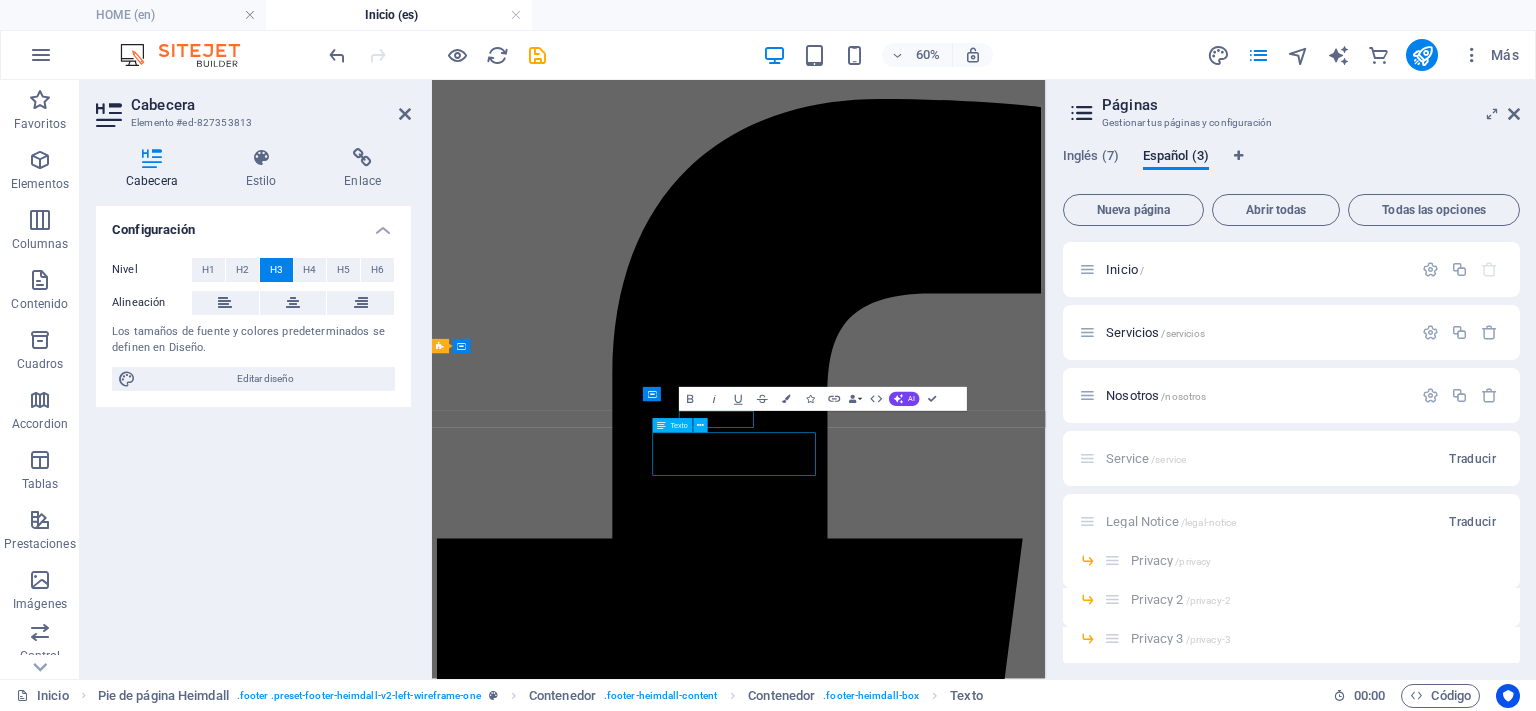 click on "Phone: [PHONE] Mobile: [PHONE]" at bounding box center (943, 17387) 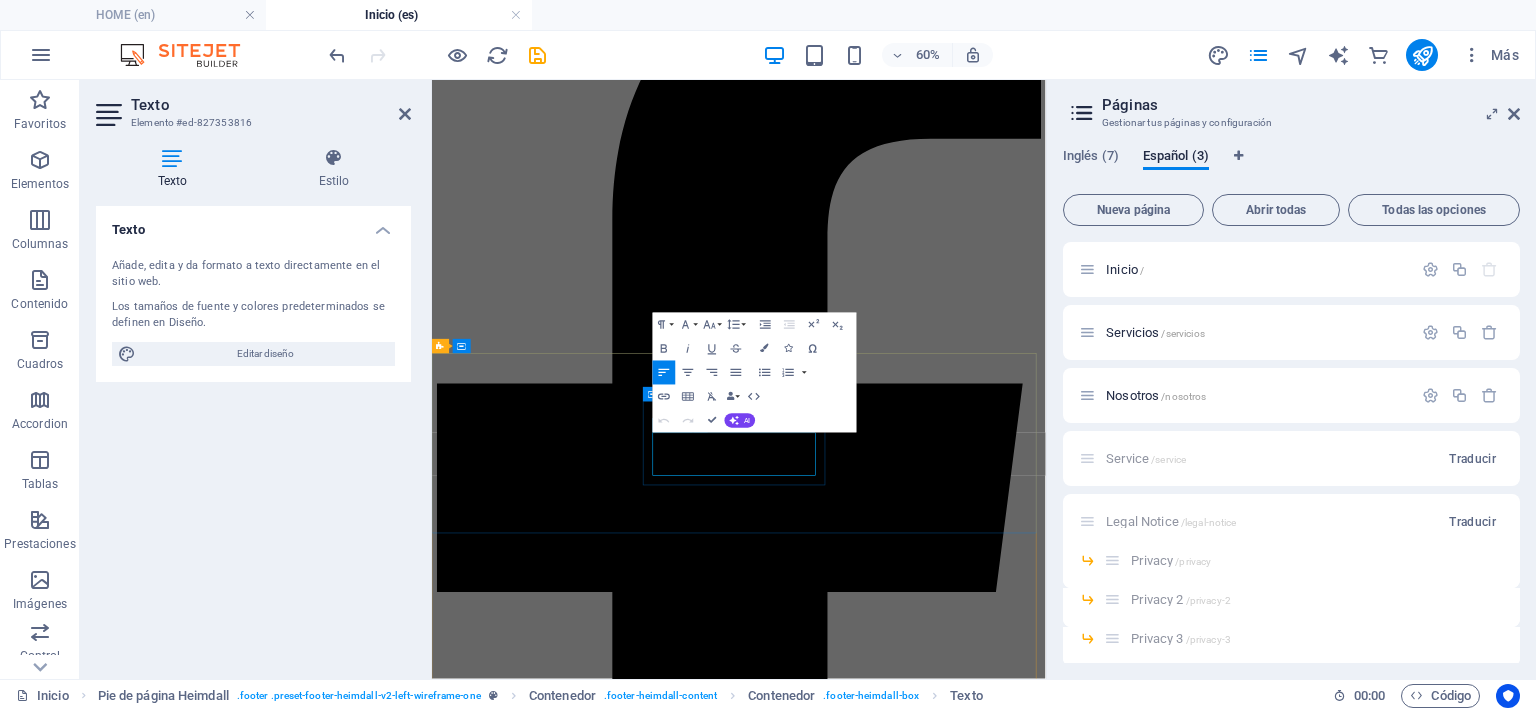 drag, startPoint x: 842, startPoint y: 686, endPoint x: 801, endPoint y: 687, distance: 41.01219 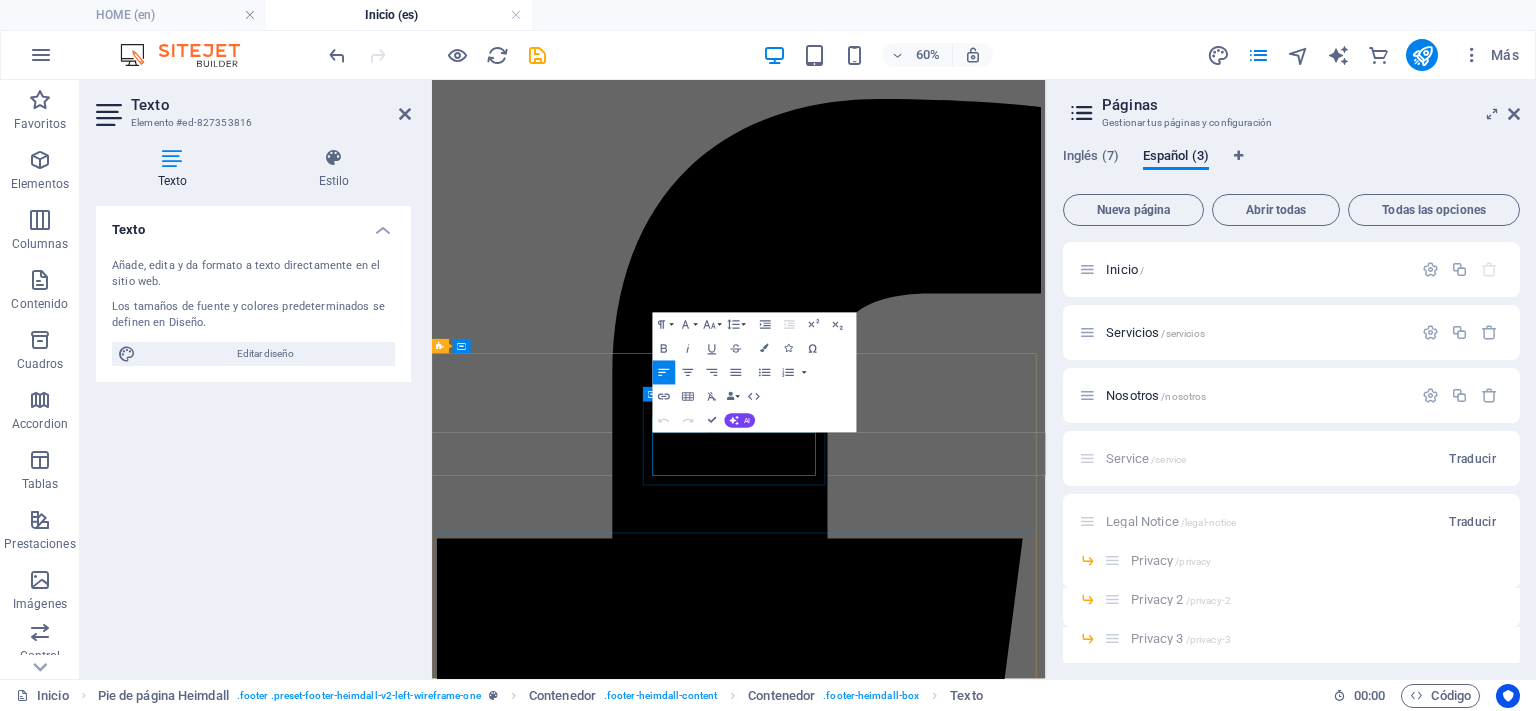 type 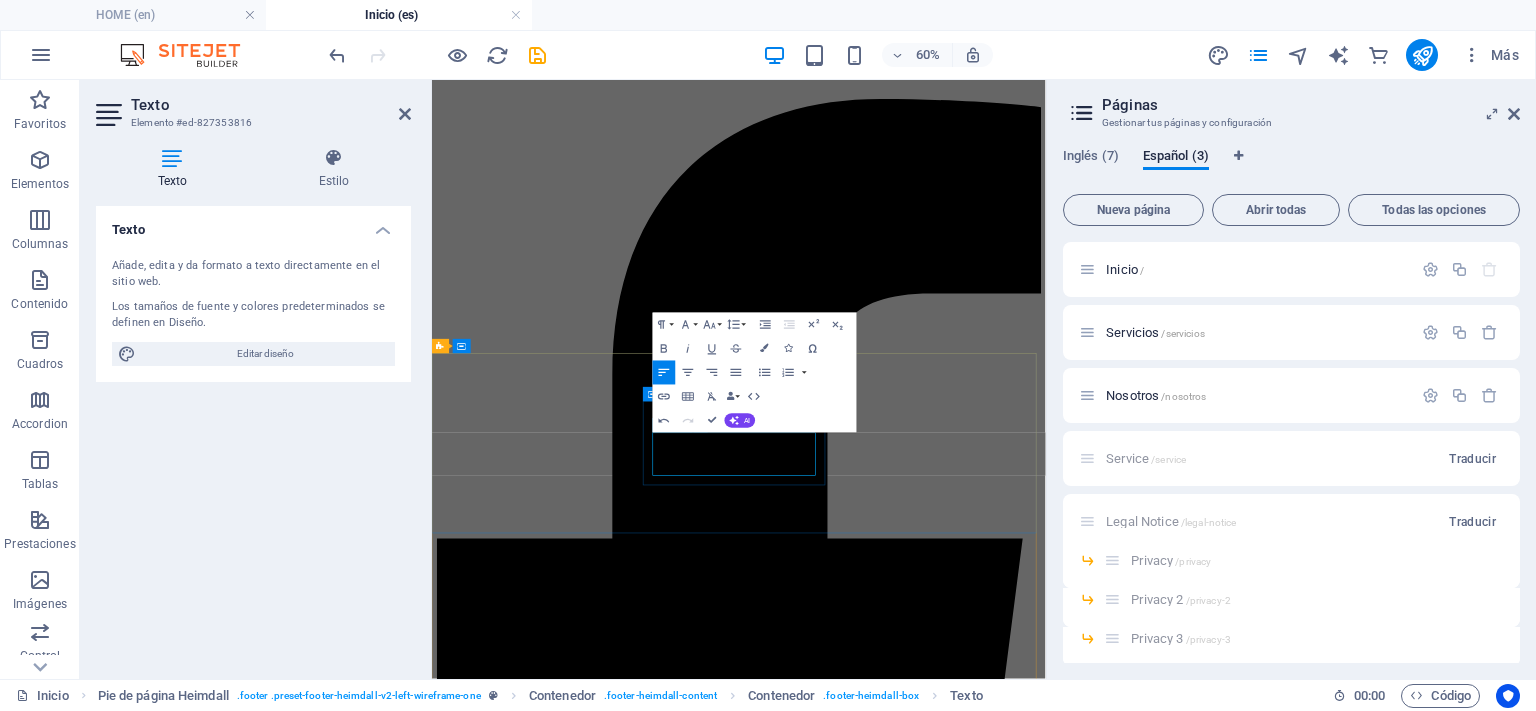 click on "Mobile: [PHONE]" at bounding box center (943, 17421) 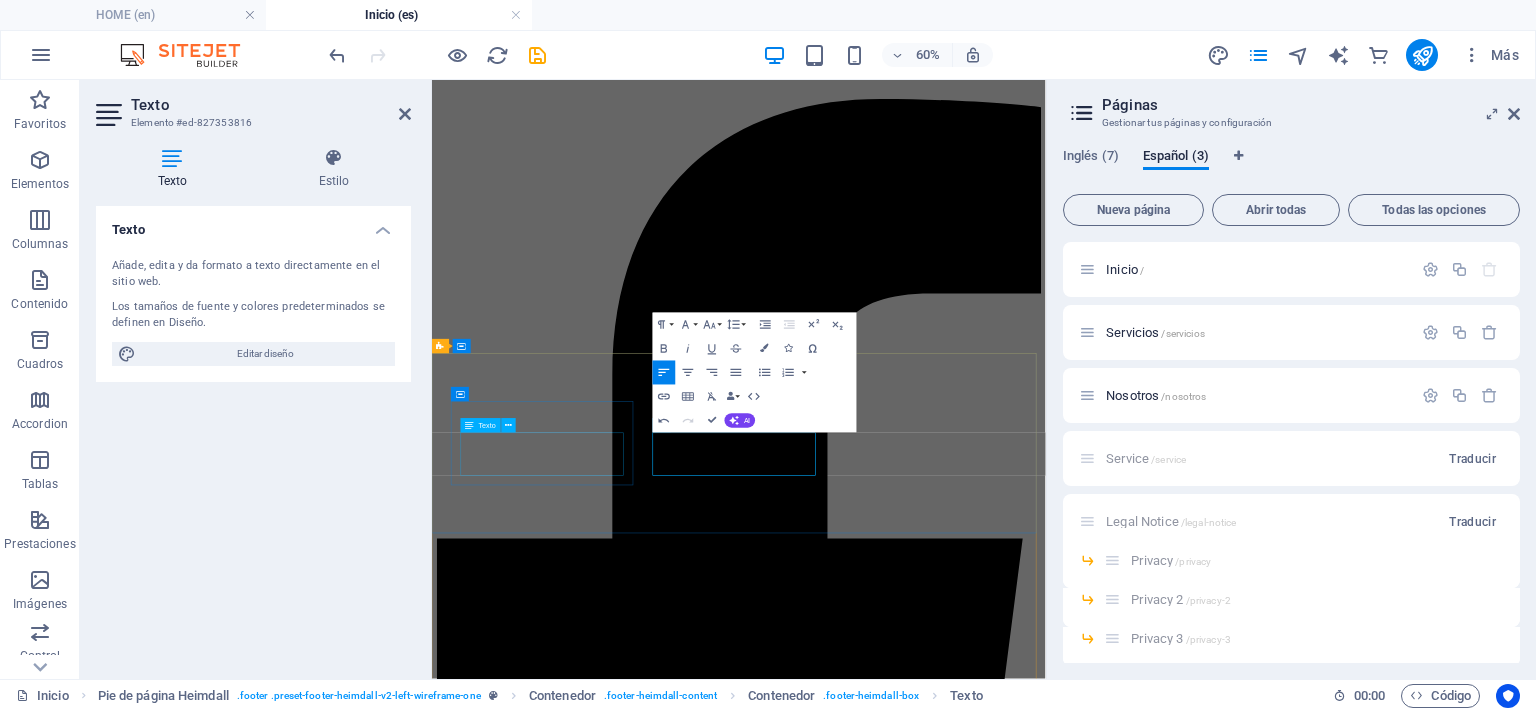 click on "[FULL NAME] [CITY], [STATE]" at bounding box center (943, 16231) 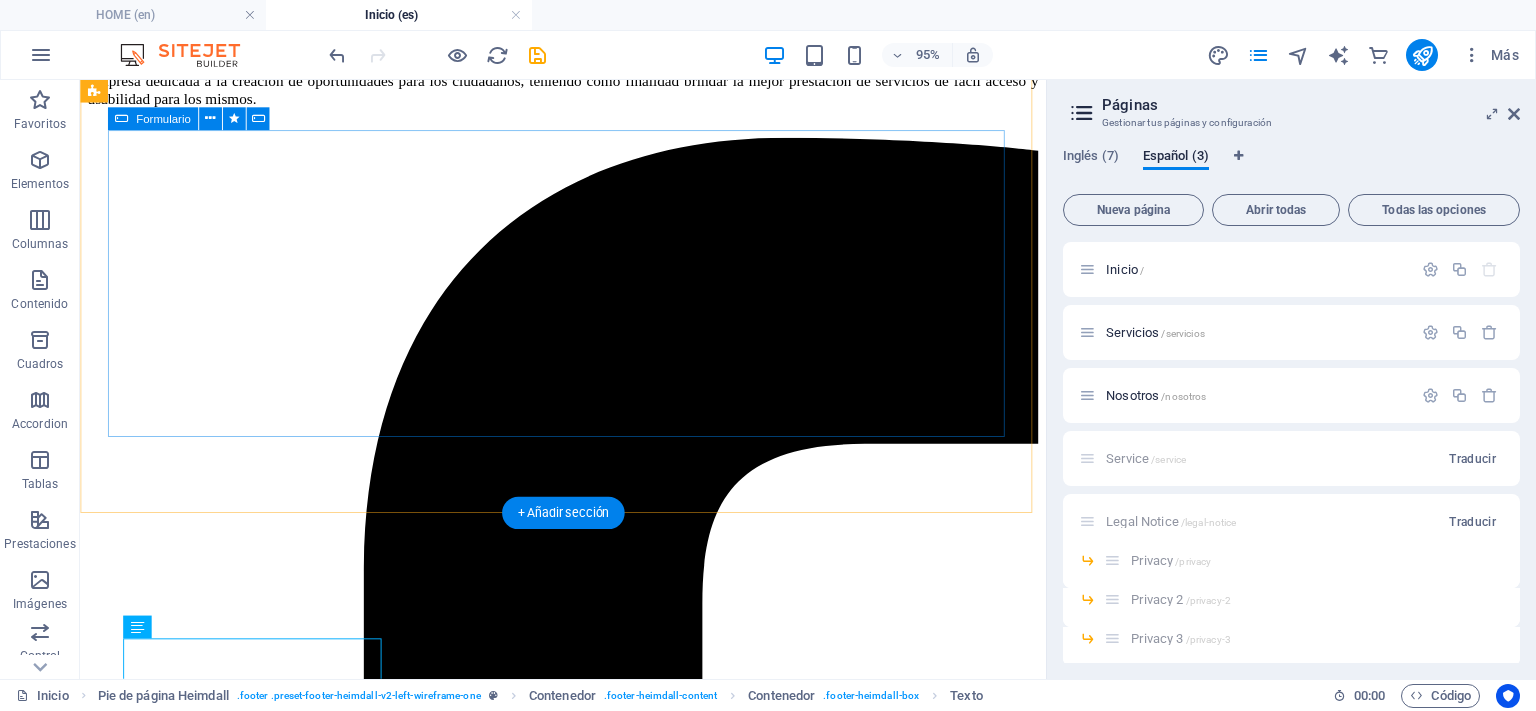 click on "I have read and understand the privacy policy. ¿Ilegible? Cargar nuevo Enviar" at bounding box center (588, 14373) 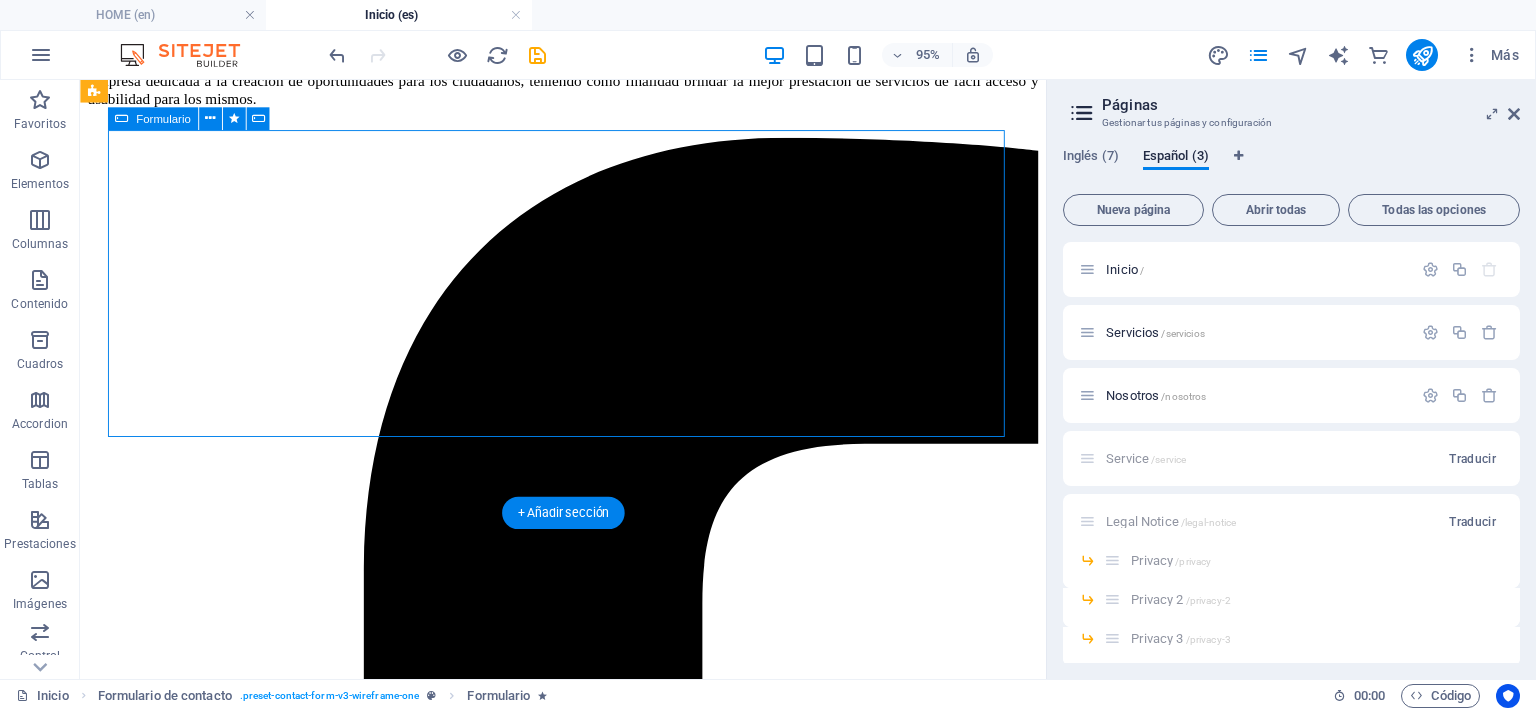 scroll, scrollTop: 2650, scrollLeft: 0, axis: vertical 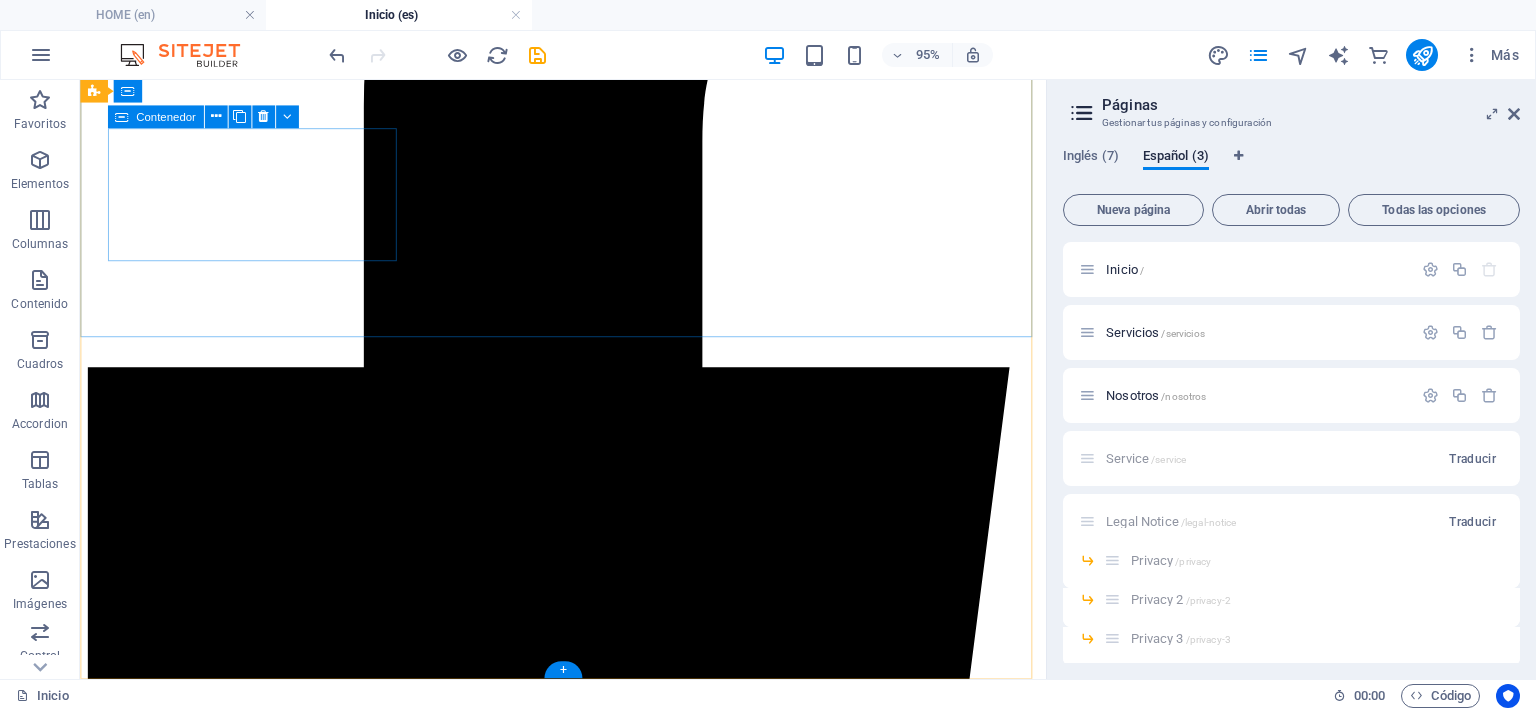 click on "Address [FULL NAME] [CITY], [STATE]" at bounding box center (588, 14778) 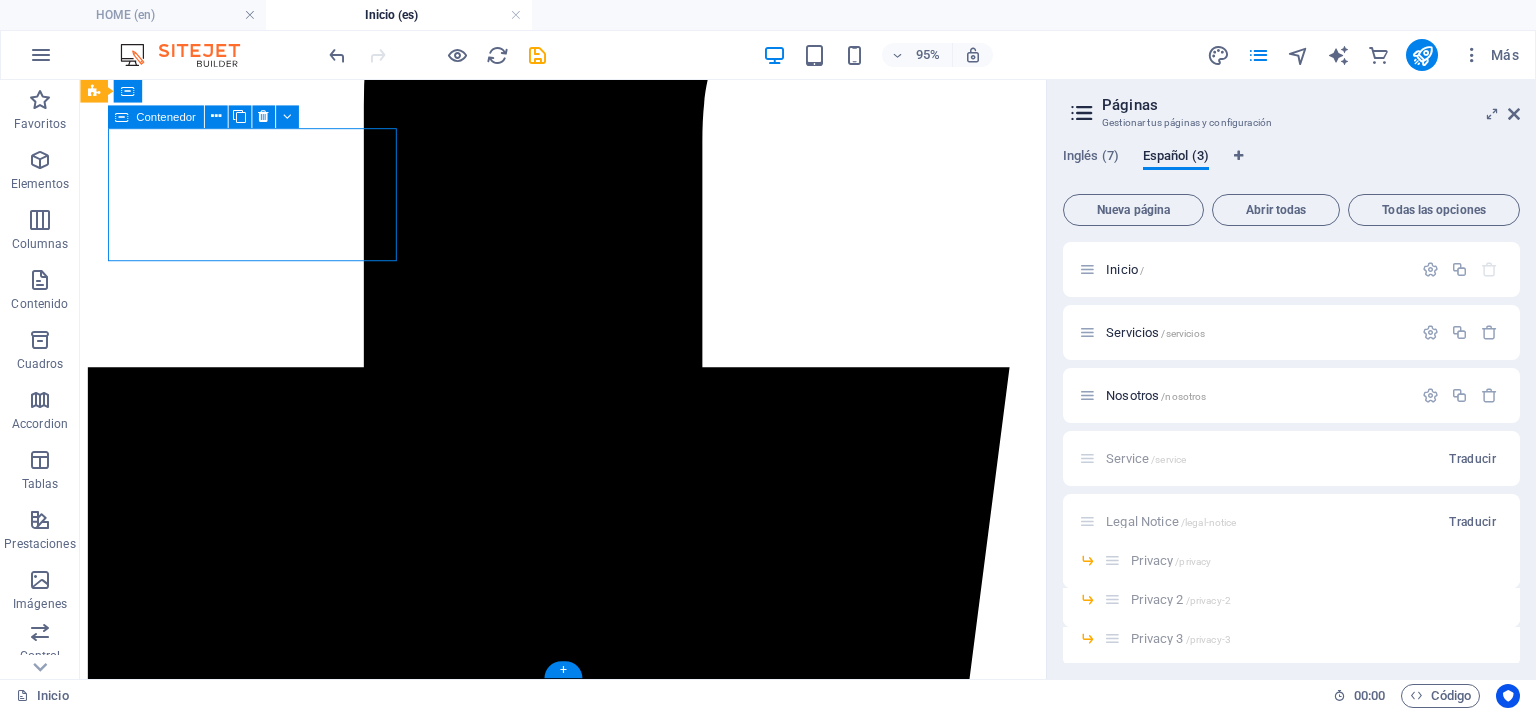 click on "Address [FULL NAME] [CITY], [STATE]" at bounding box center (588, 14778) 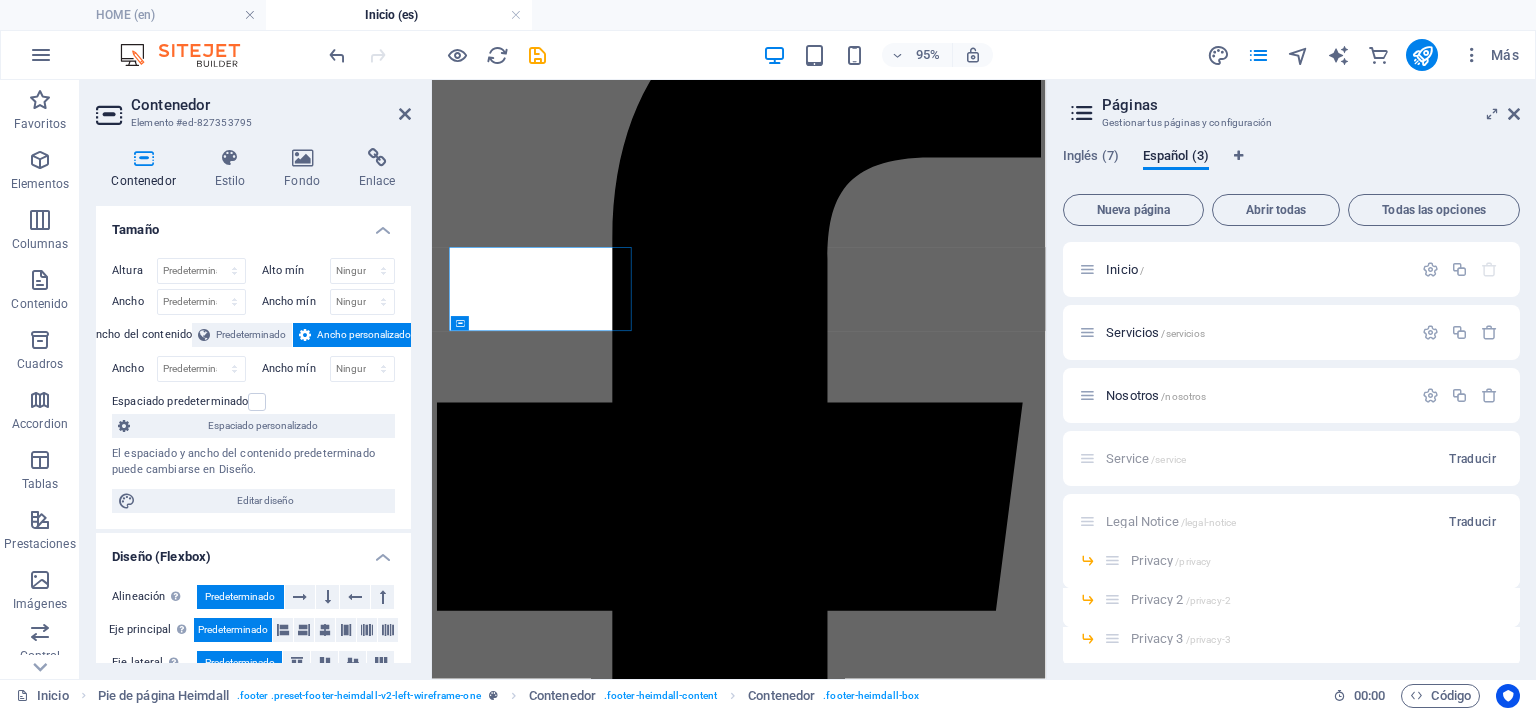 scroll, scrollTop: 2422, scrollLeft: 0, axis: vertical 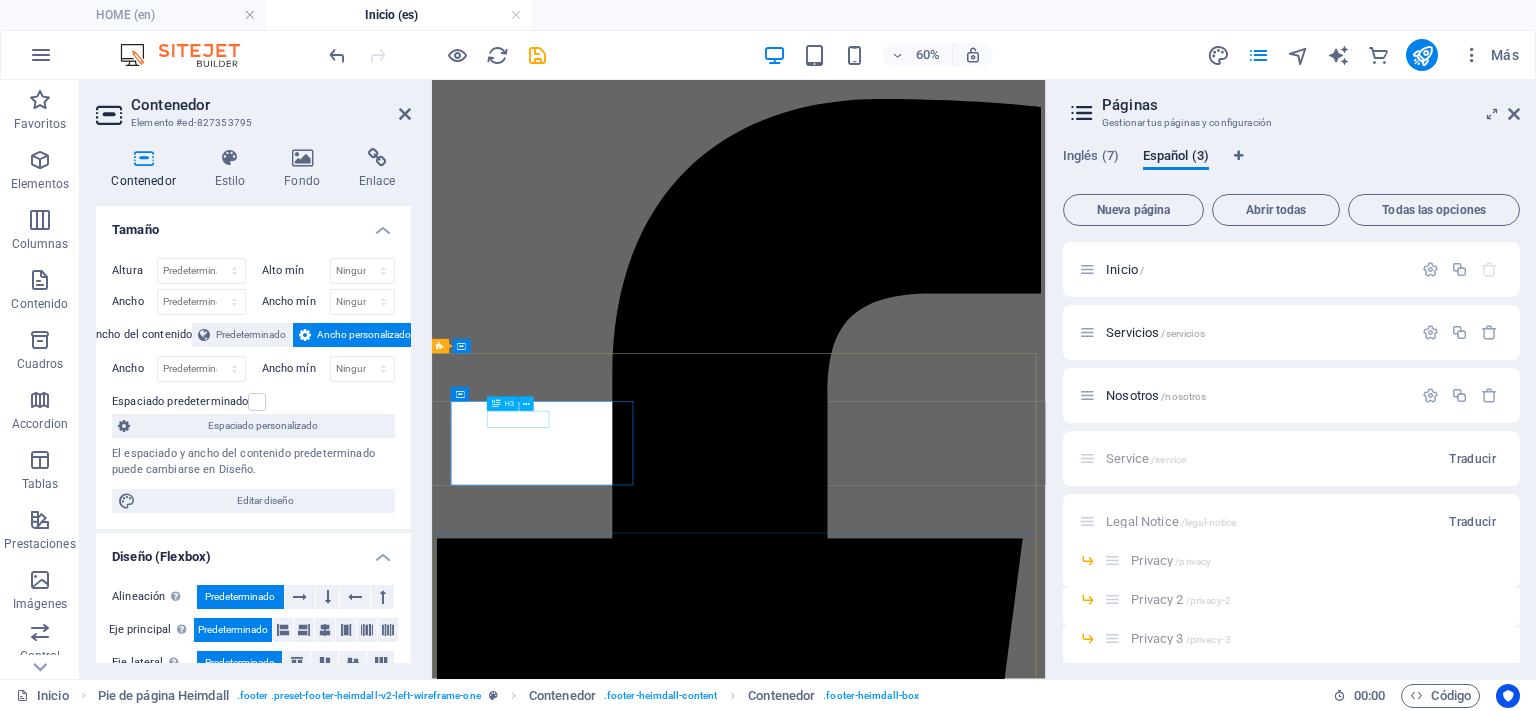 click on "Address" at bounding box center (943, 16175) 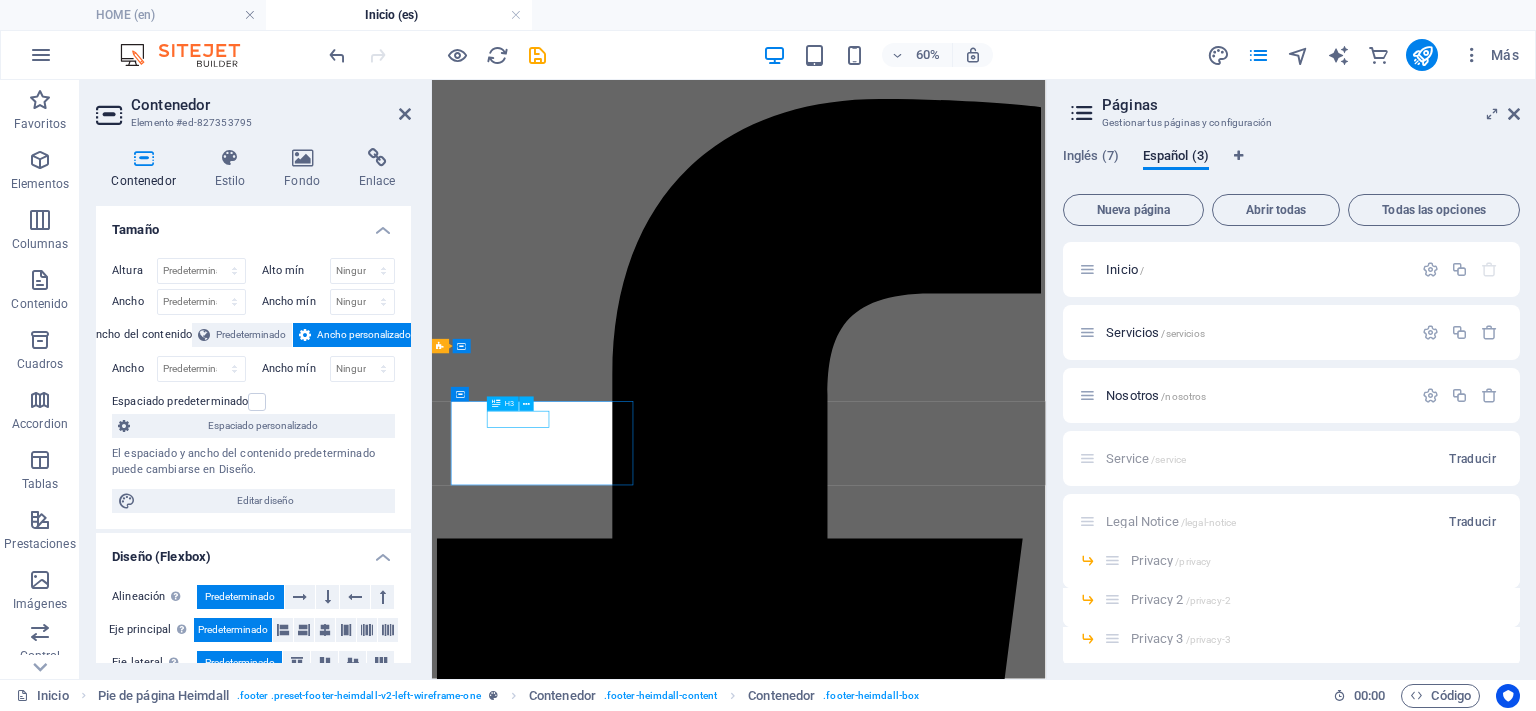 click on "Address" at bounding box center (943, 16175) 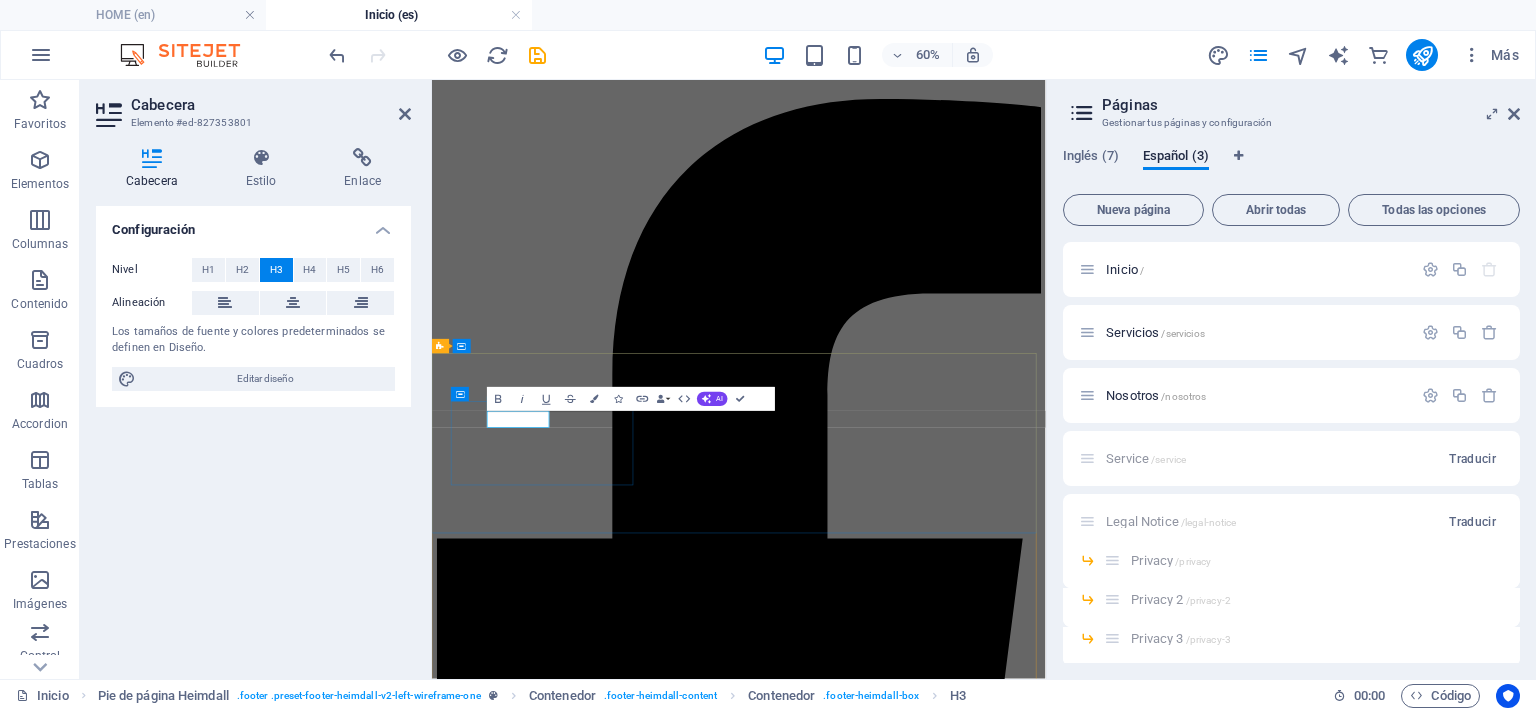 click on "Address" at bounding box center (943, 16175) 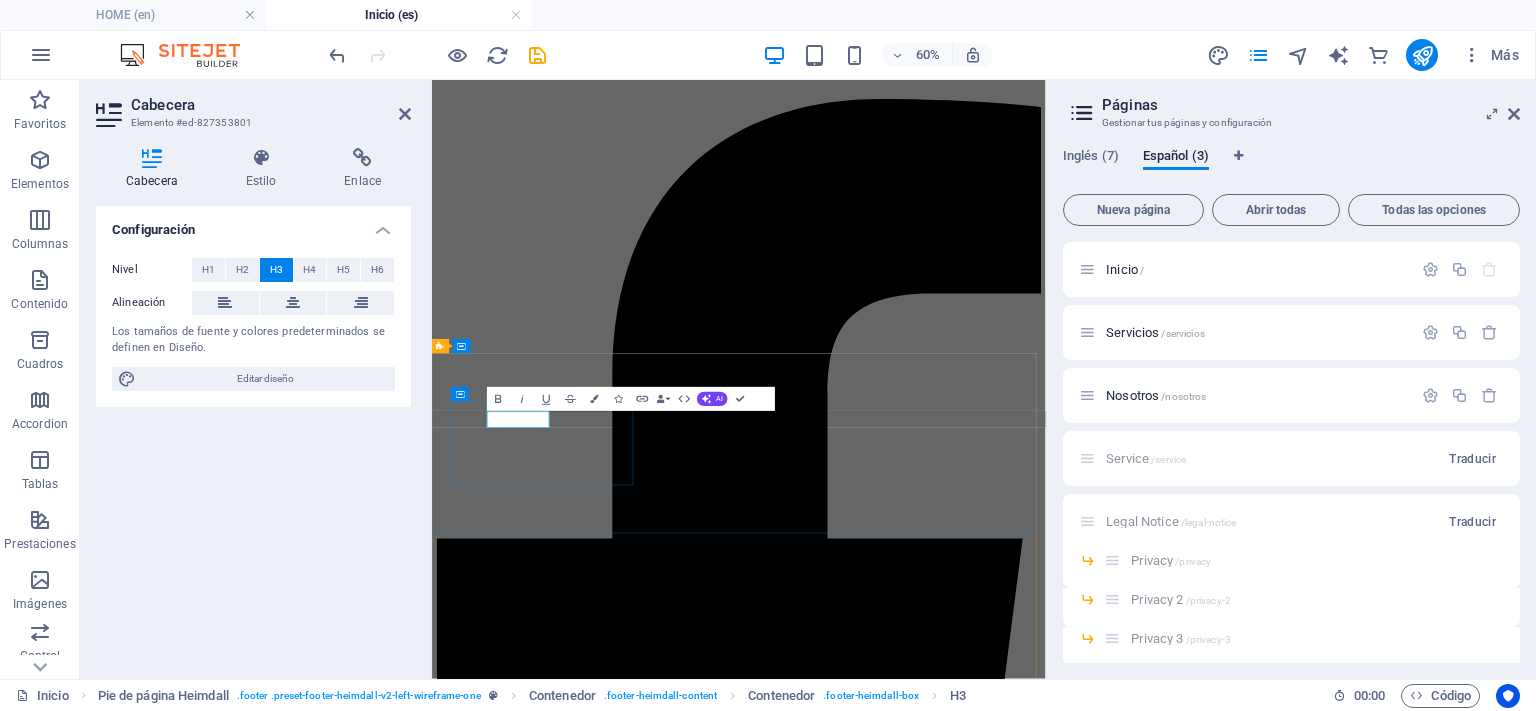 click on "Address" at bounding box center [943, 16175] 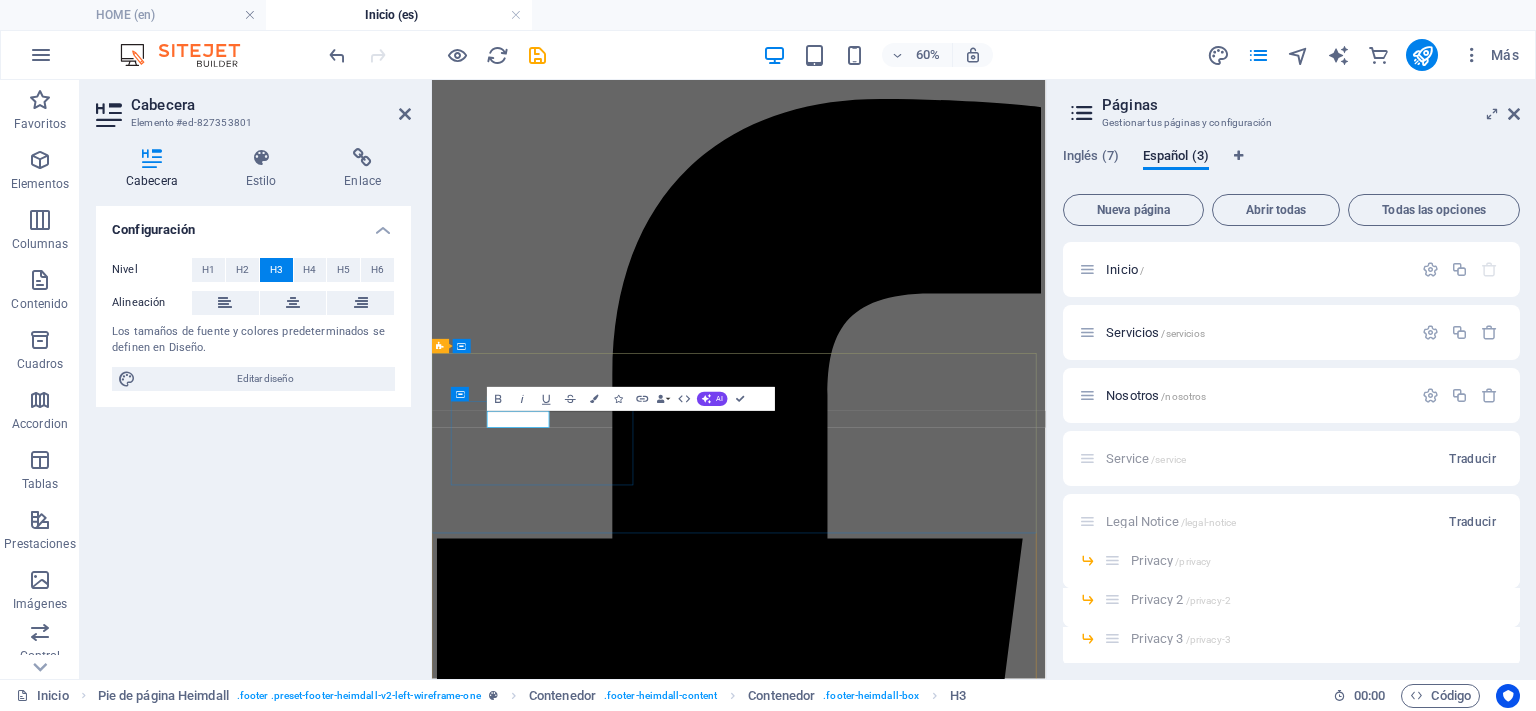 click on "Address" at bounding box center [943, 16175] 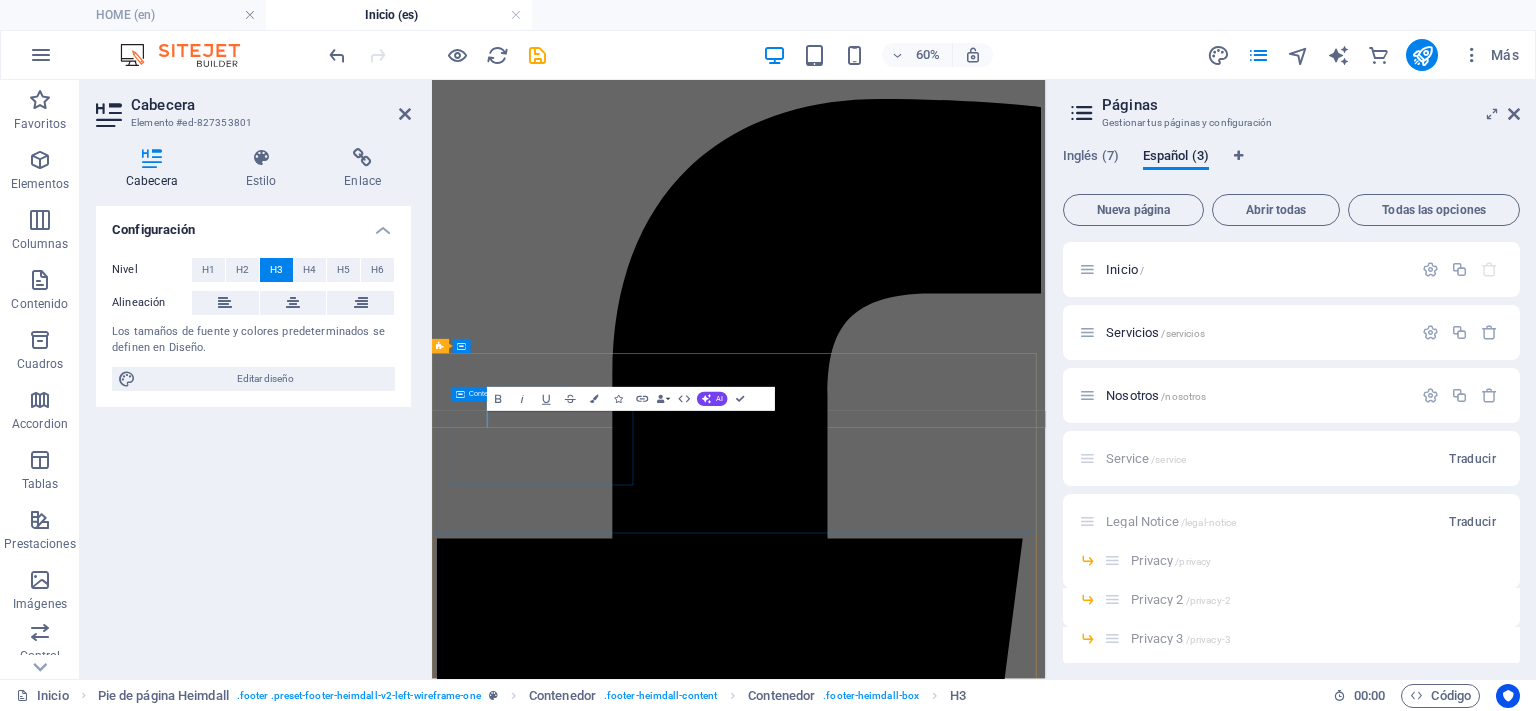 type 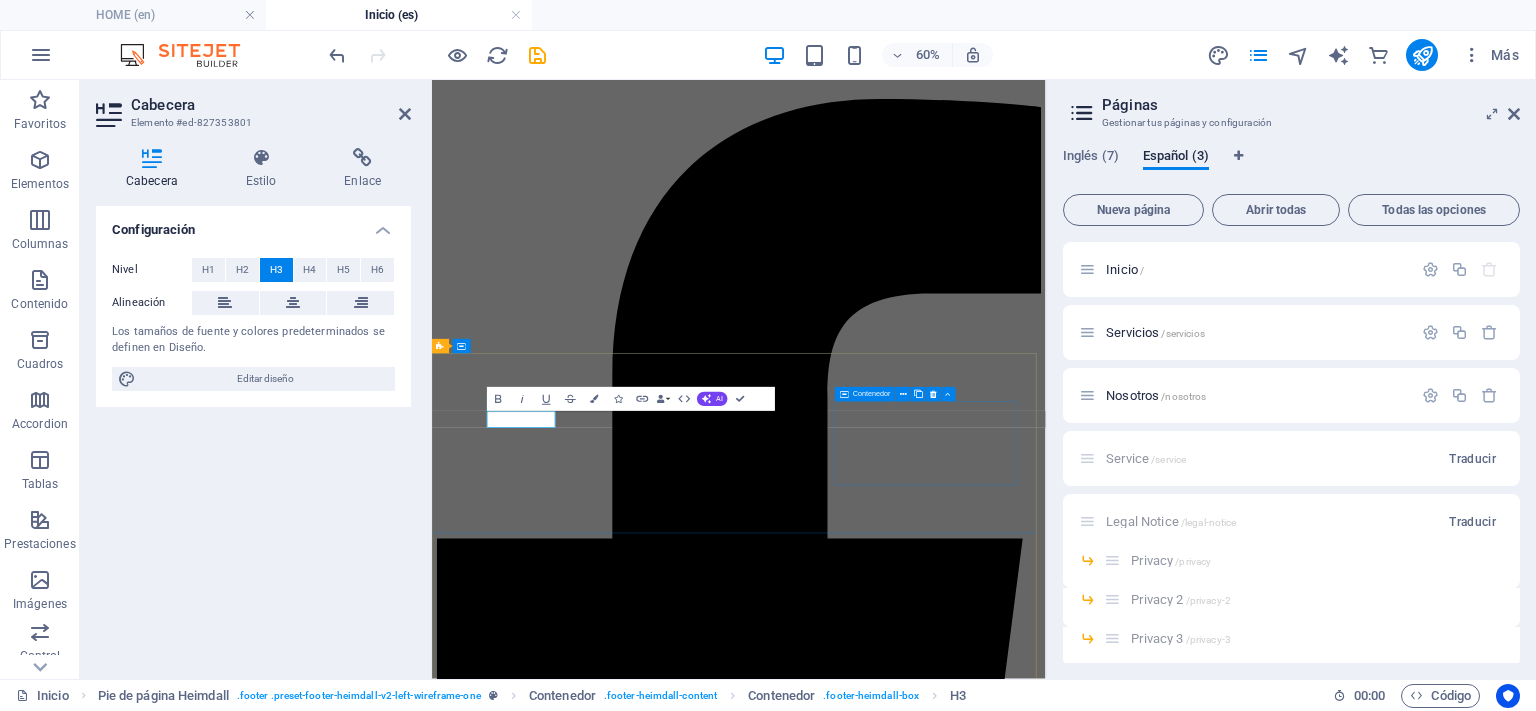 click on "Contact [EMAIL] Legal Notice  |  Privacy Policy" at bounding box center [943, 17898] 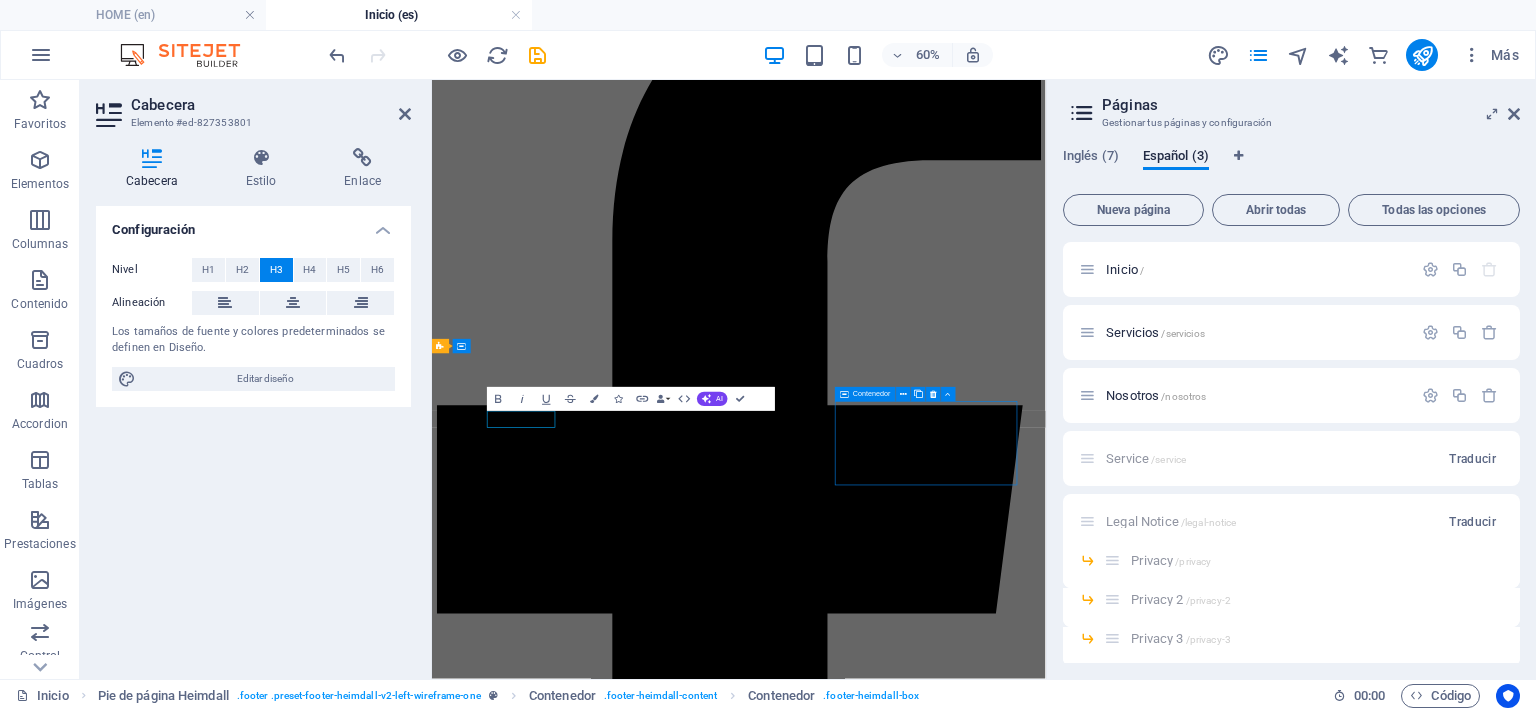 scroll, scrollTop: 2164, scrollLeft: 0, axis: vertical 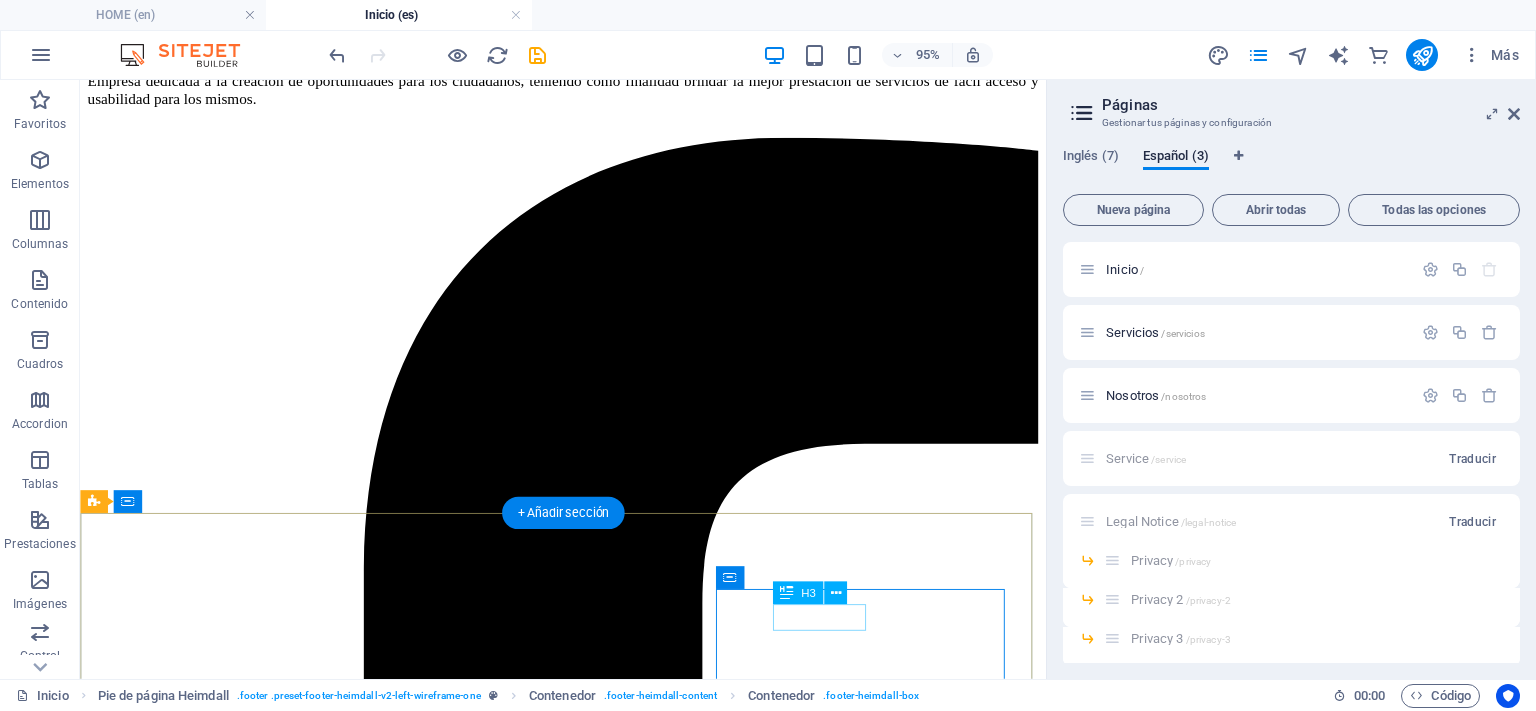 click on "Contact [EMAIL] Legal Notice  |  Privacy Policy" at bounding box center [588, 17621] 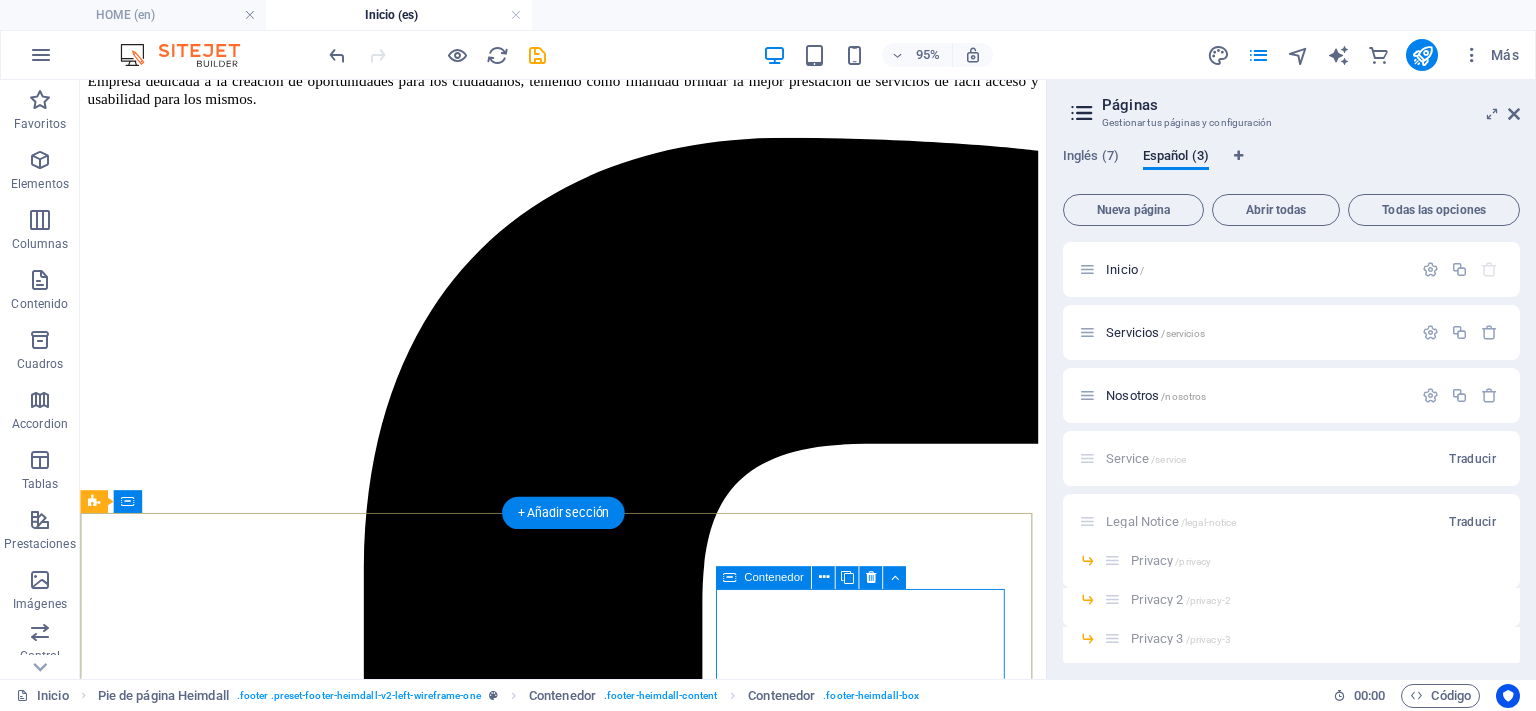 click on "Contact [EMAIL] Legal Notice  |  Privacy Policy" at bounding box center (588, 17621) 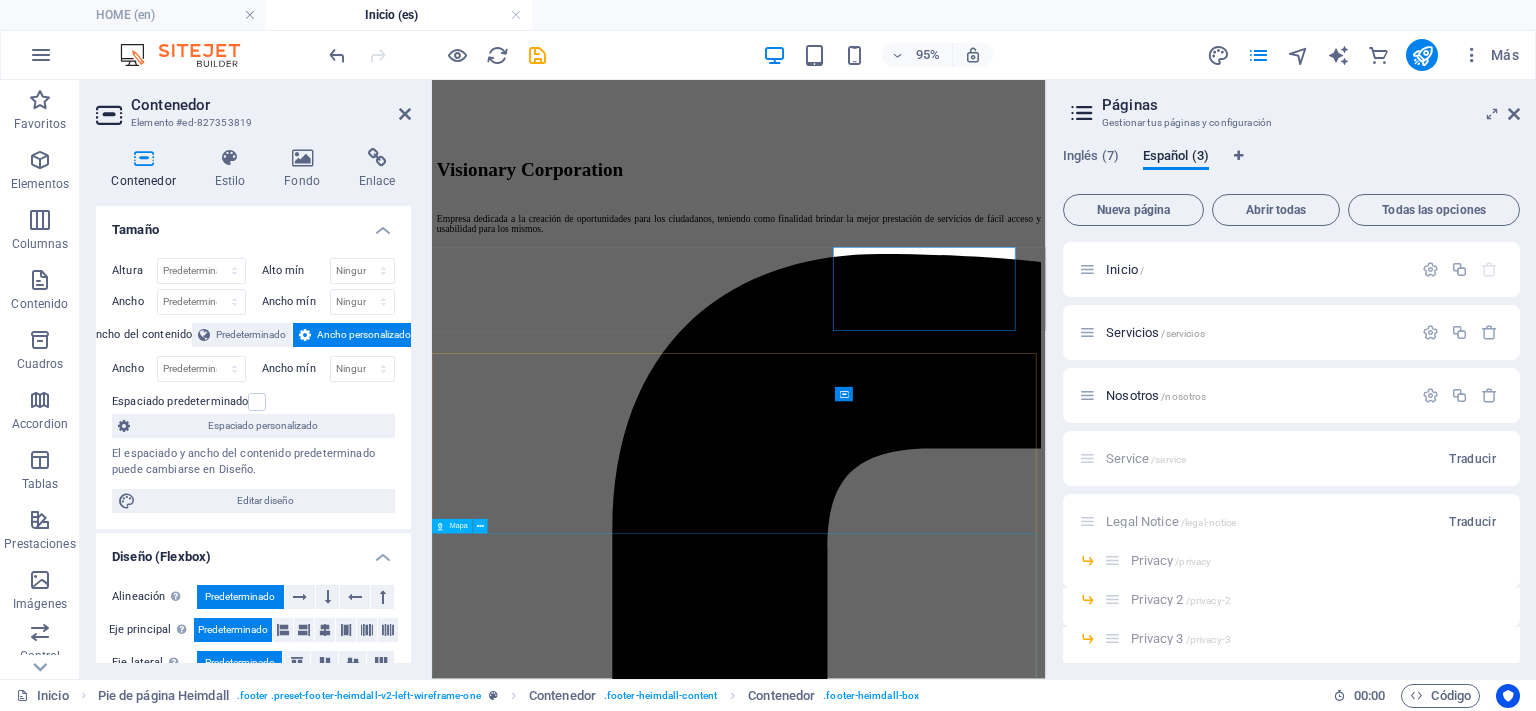 scroll, scrollTop: 2422, scrollLeft: 0, axis: vertical 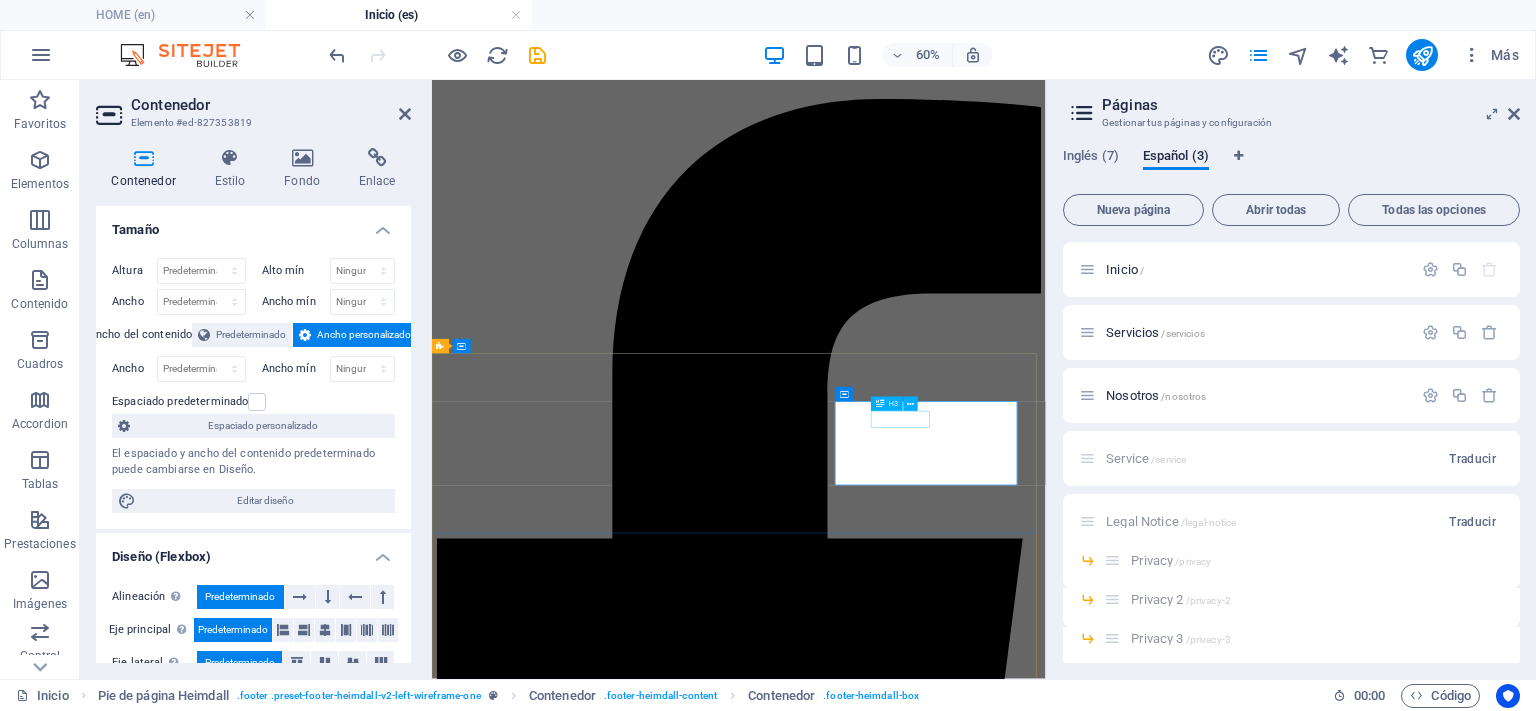 click on "Contact" at bounding box center [943, 18234] 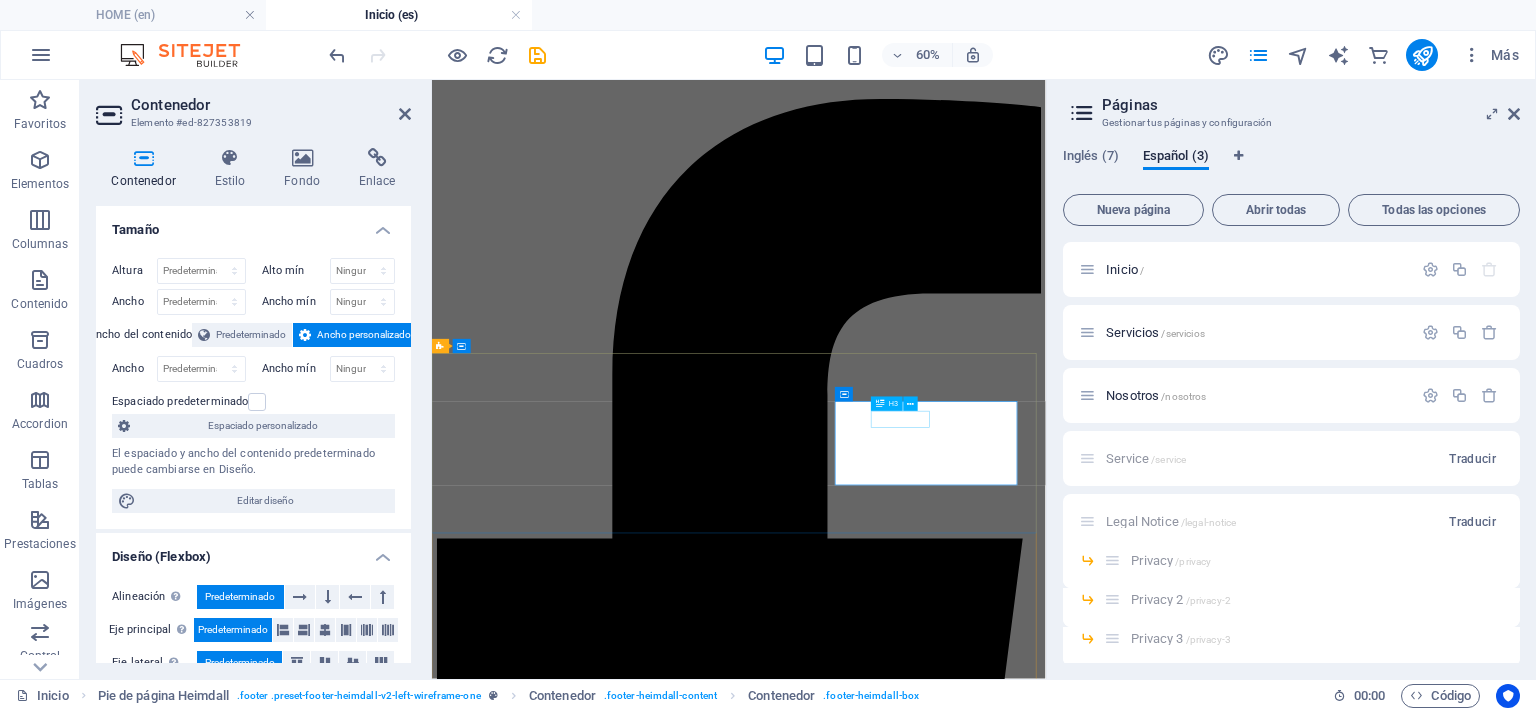 click on "Contact" at bounding box center (943, 18234) 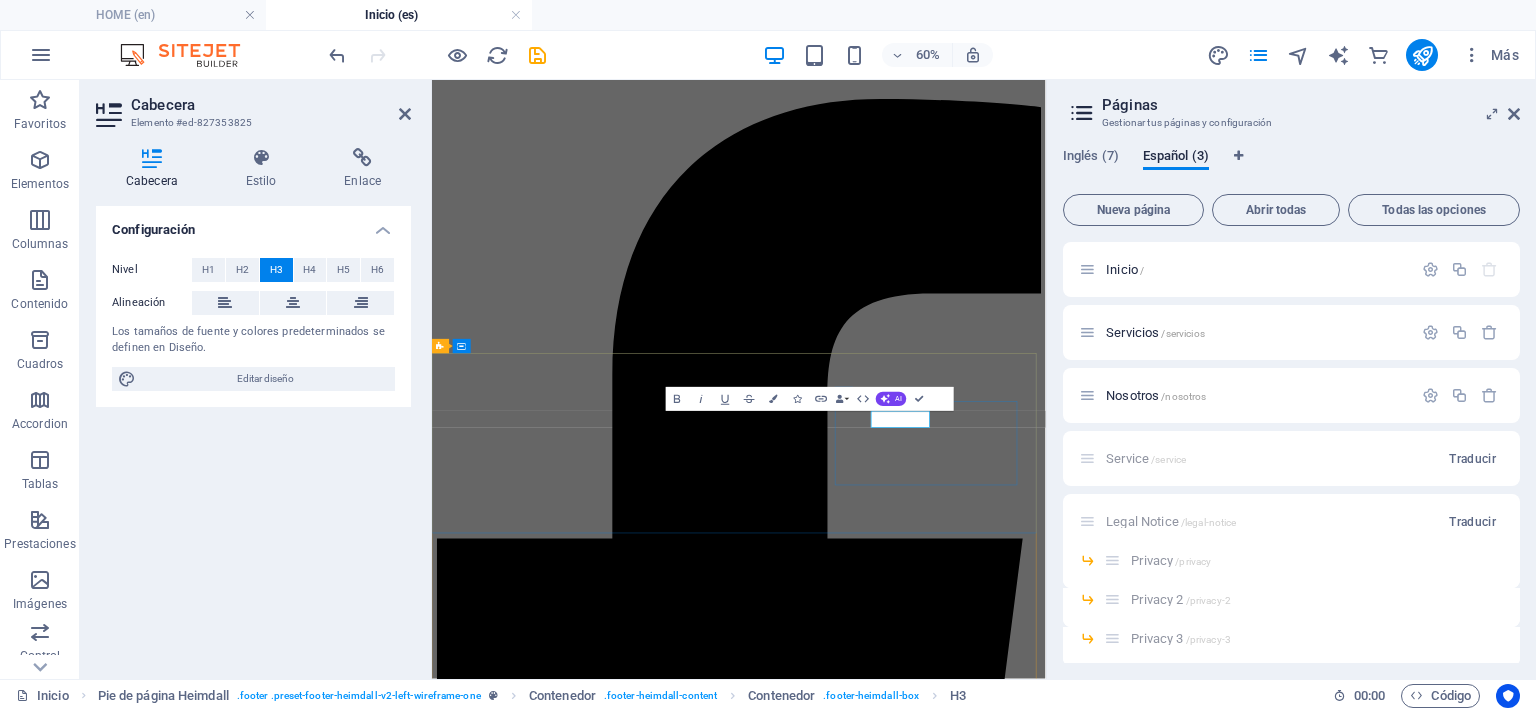 click on "Contact" at bounding box center [943, 18234] 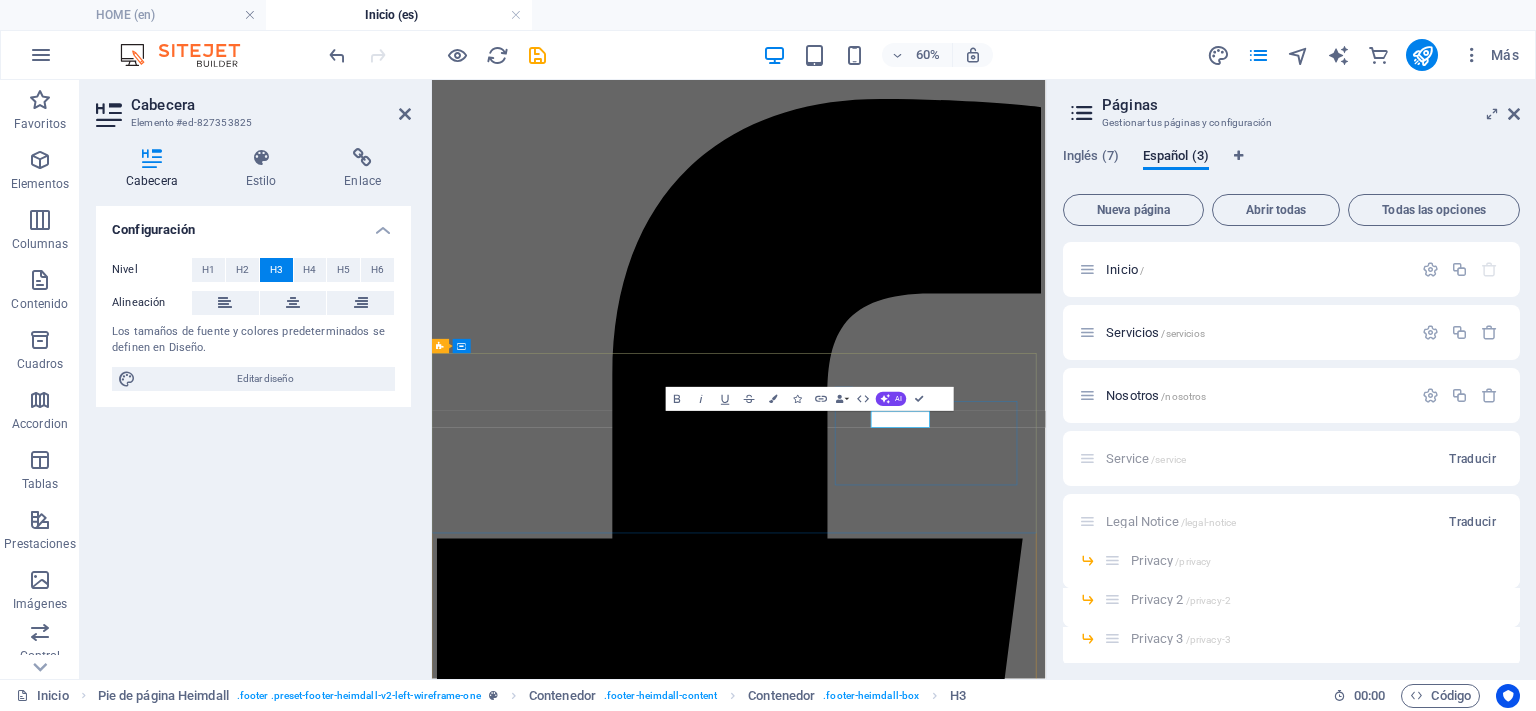 click on "Contact" at bounding box center (943, 18234) 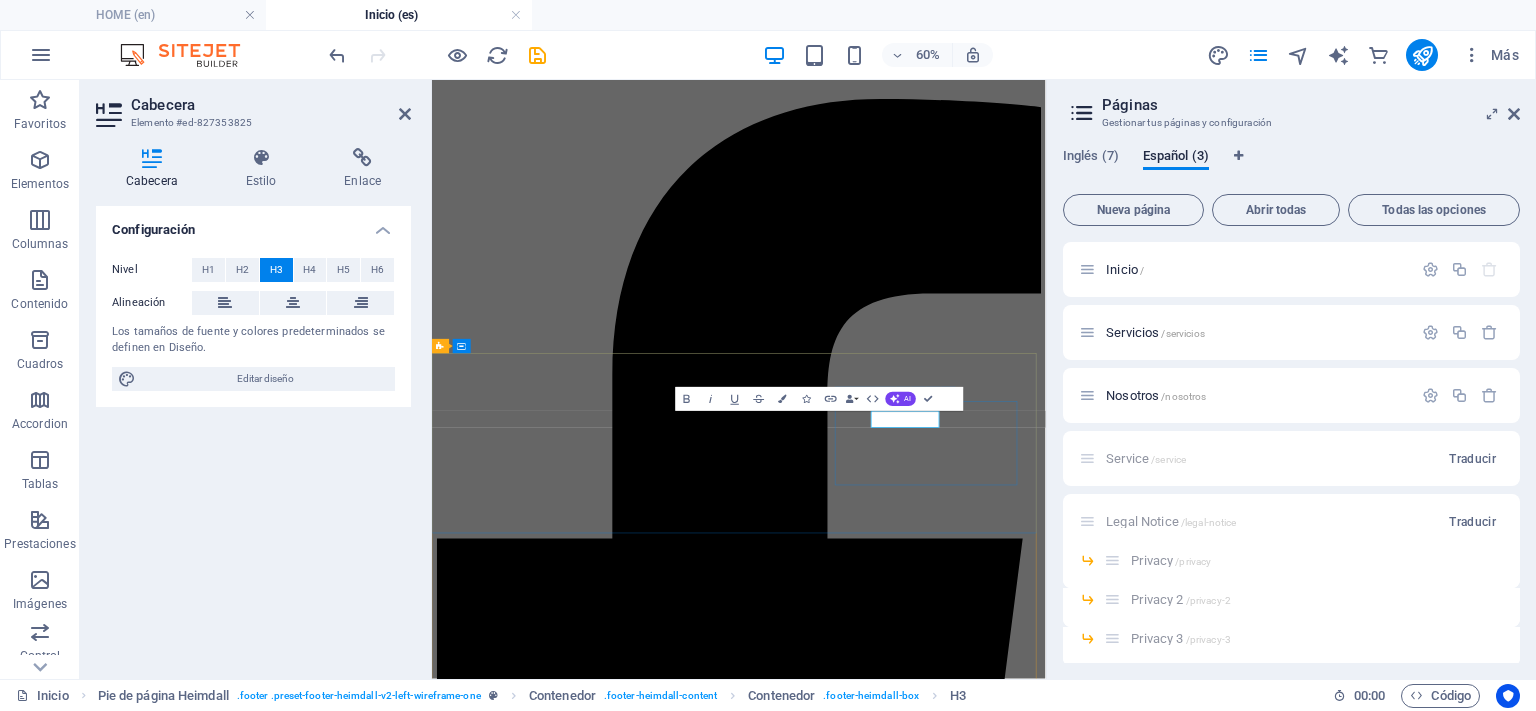 scroll, scrollTop: 2256, scrollLeft: 0, axis: vertical 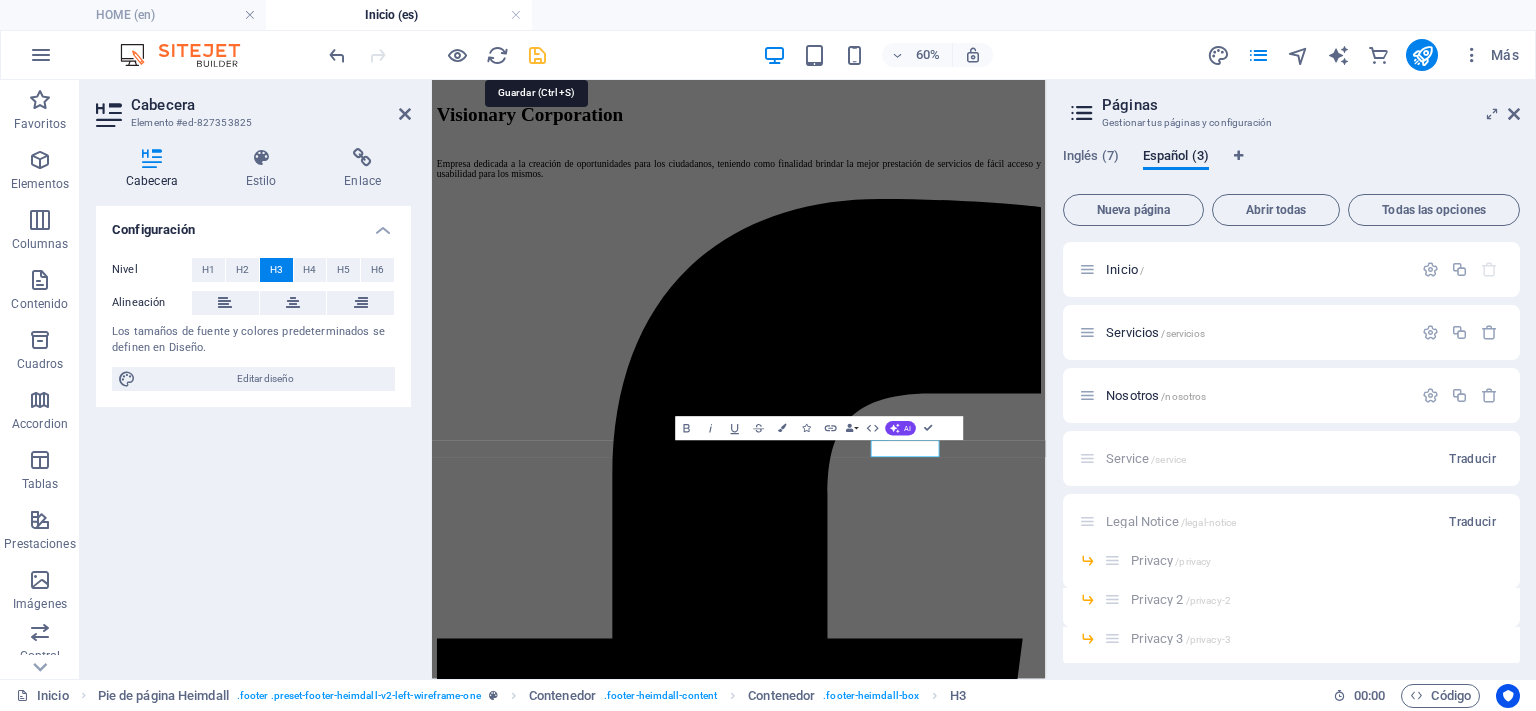 click at bounding box center (537, 55) 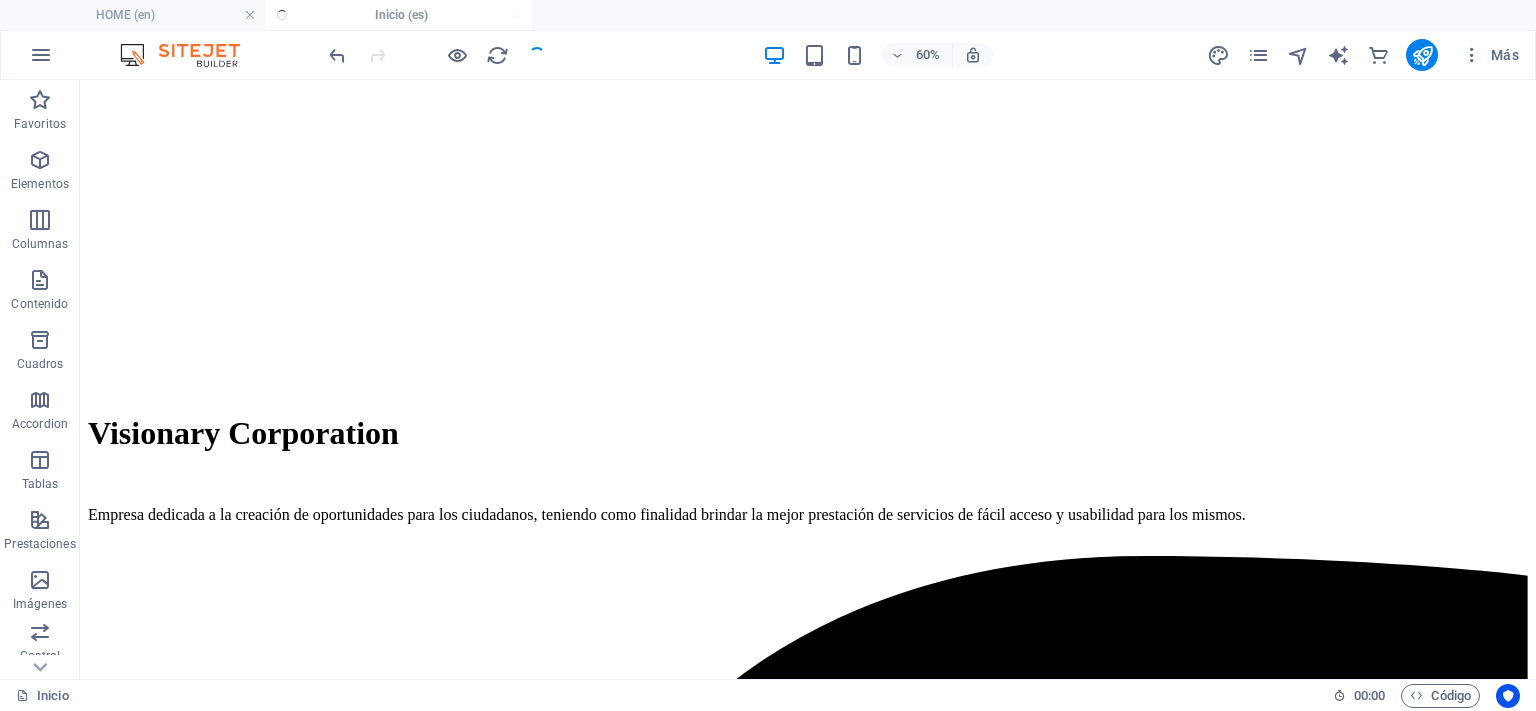 scroll, scrollTop: 2349, scrollLeft: 0, axis: vertical 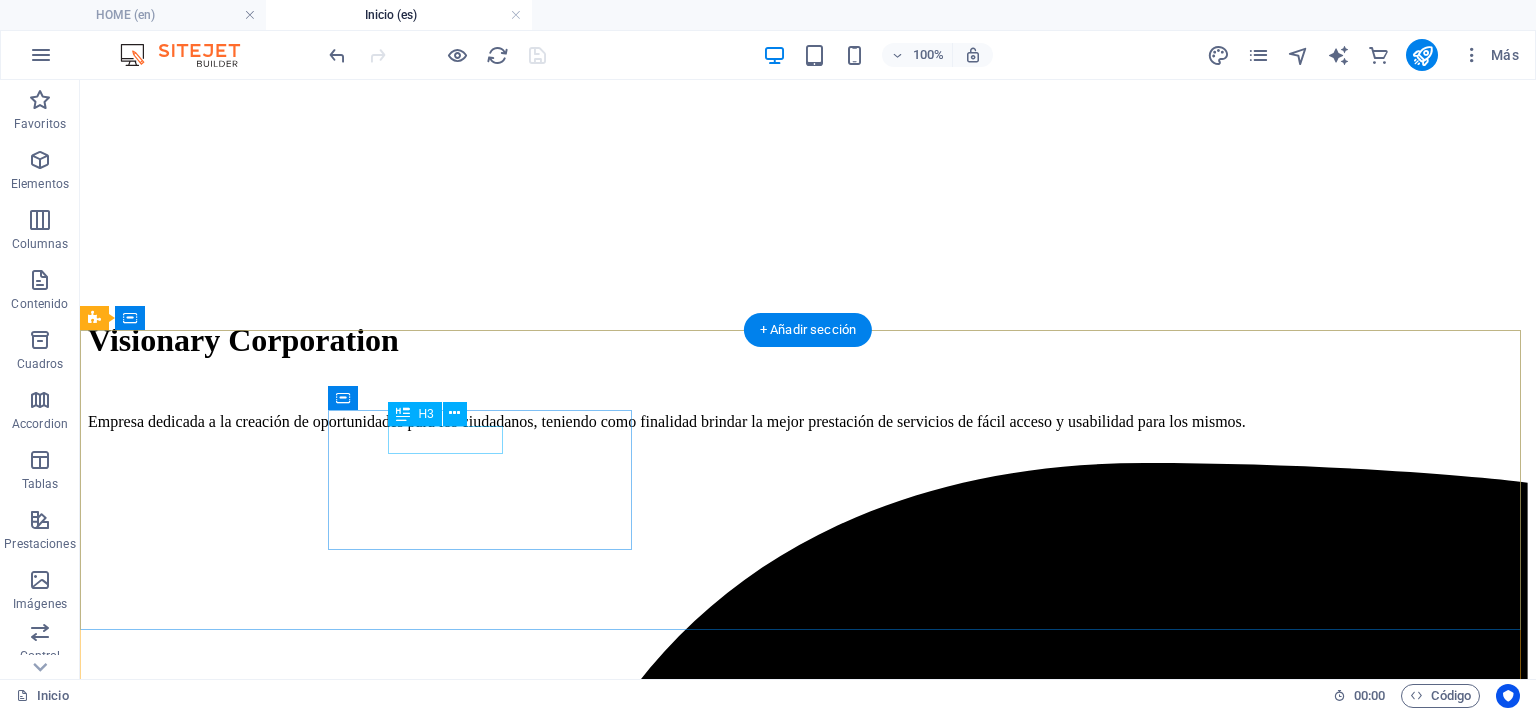 click on "Dirrecion" at bounding box center (808, 21794) 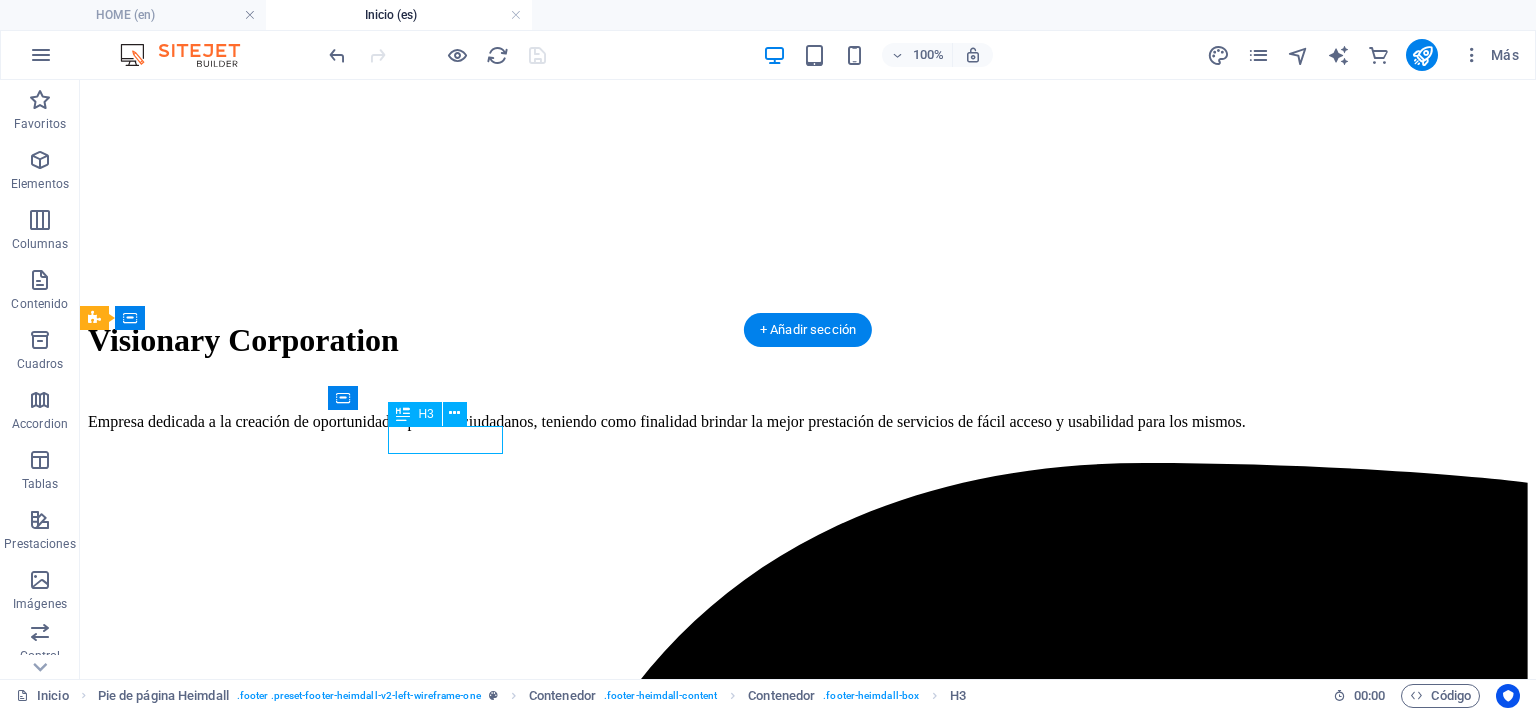 click on "Dirrecion" at bounding box center (808, 21794) 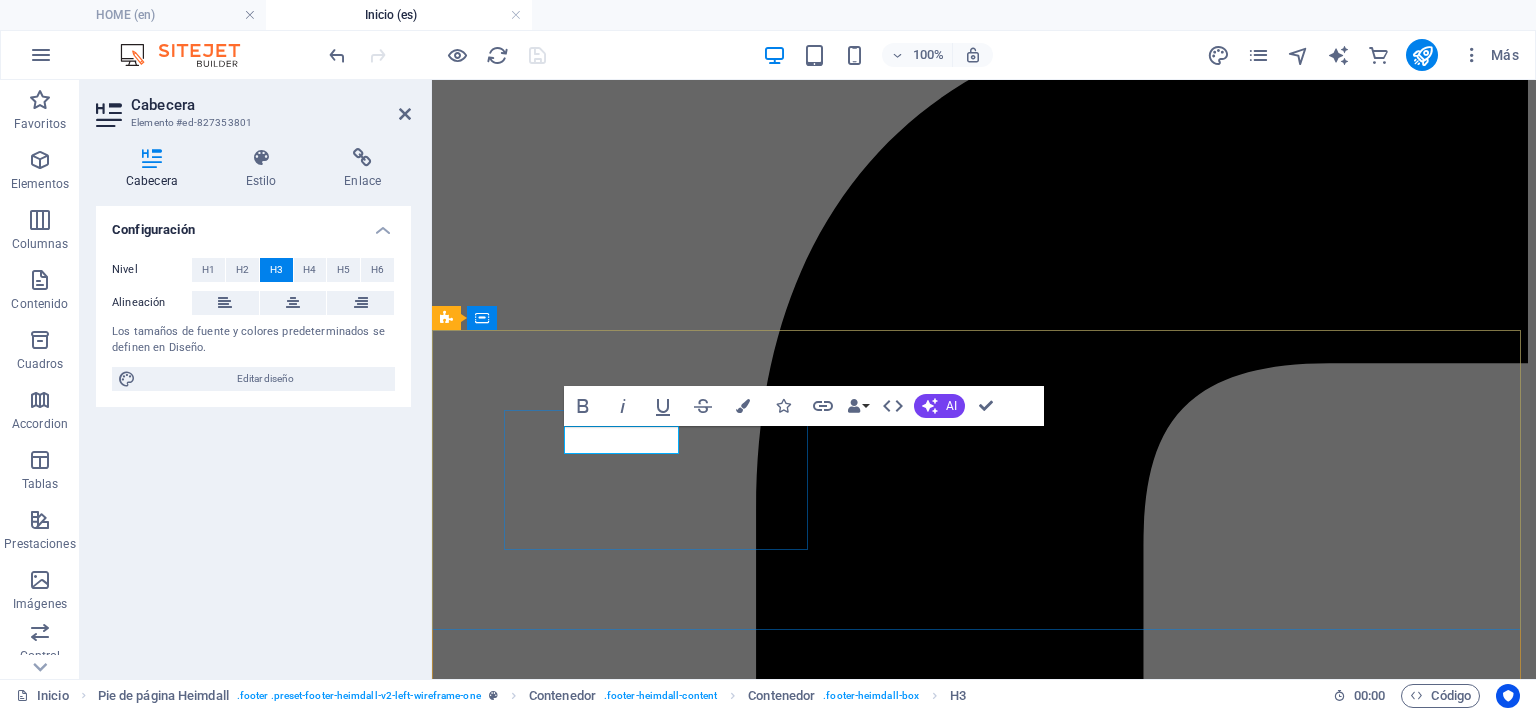 click on "Dirrecion" at bounding box center [984, 16867] 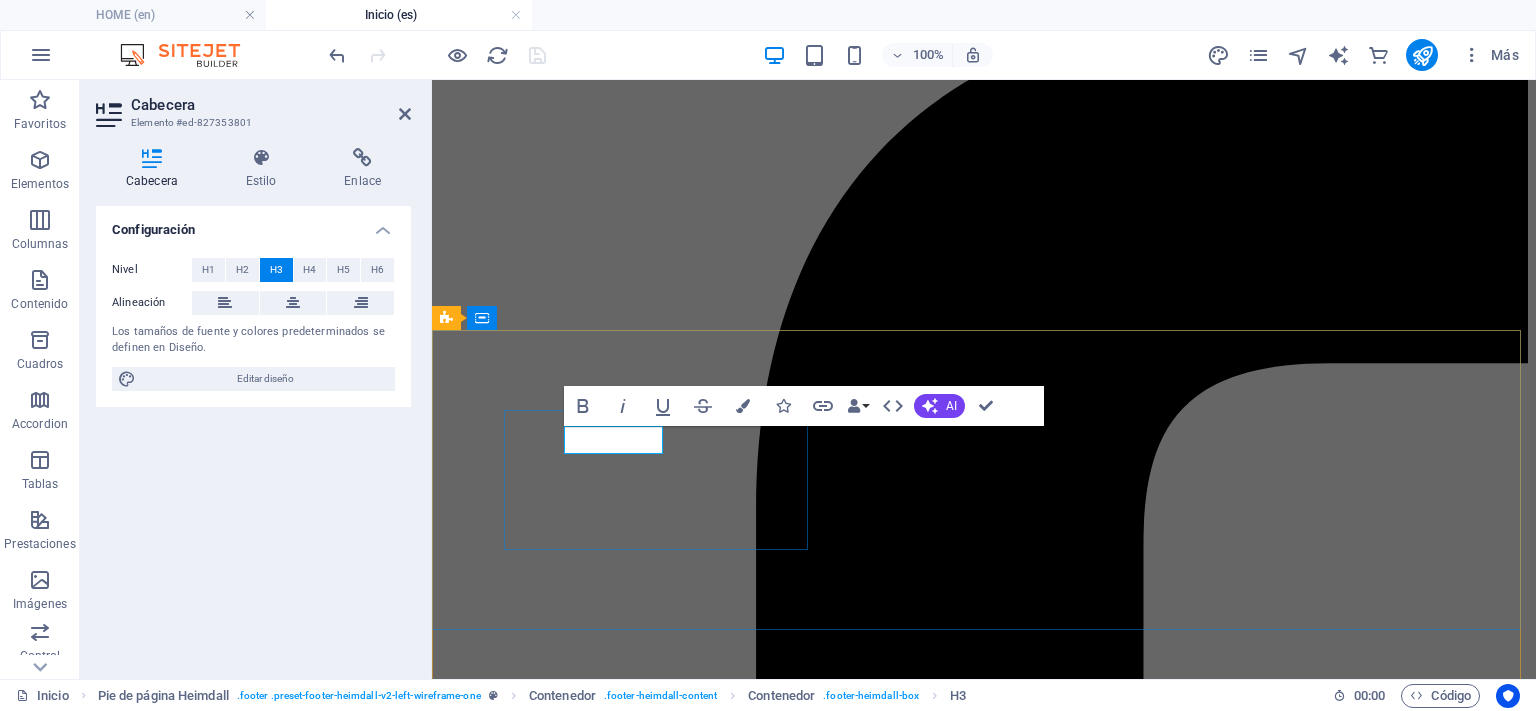 type 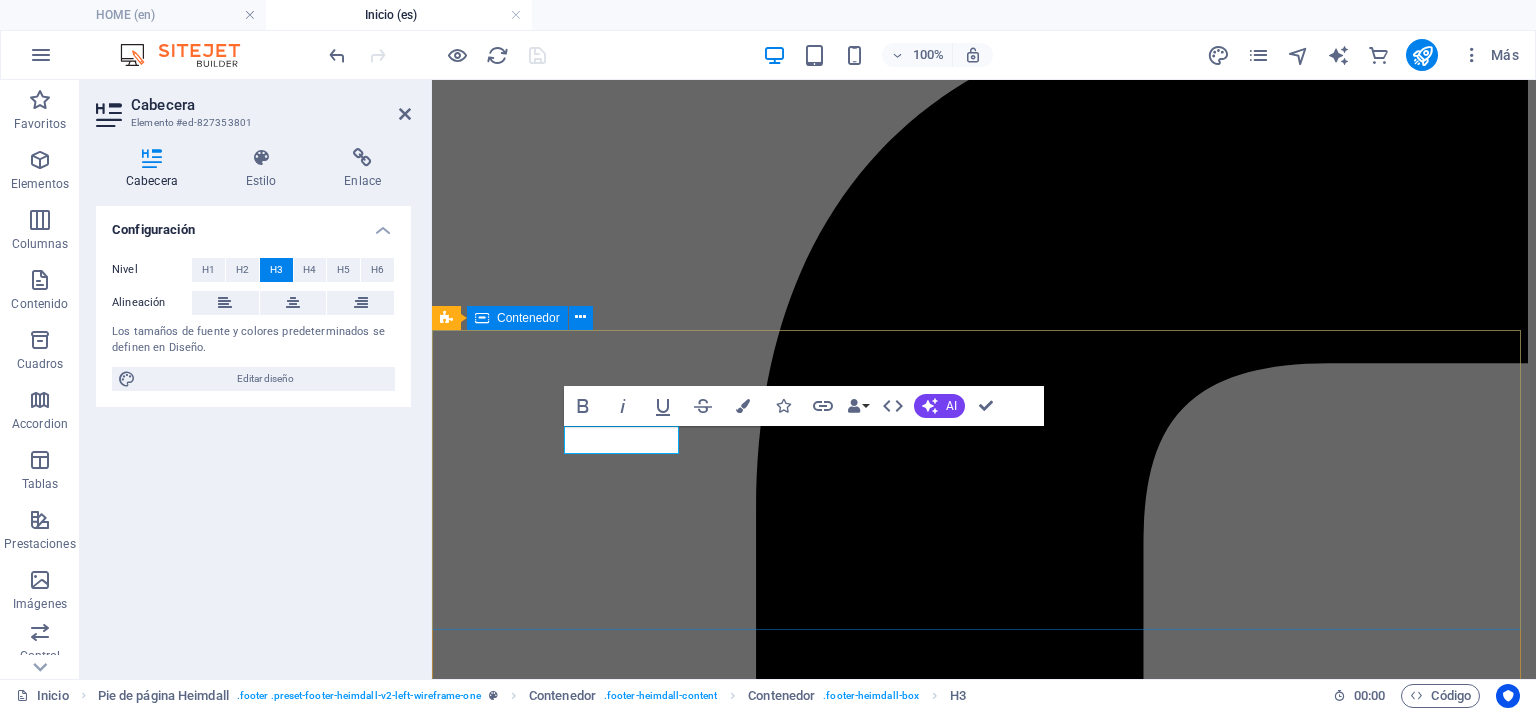 click on "Address Hernando de Sarmiento y Hugo Moncayo [CITY], [STATE] Phones Phone: [PHONE] Mobile: [PHONE] ​ Contact [EMAIL] Legal Notice  |  Privacy Policy" at bounding box center (984, 17285) 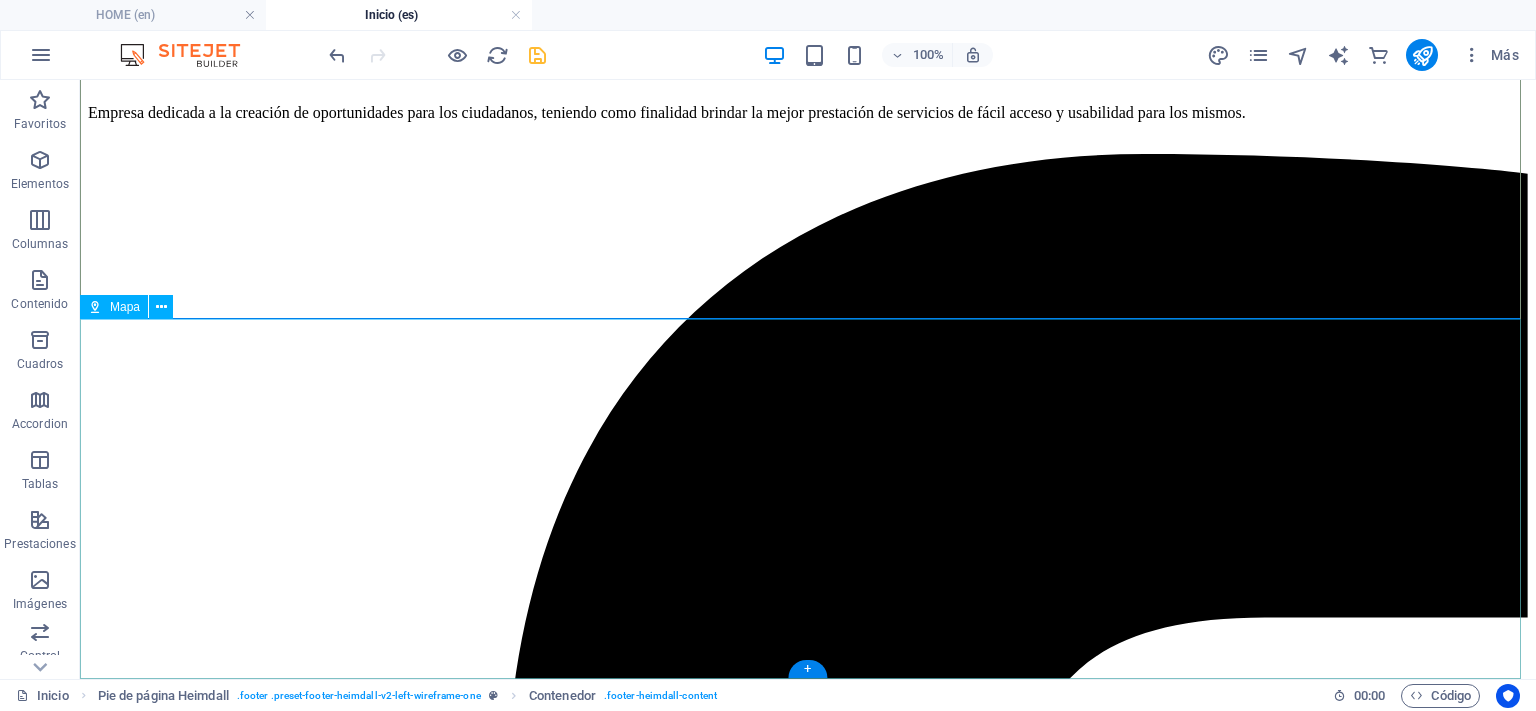 scroll, scrollTop: 2660, scrollLeft: 0, axis: vertical 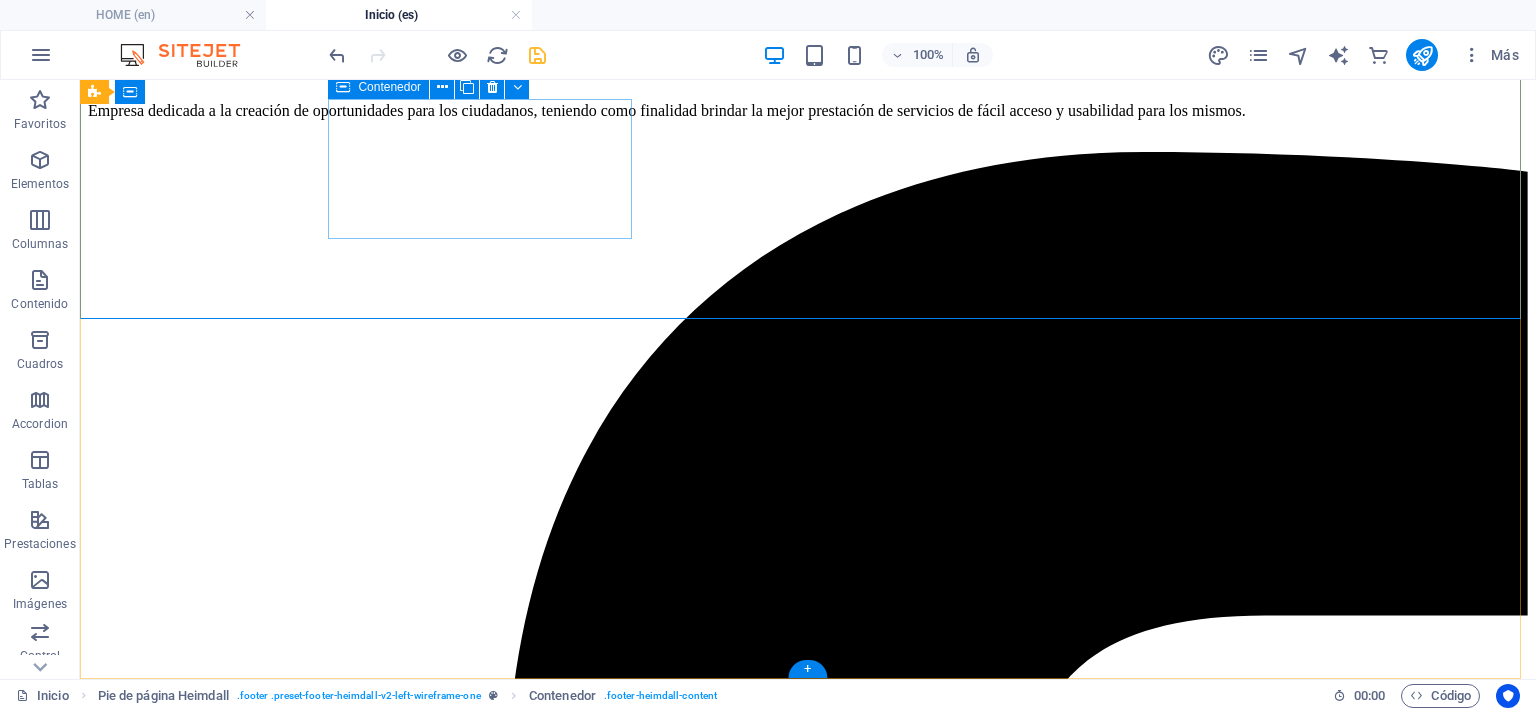 click on "Dirreción" at bounding box center [808, 21483] 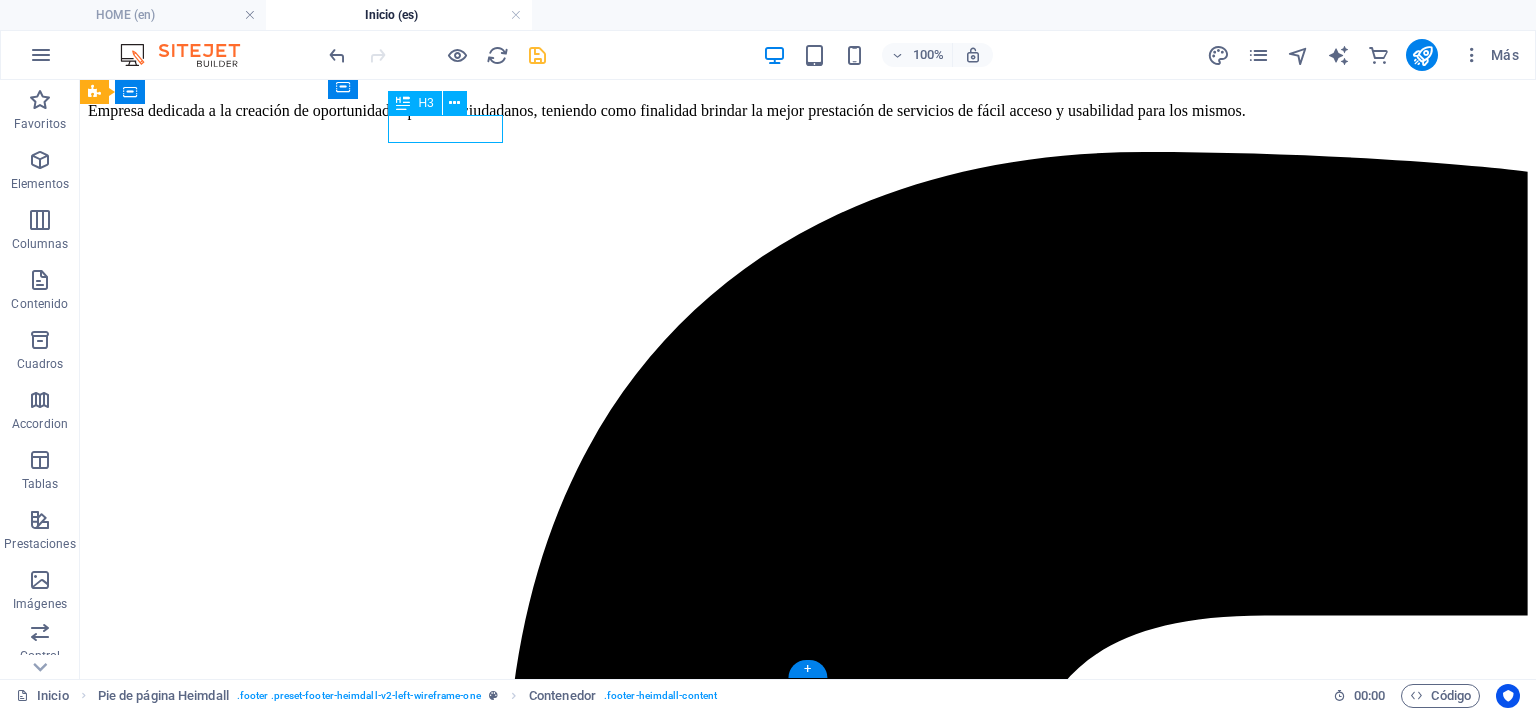 click on "Dirreción" at bounding box center [808, 21483] 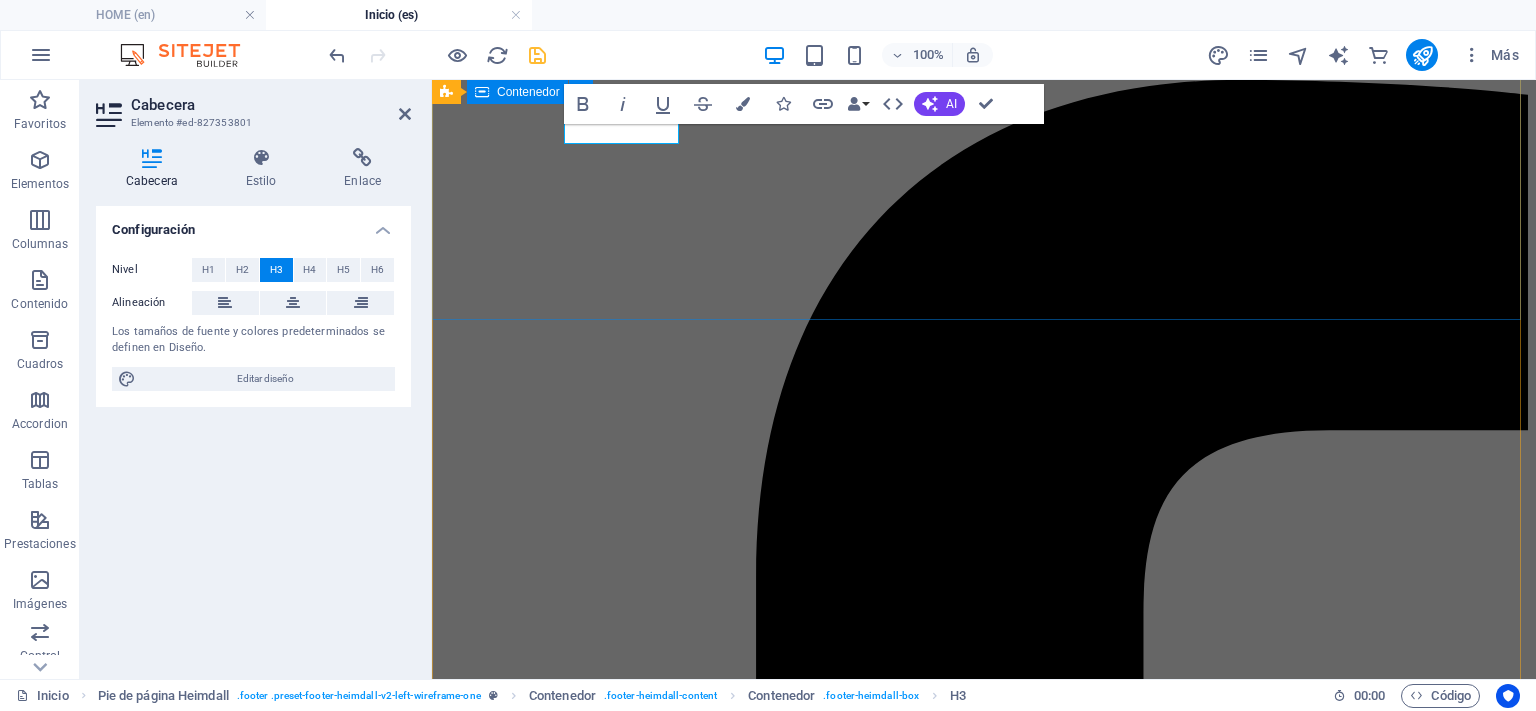 scroll, scrollTop: 2267, scrollLeft: 0, axis: vertical 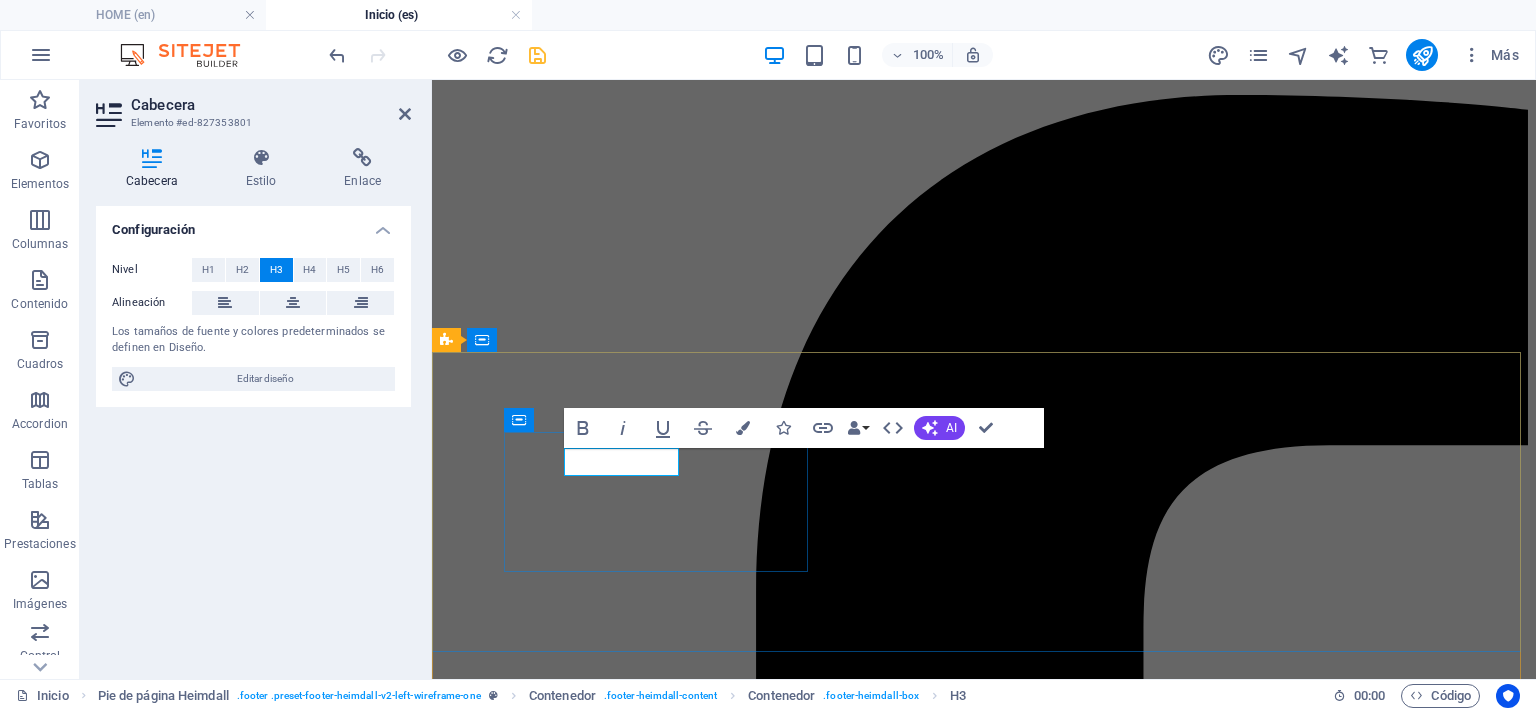 click on "Dirreción" at bounding box center [984, 16949] 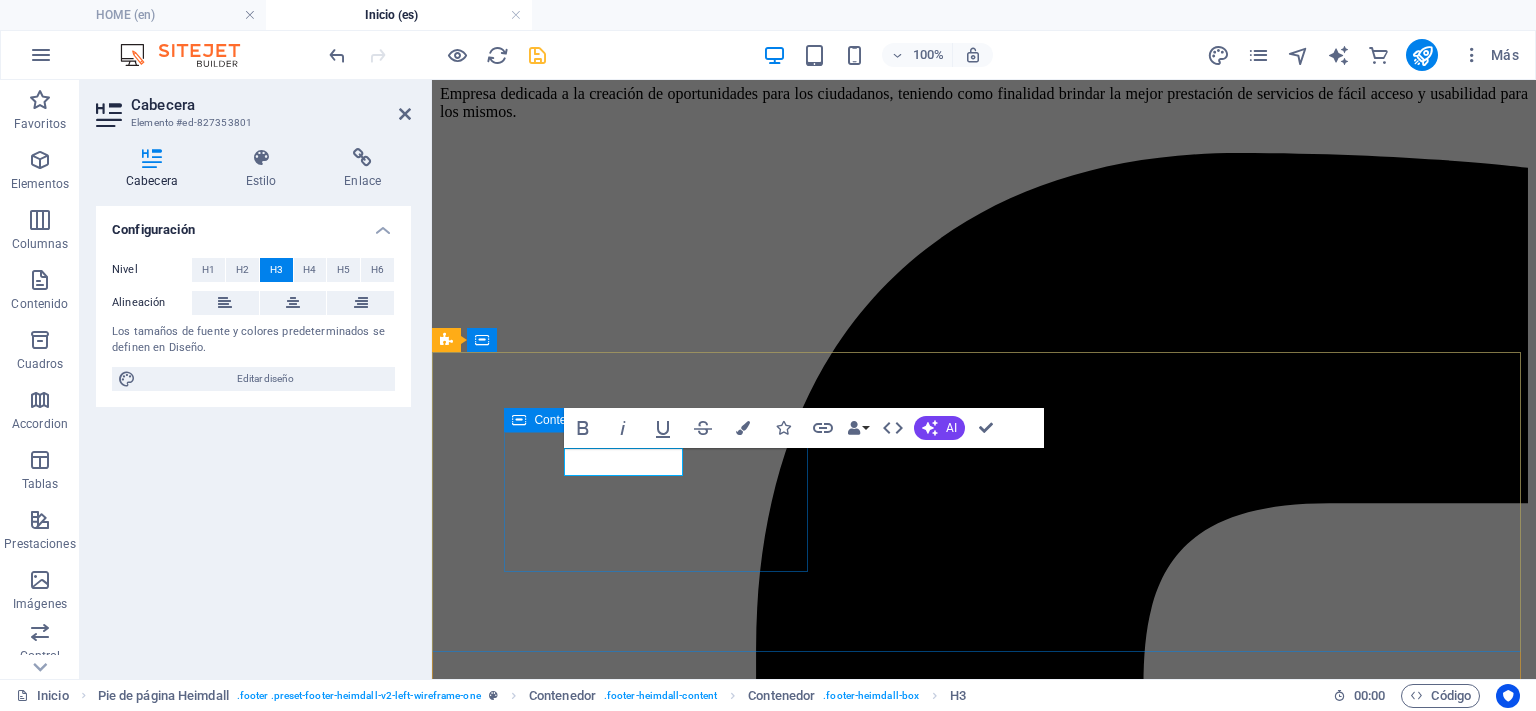 click on "Address Hernando de Sarmiento y Hugo Moncayo [CITY], [STATE]" at bounding box center (984, 16307) 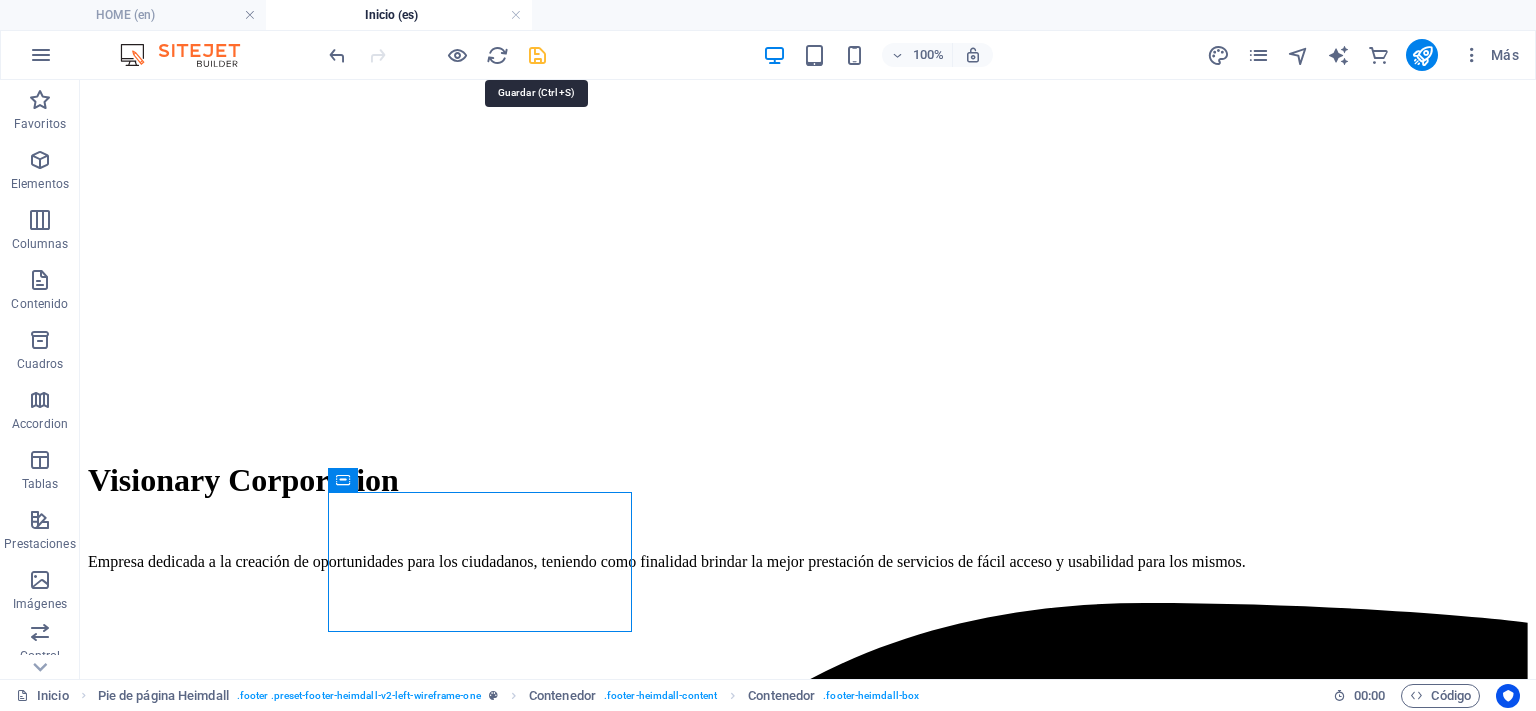 click at bounding box center [537, 55] 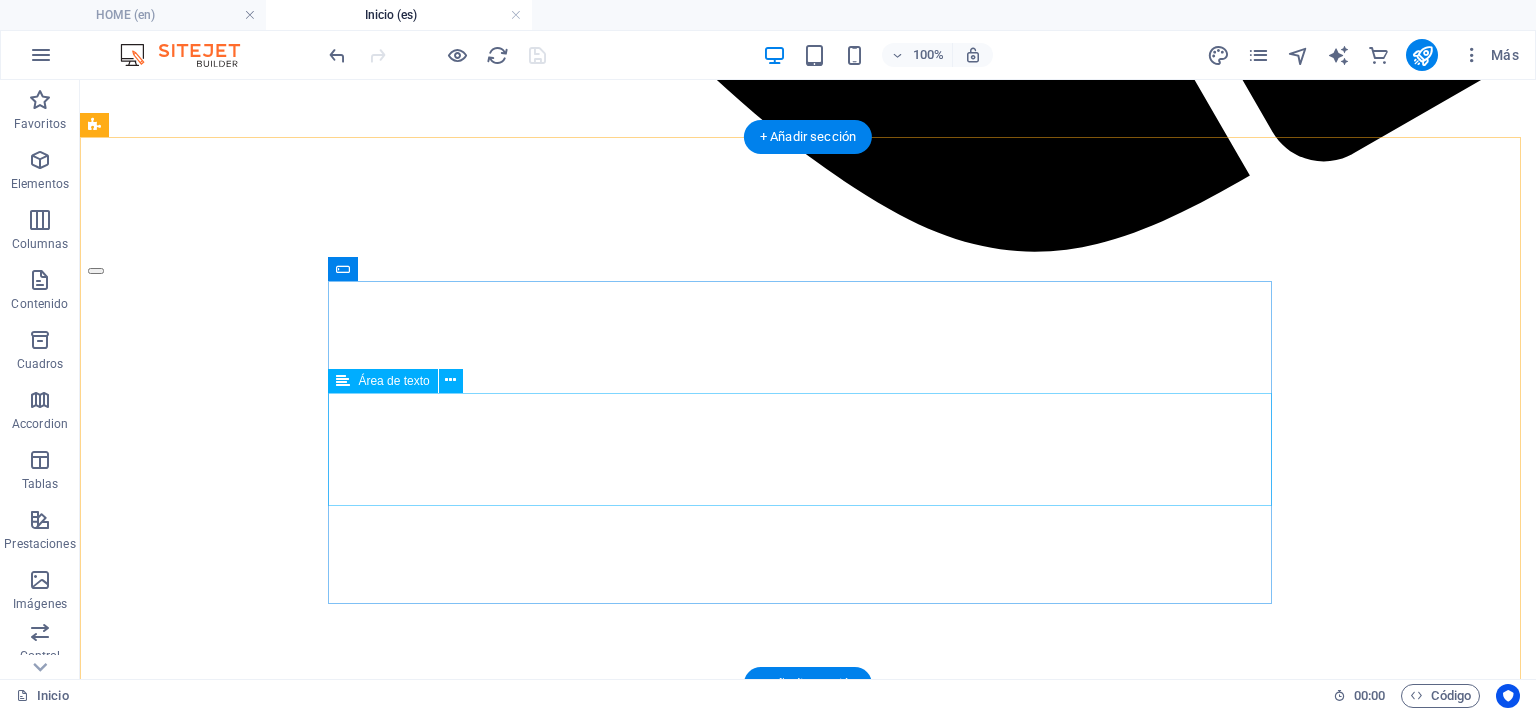 scroll, scrollTop: 1935, scrollLeft: 0, axis: vertical 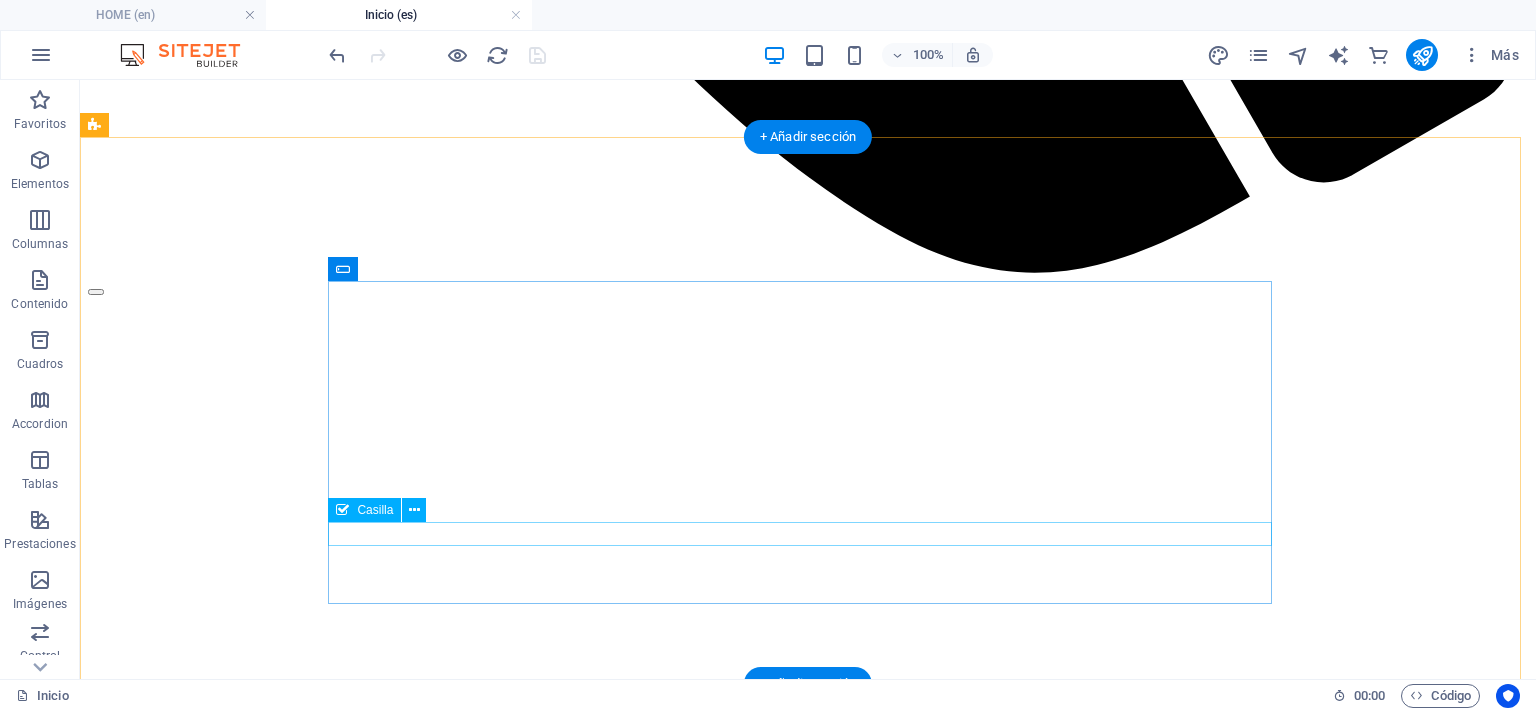 click on "I have read and understand the privacy policy." at bounding box center [808, 20111] 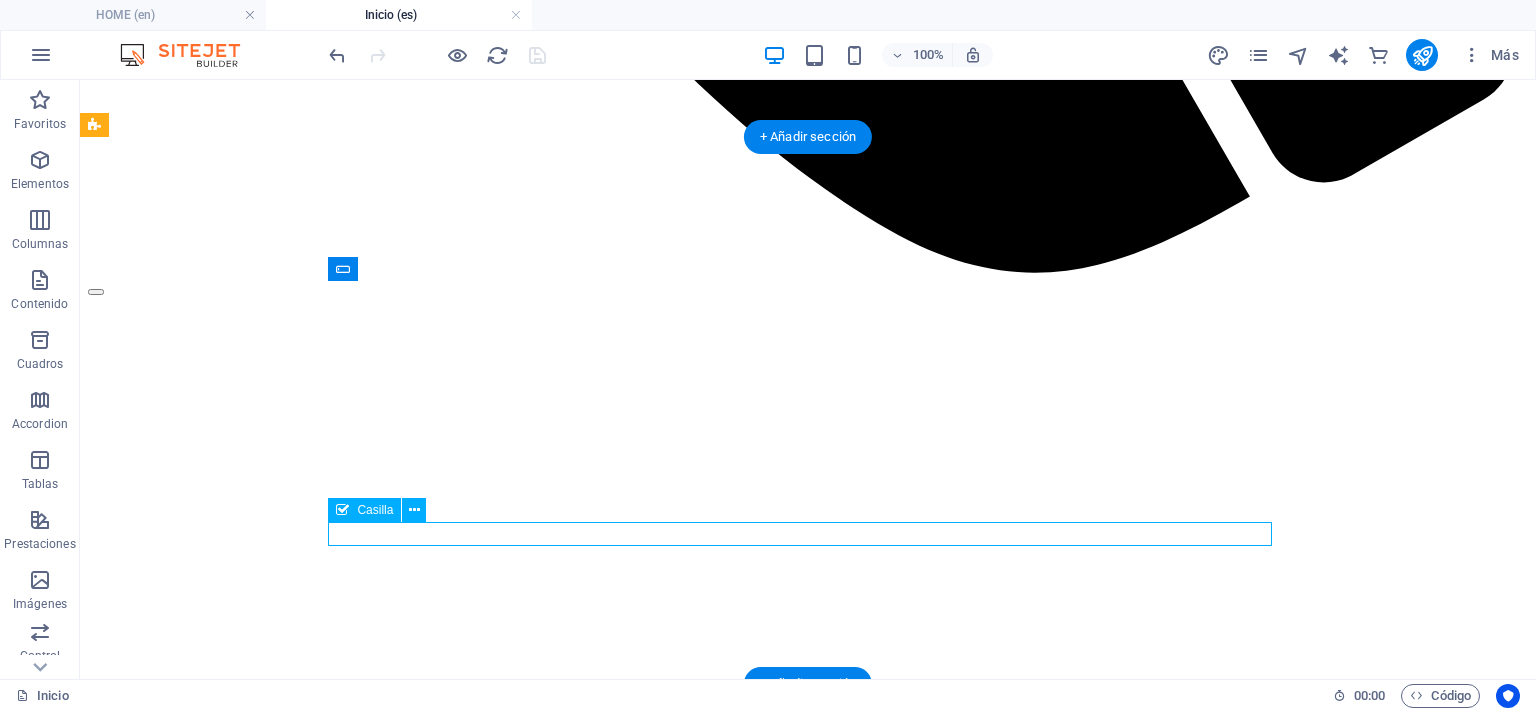 click on "I have read and understand the privacy policy." at bounding box center (808, 20111) 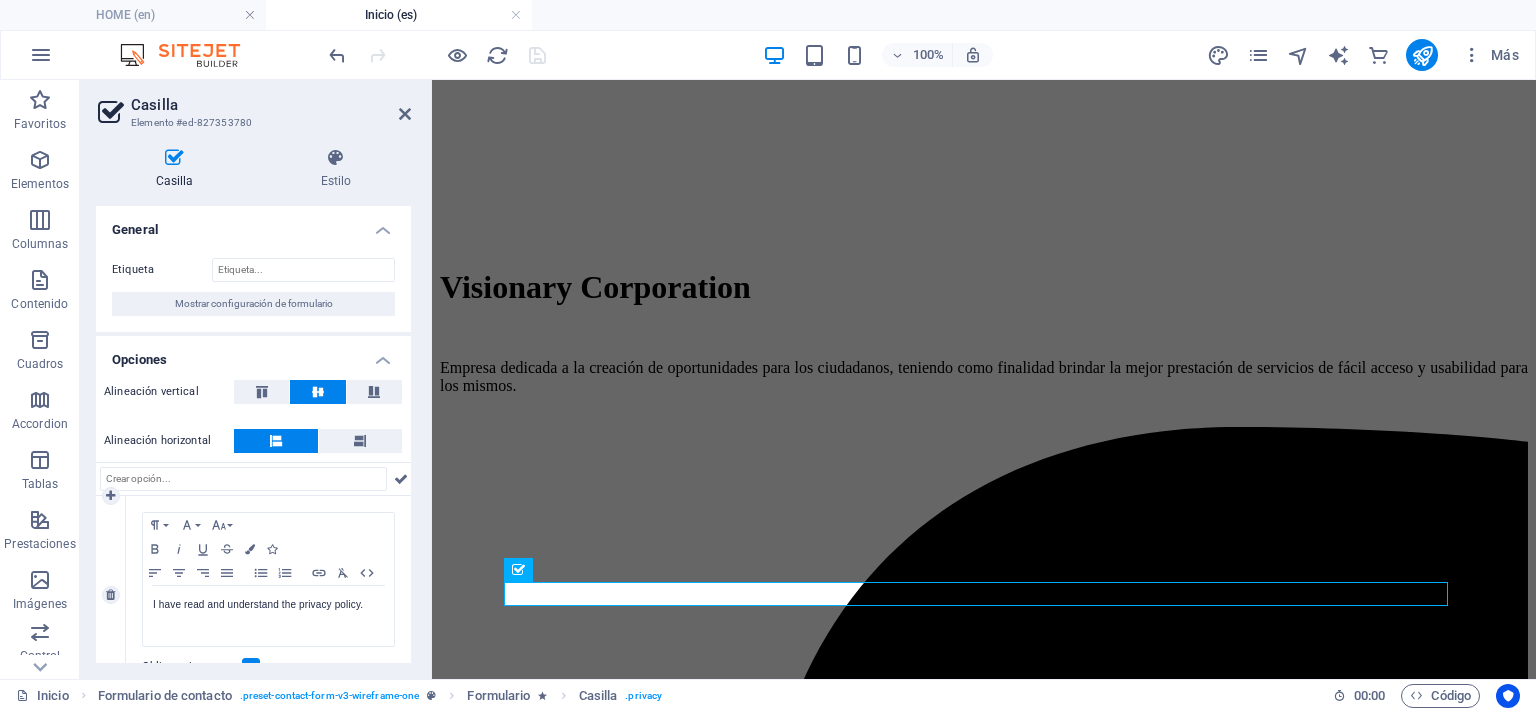 scroll, scrollTop: 40, scrollLeft: 0, axis: vertical 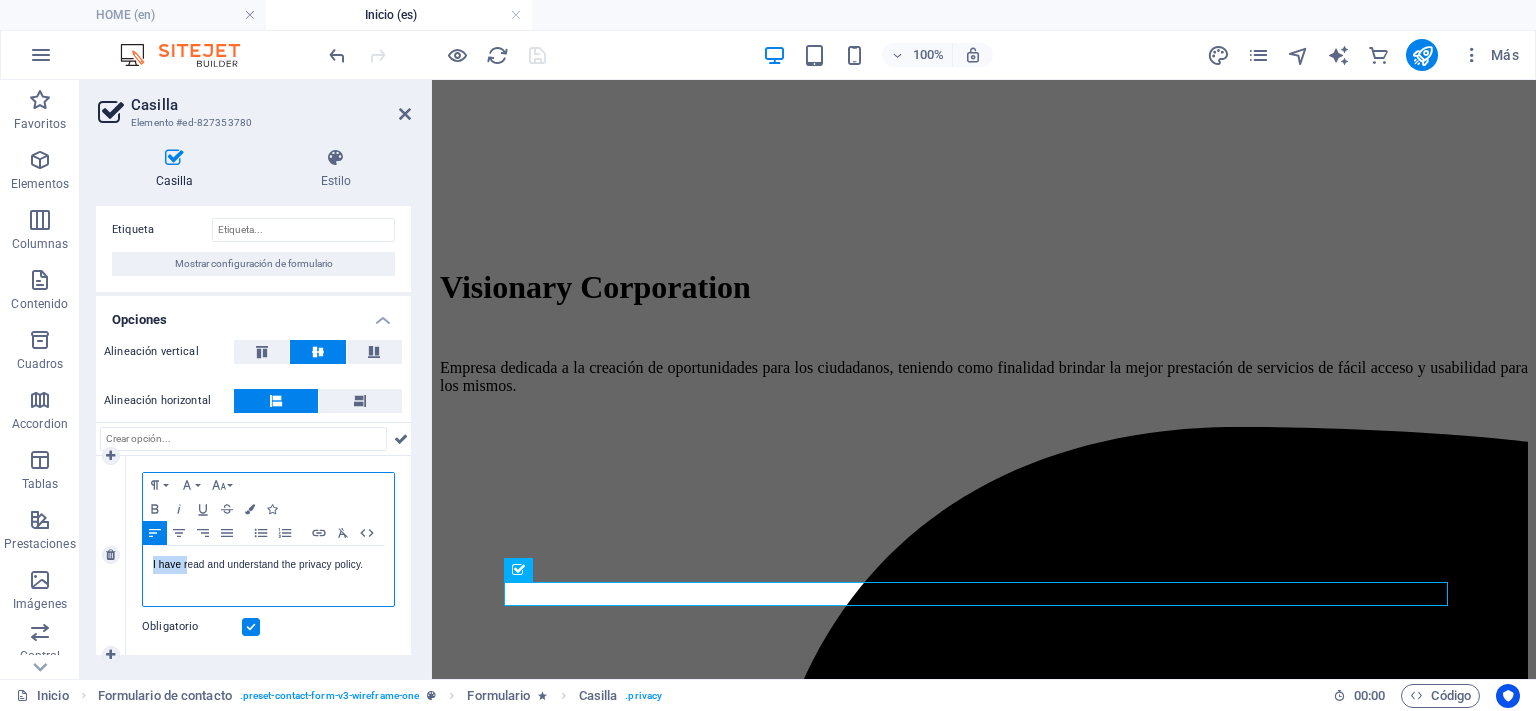 drag, startPoint x: 150, startPoint y: 561, endPoint x: 187, endPoint y: 563, distance: 37.054016 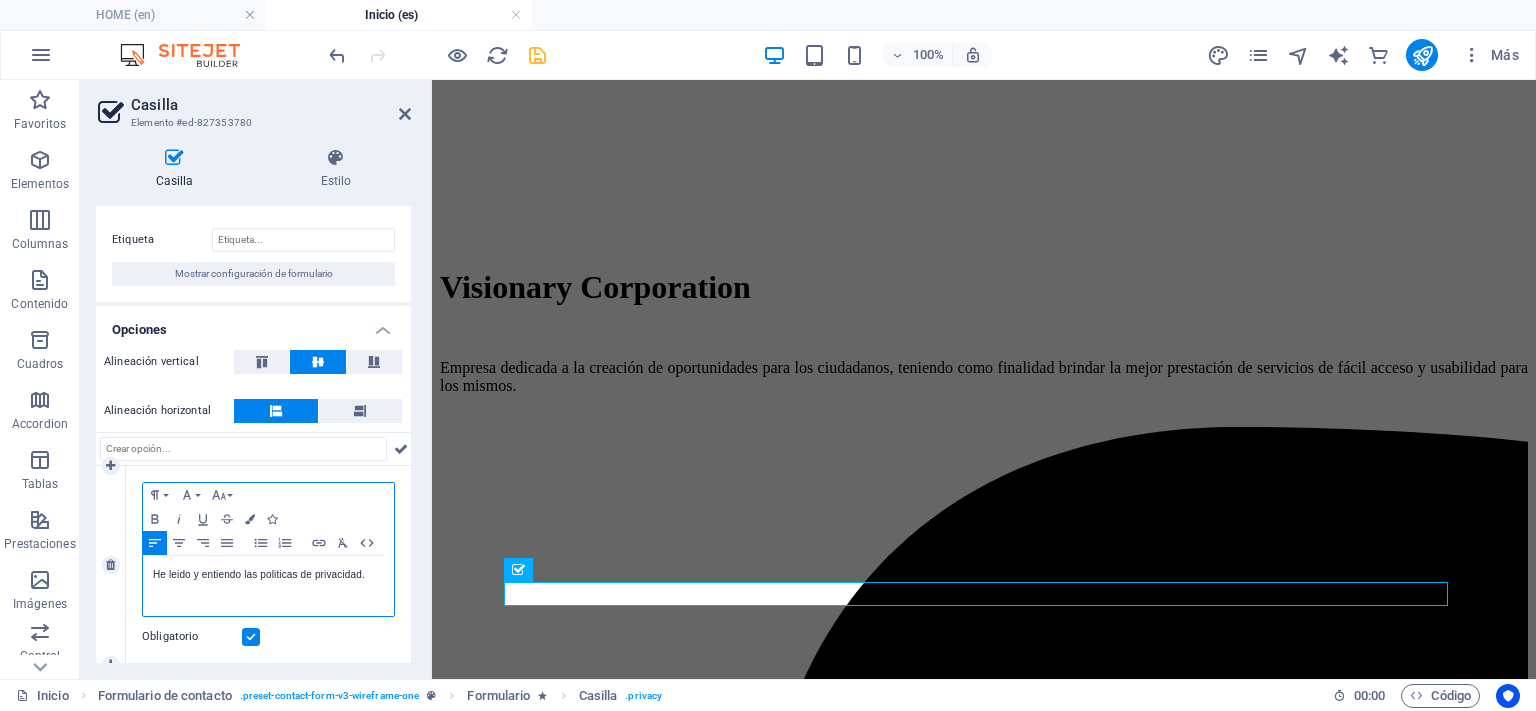 scroll, scrollTop: 40, scrollLeft: 0, axis: vertical 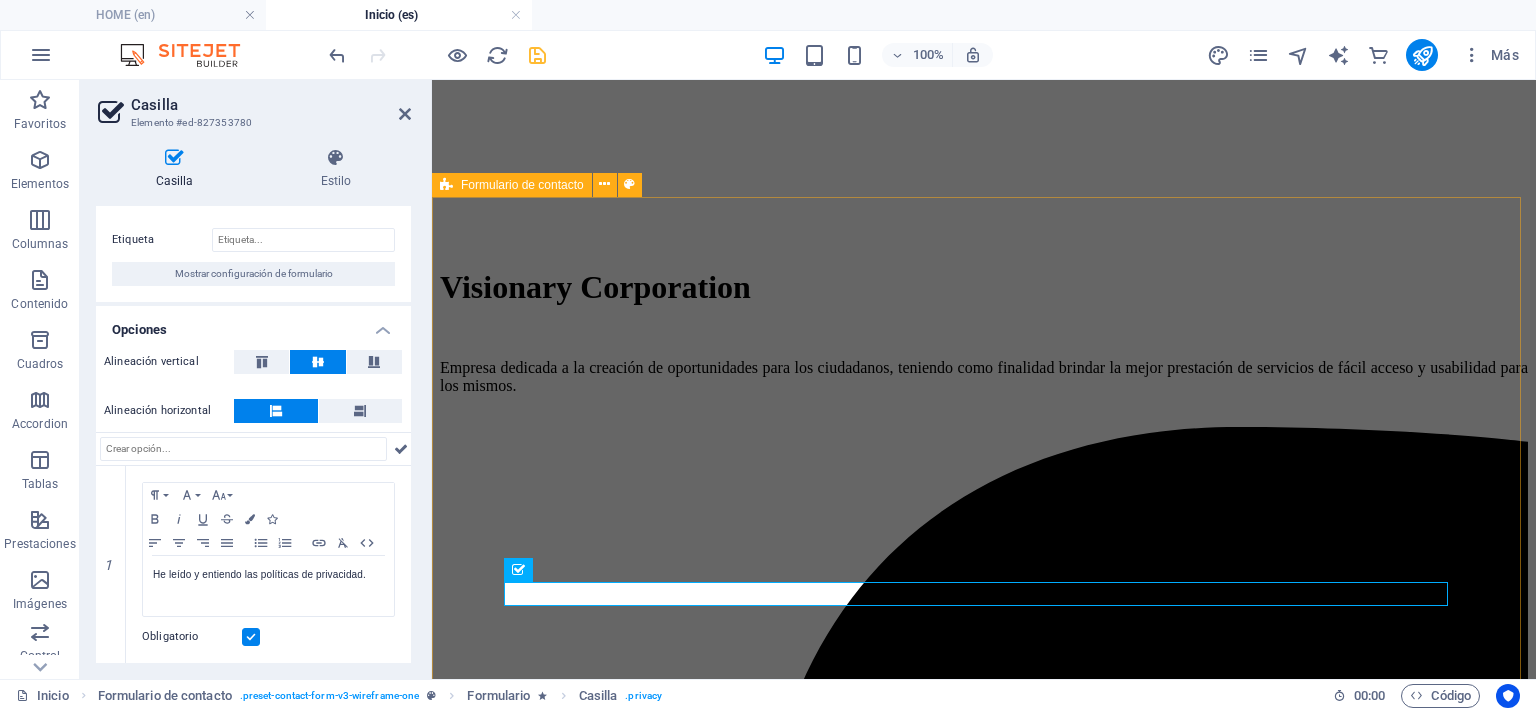 click on "Contacto I have read and understand the privacy policy. ¿Ilegible? Cargar nuevo Enviar" at bounding box center [984, 15601] 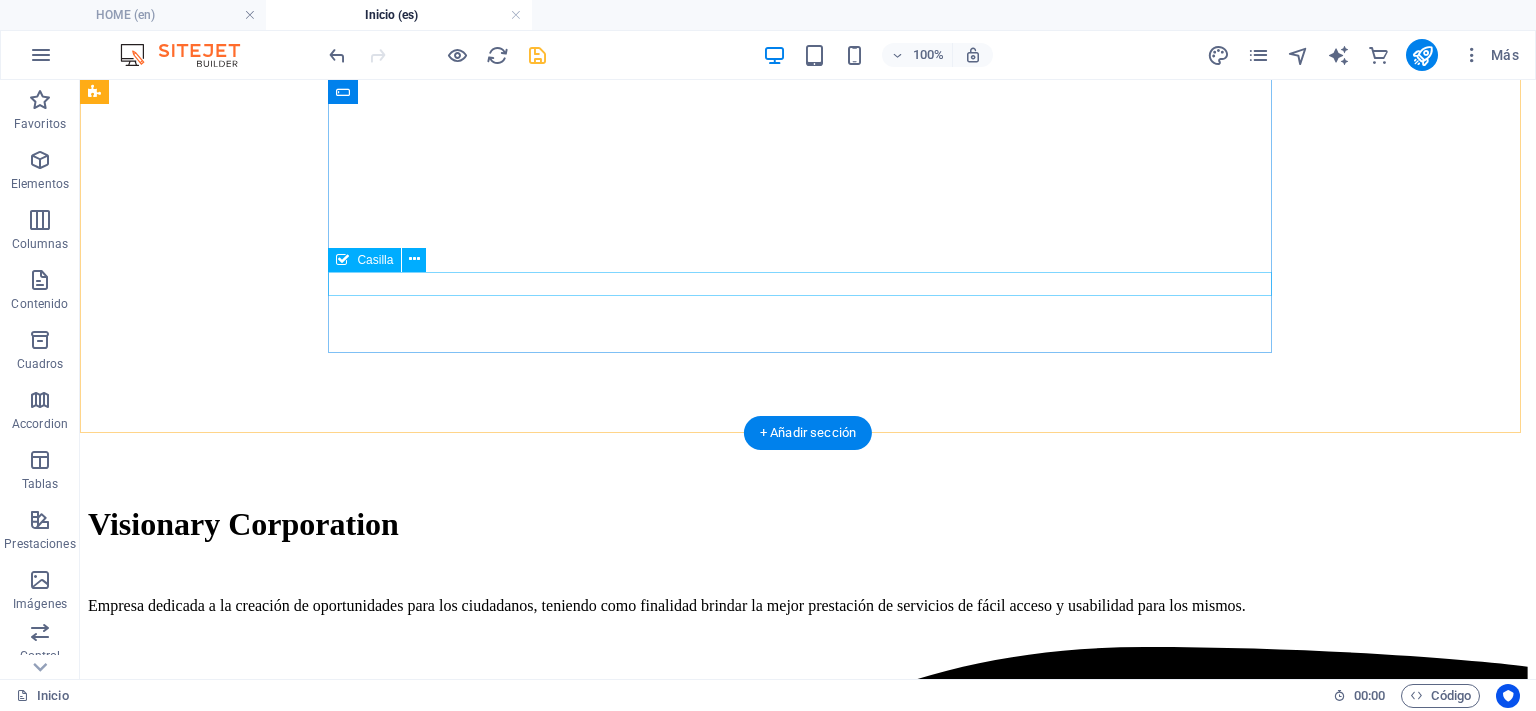 scroll, scrollTop: 2140, scrollLeft: 0, axis: vertical 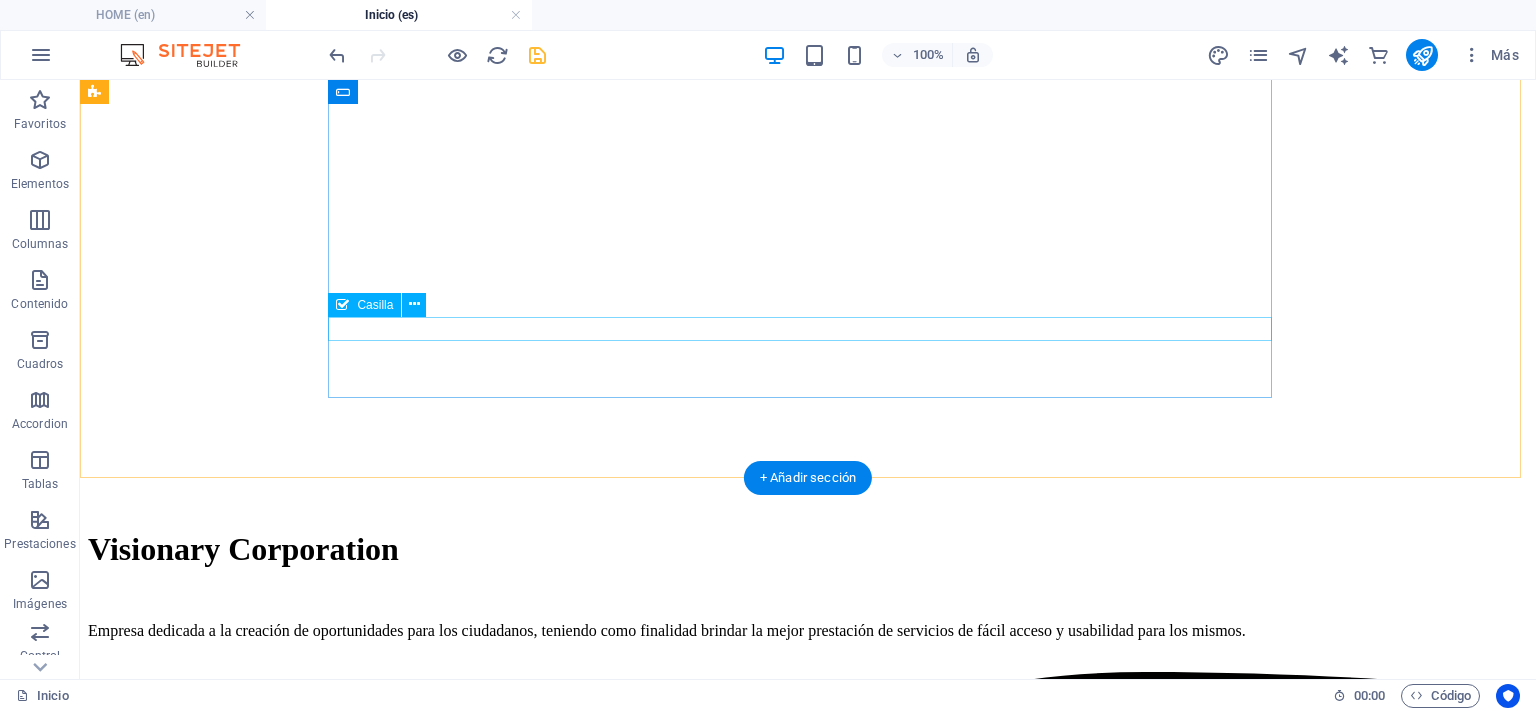 click on "He leído y entiendo las políticas de privacidad." at bounding box center (808, 19906) 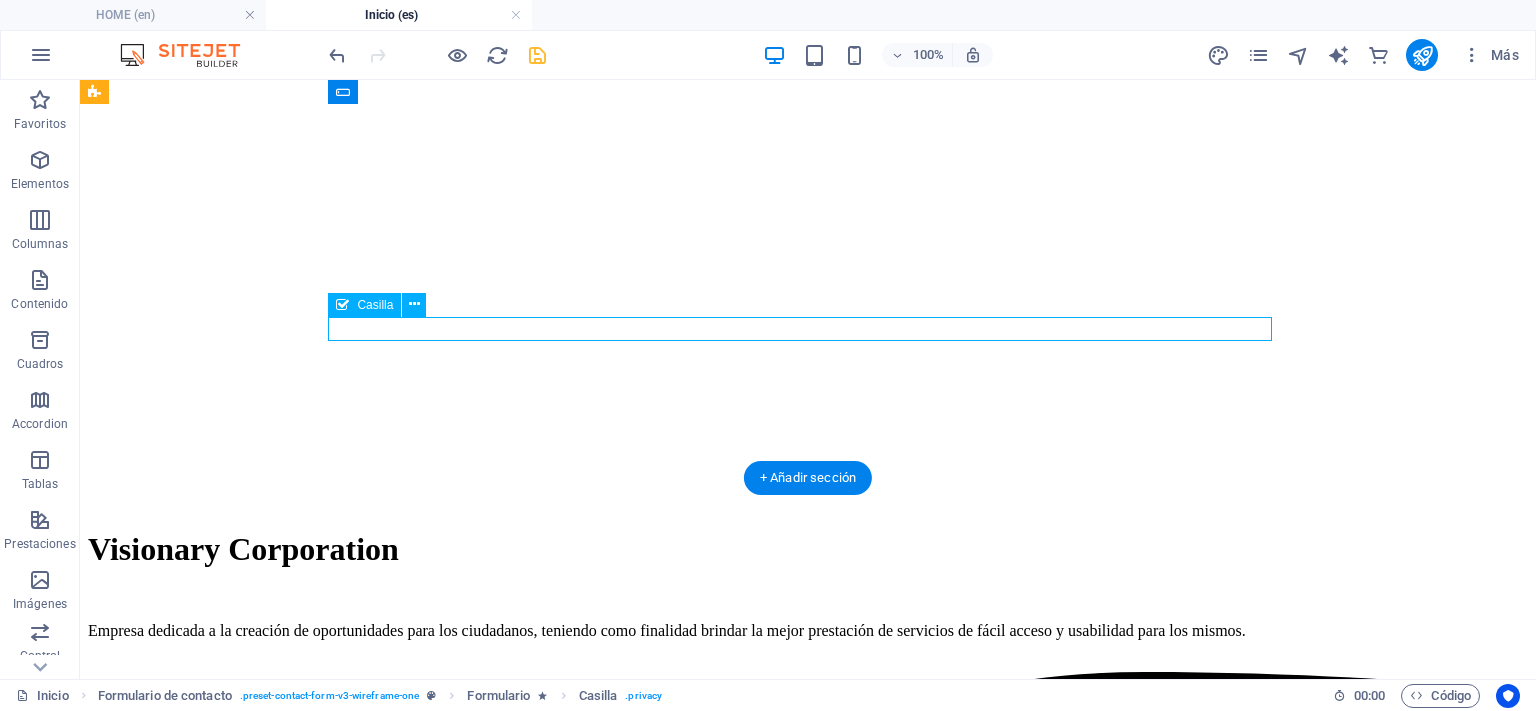 click on "He leído y entiendo las políticas de privacidad." at bounding box center (808, 19906) 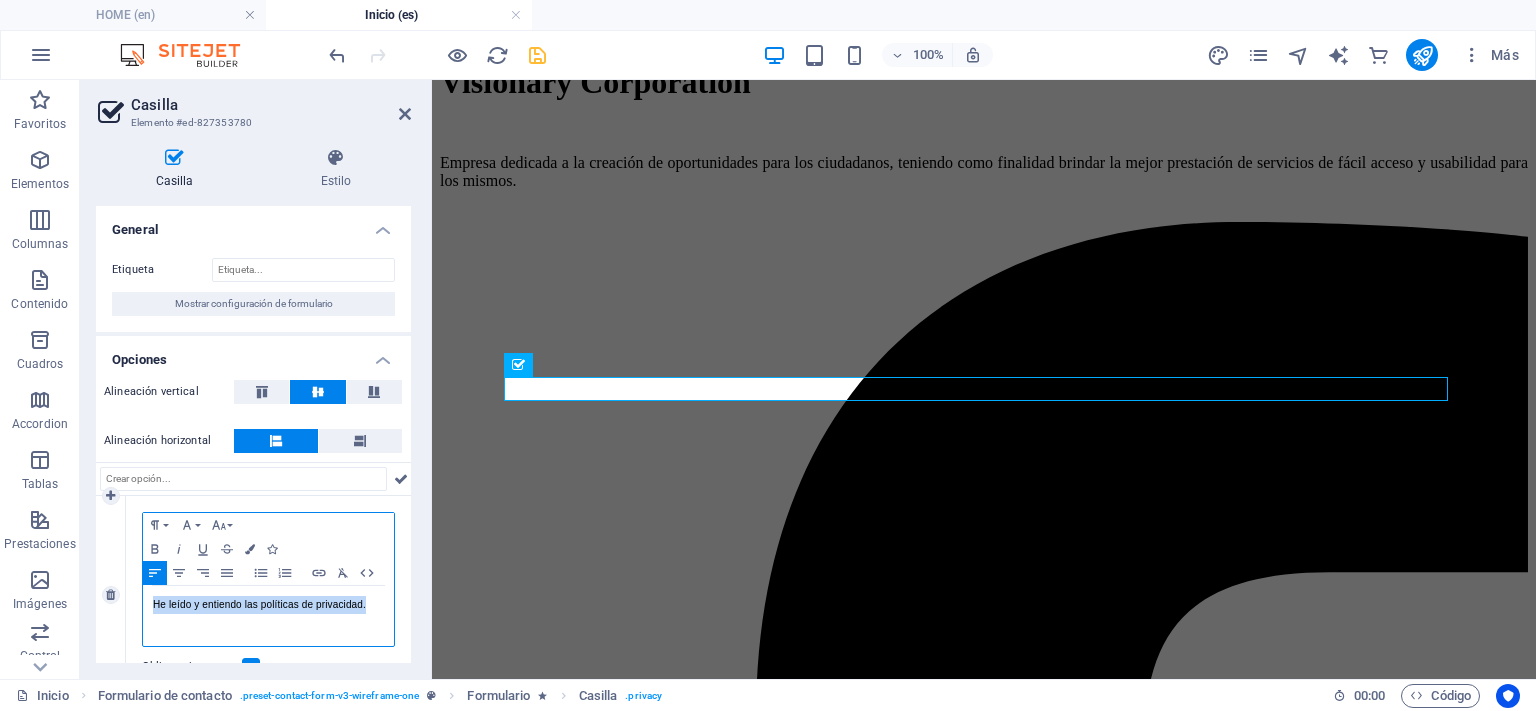 drag, startPoint x: 365, startPoint y: 607, endPoint x: 149, endPoint y: 615, distance: 216.1481 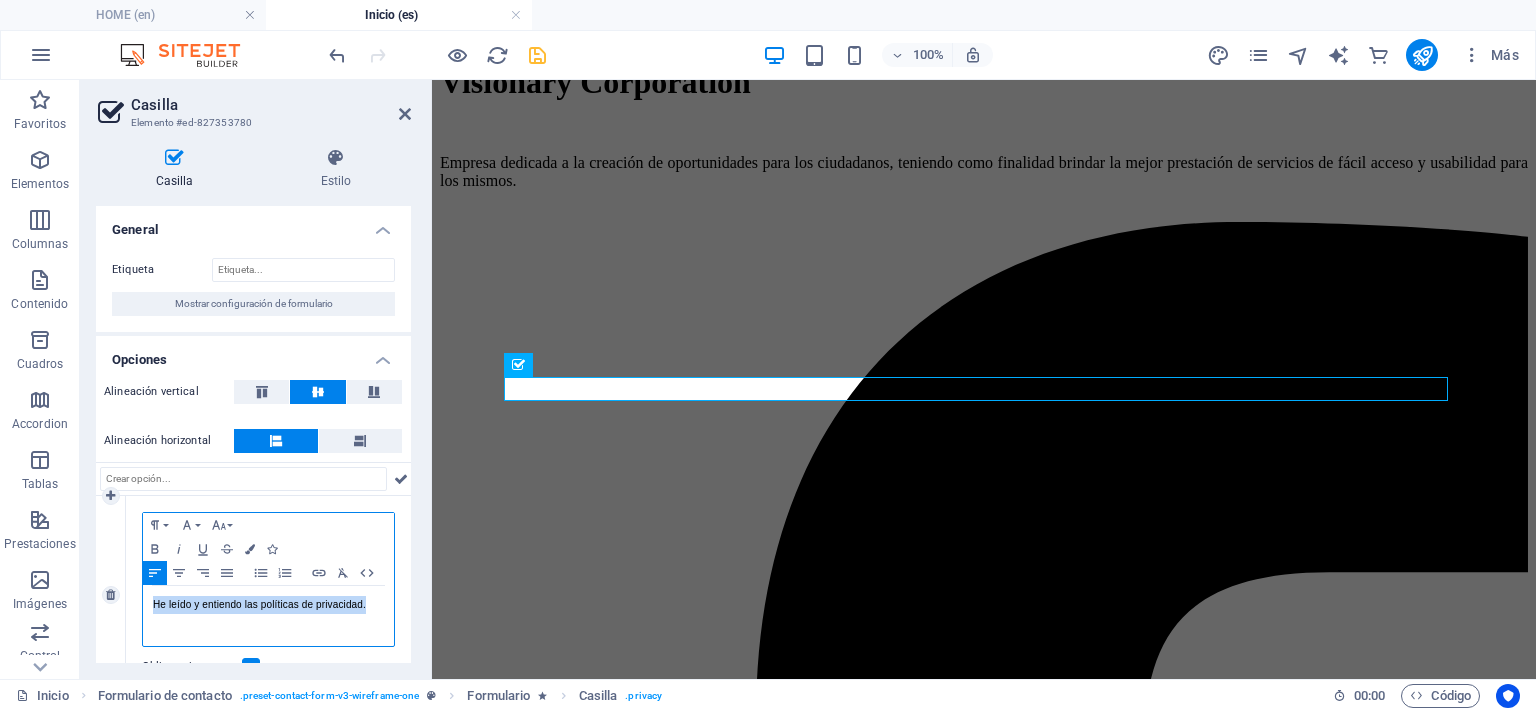 click on "He leído y entiendo las políticas de privacidad." at bounding box center [268, 616] 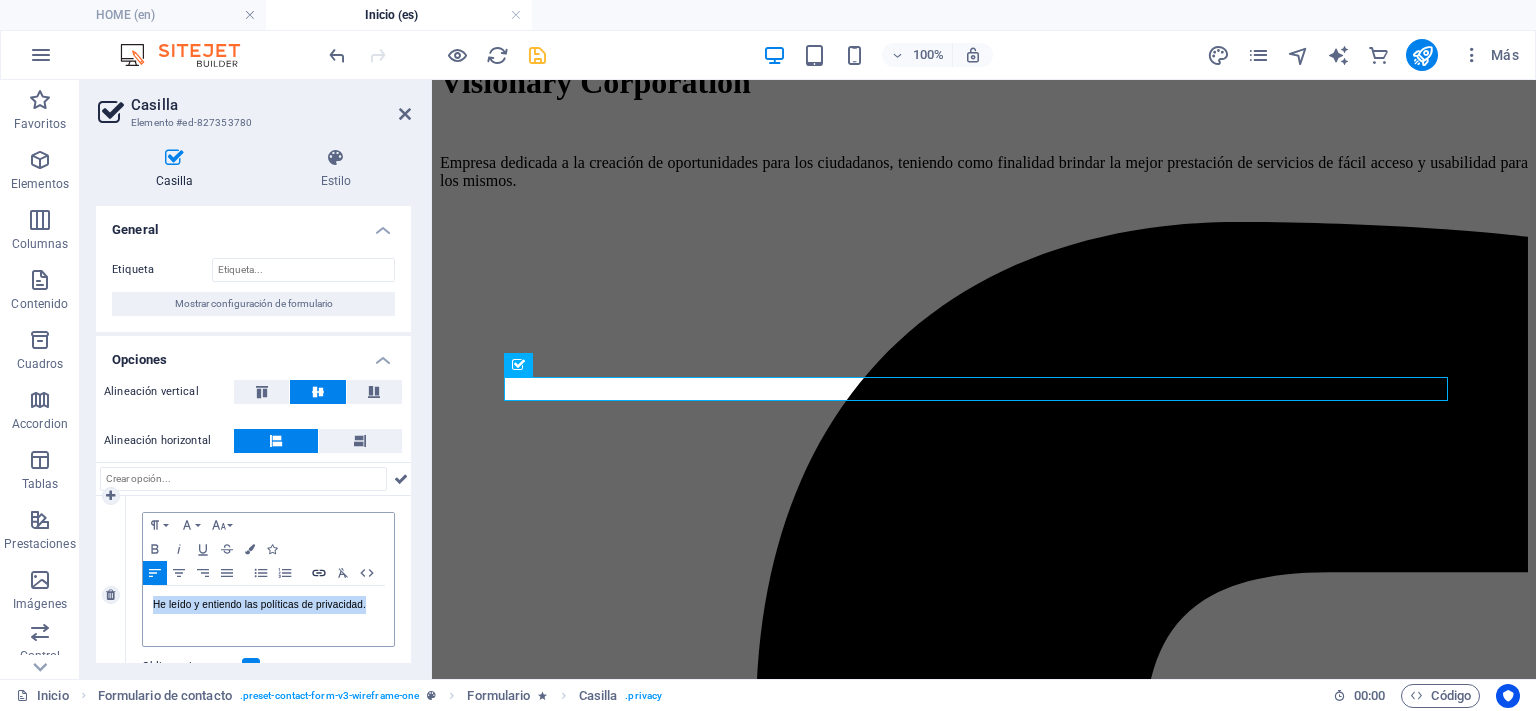 click 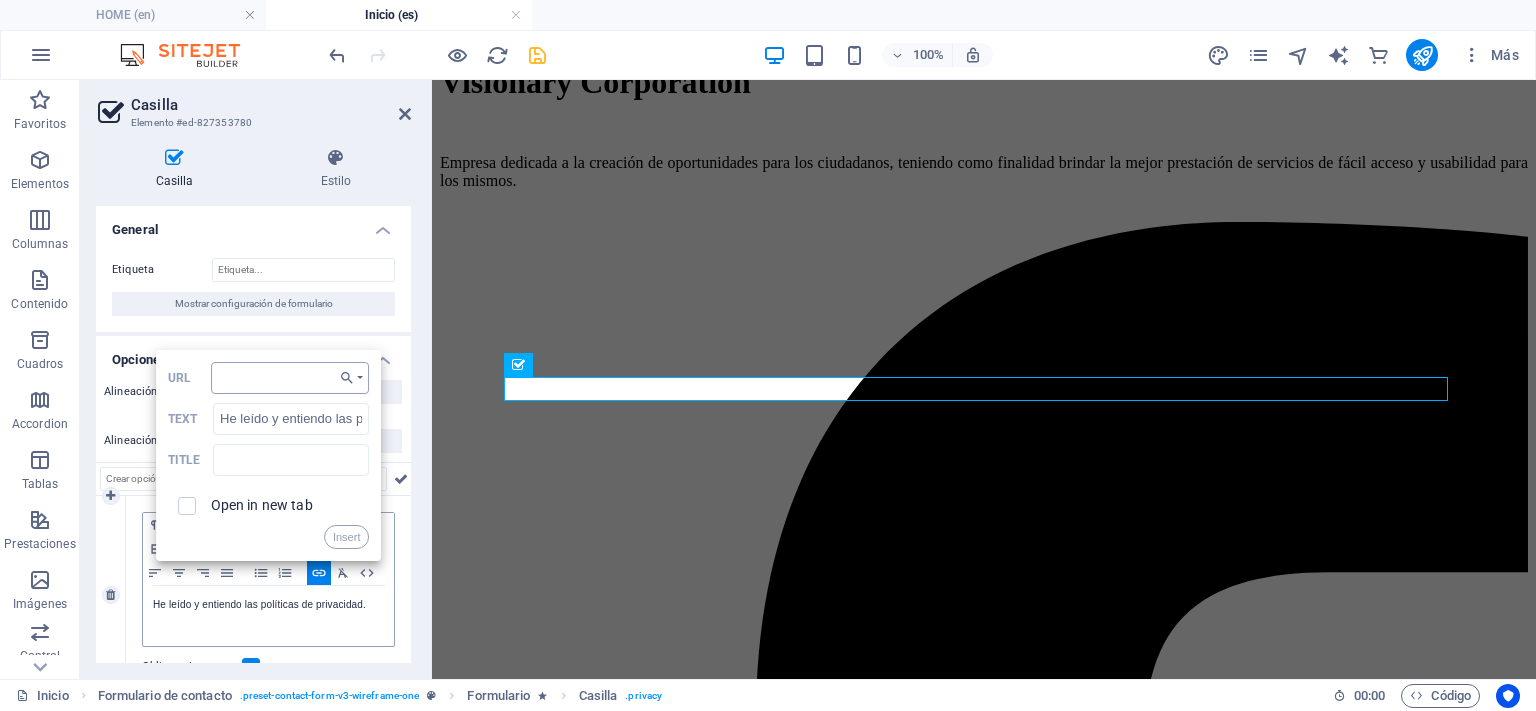 click on "URL" at bounding box center [290, 378] 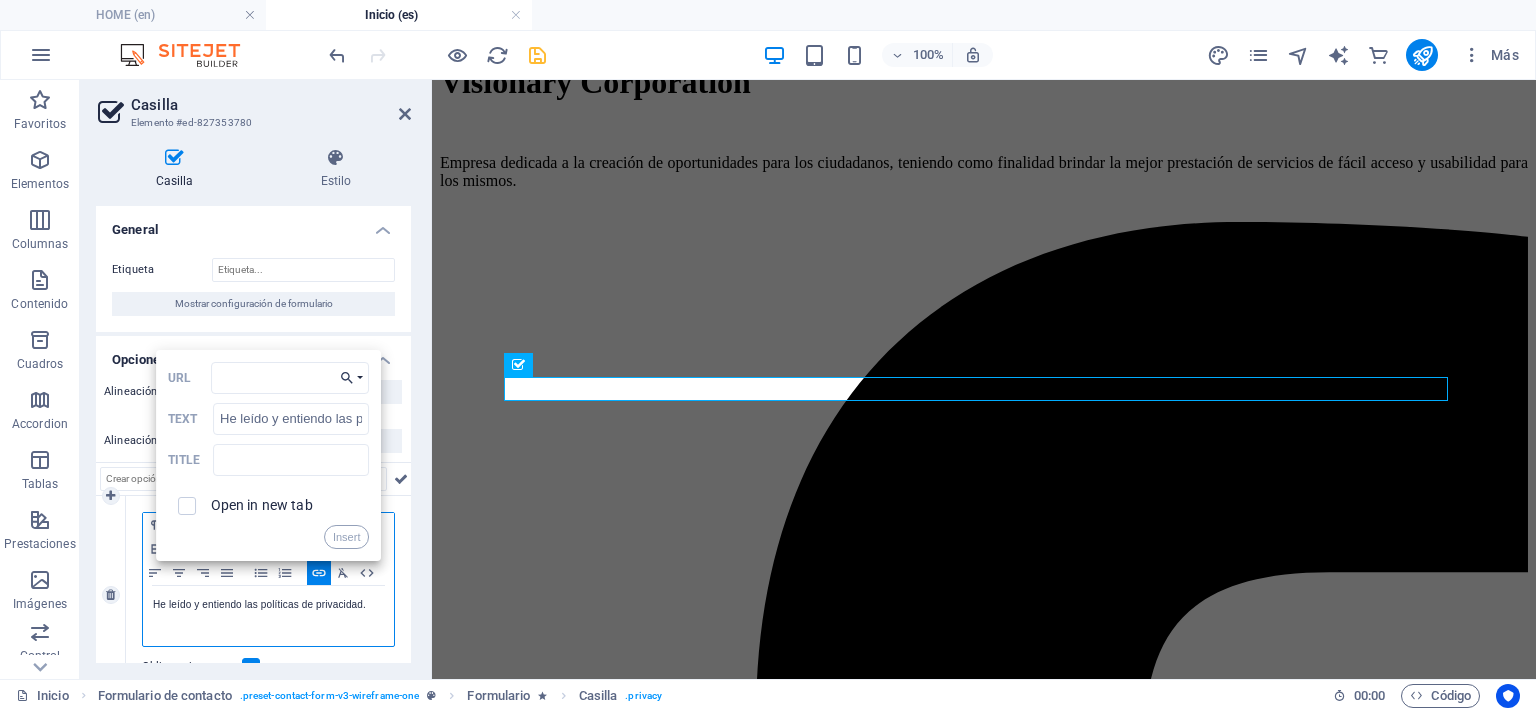 click 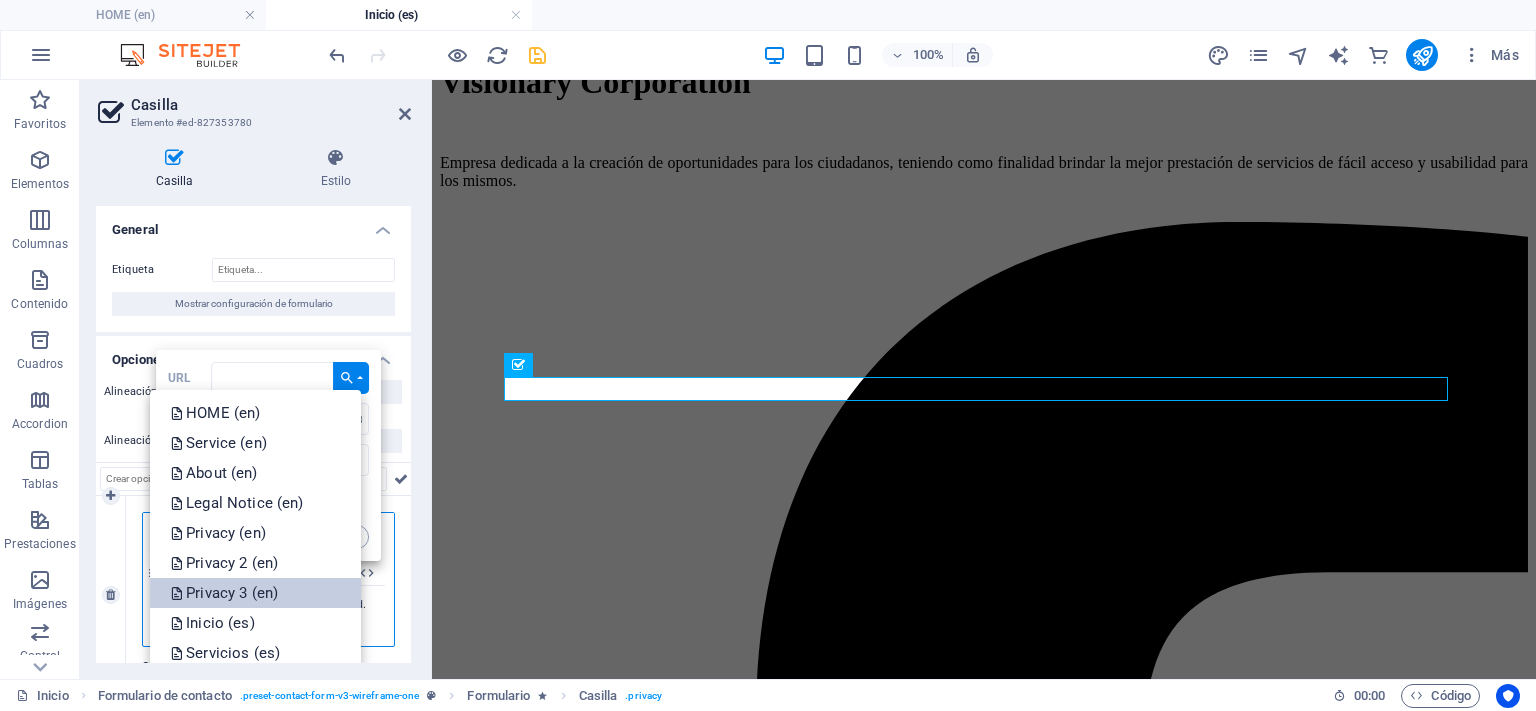 scroll, scrollTop: 71, scrollLeft: 0, axis: vertical 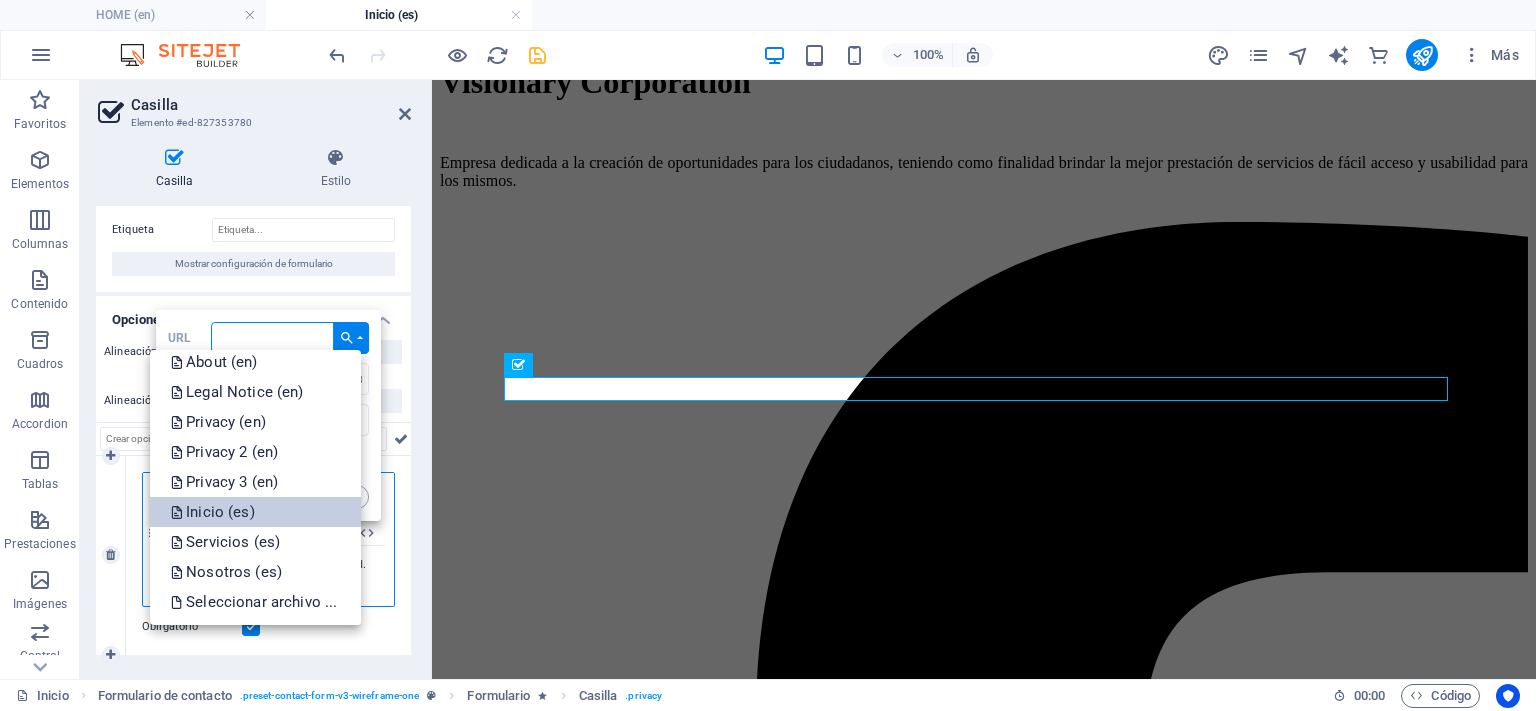 click on "Inicio (es)" at bounding box center [255, 512] 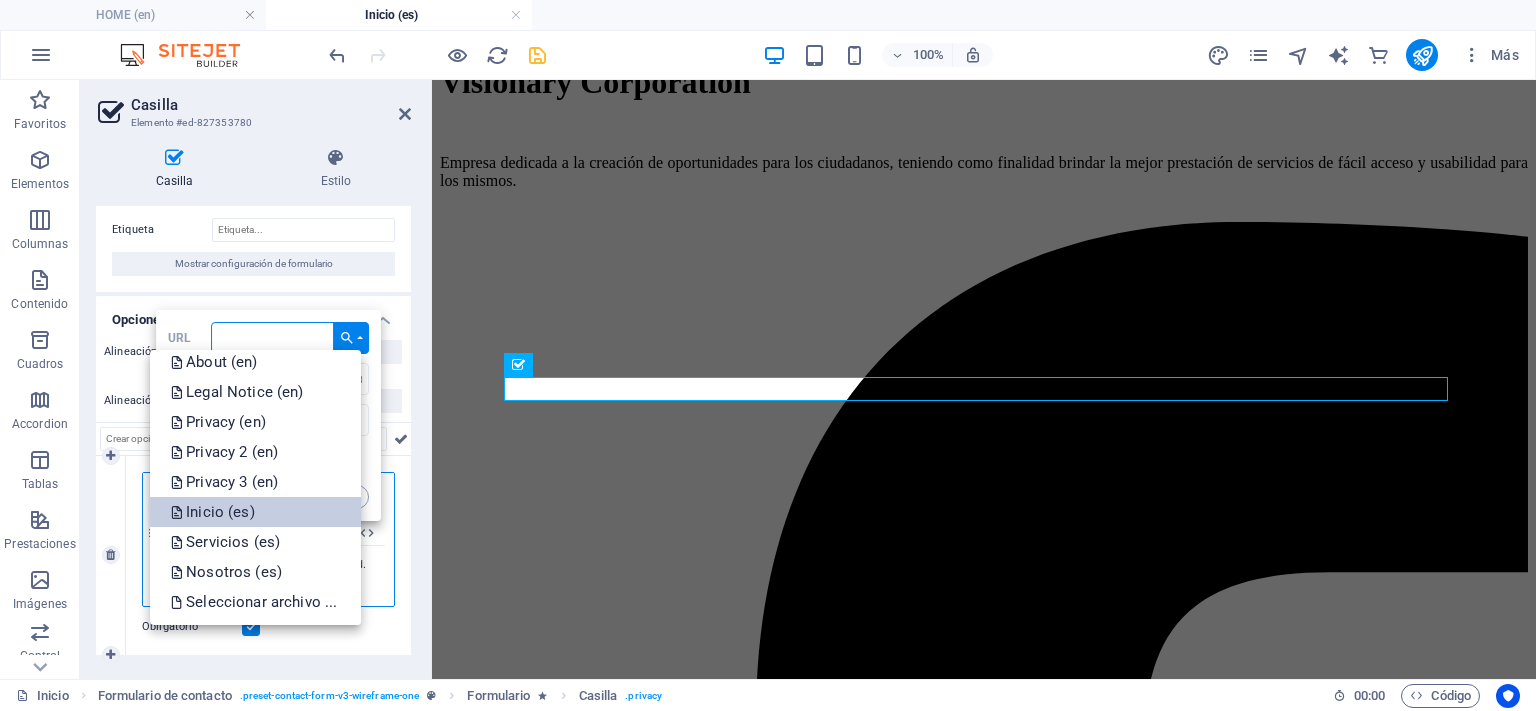 type on "/es/" 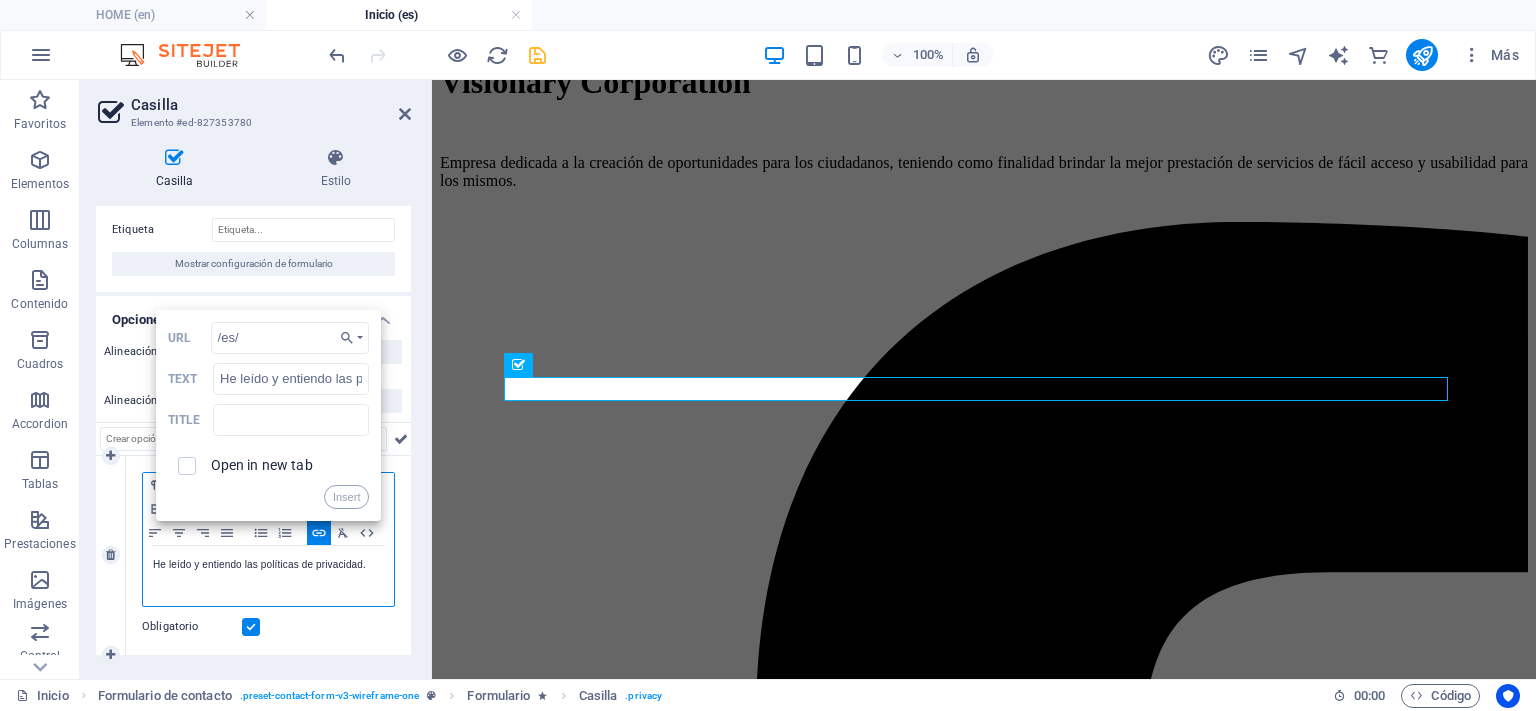 click on "Open in new tab" at bounding box center [262, 465] 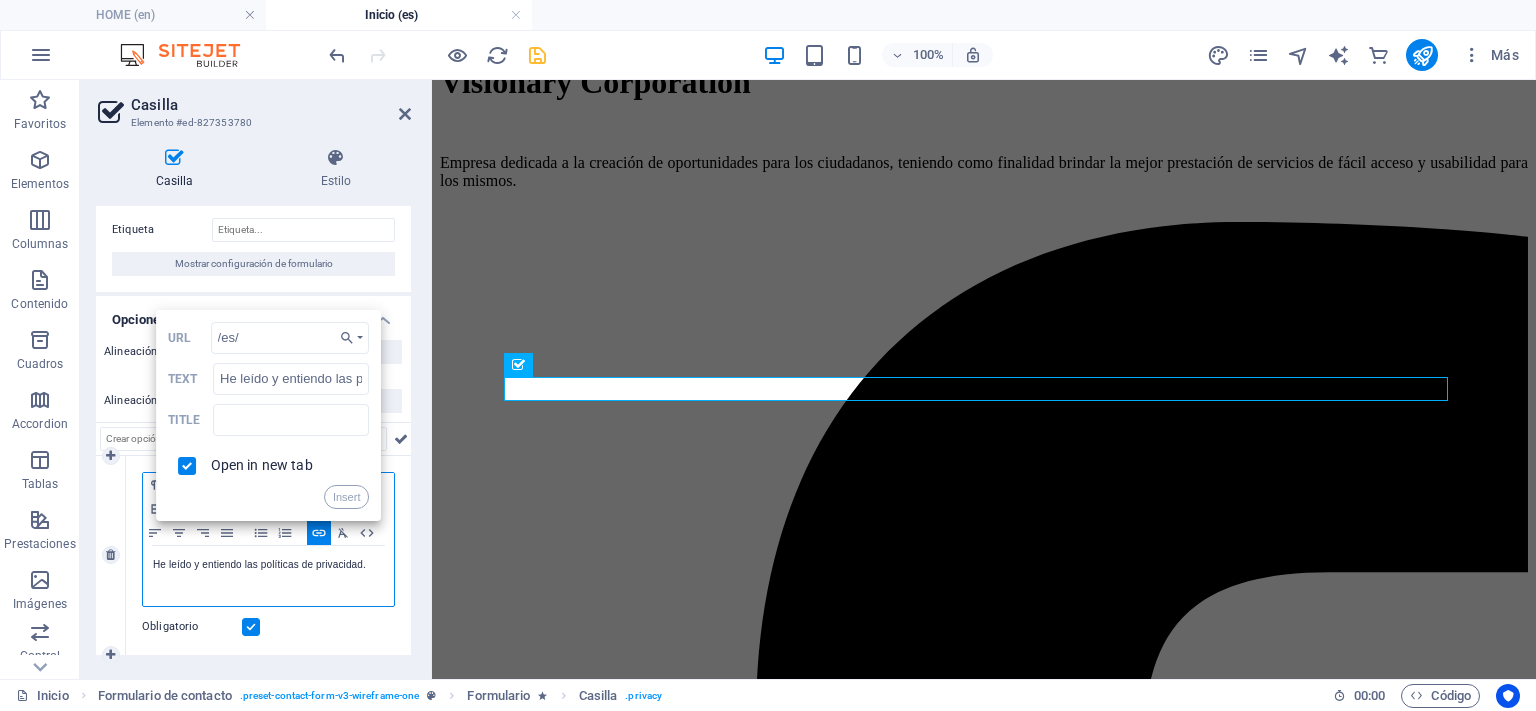 click on "Open in new tab" at bounding box center [269, 466] 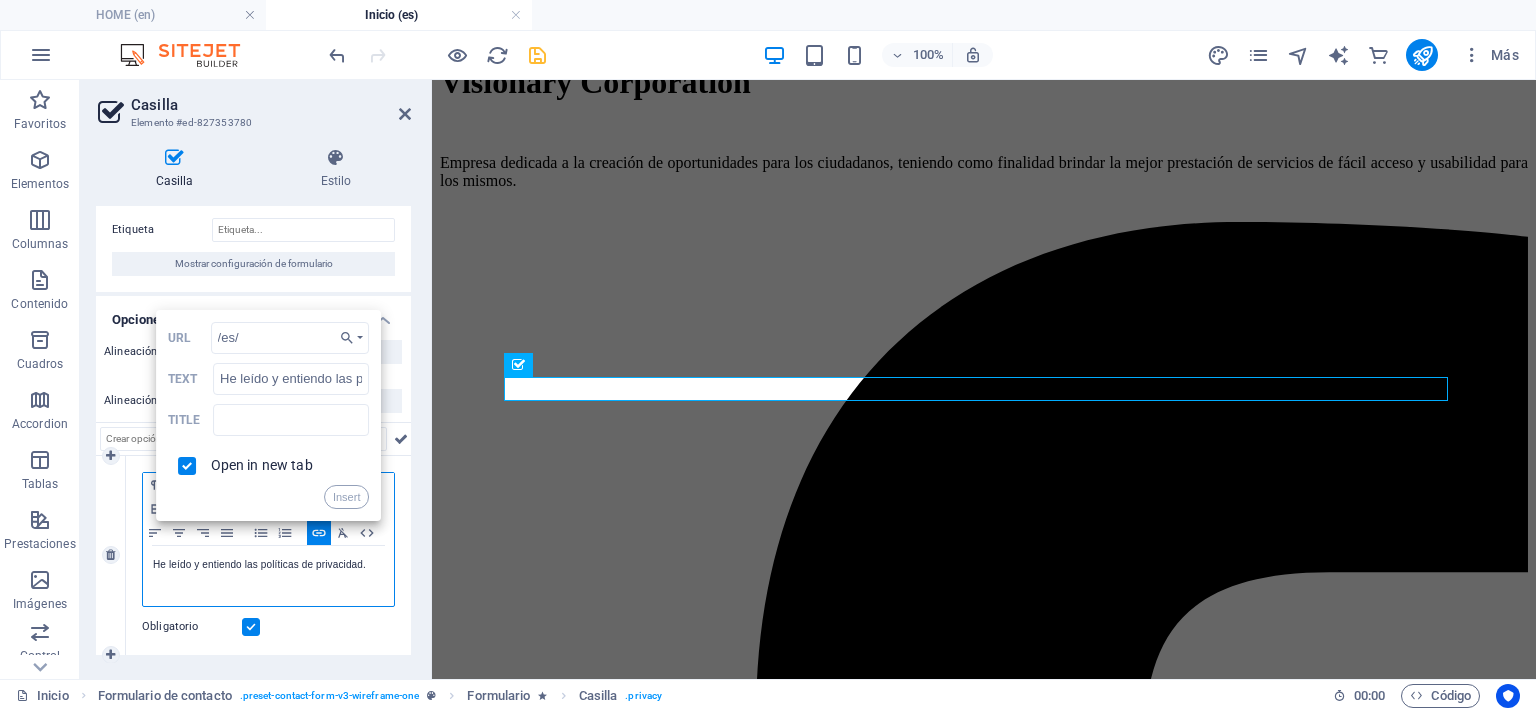 click at bounding box center [187, 466] 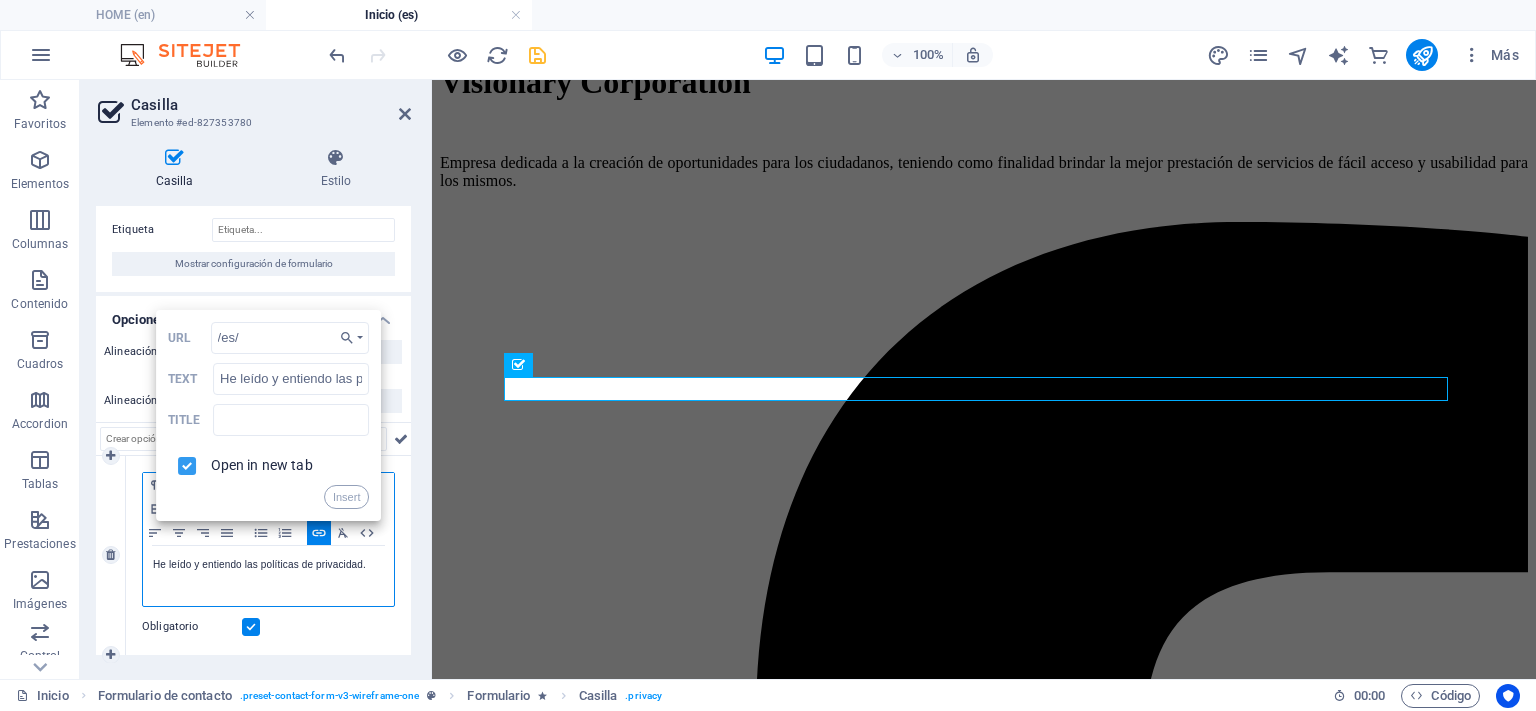 click at bounding box center [184, 463] 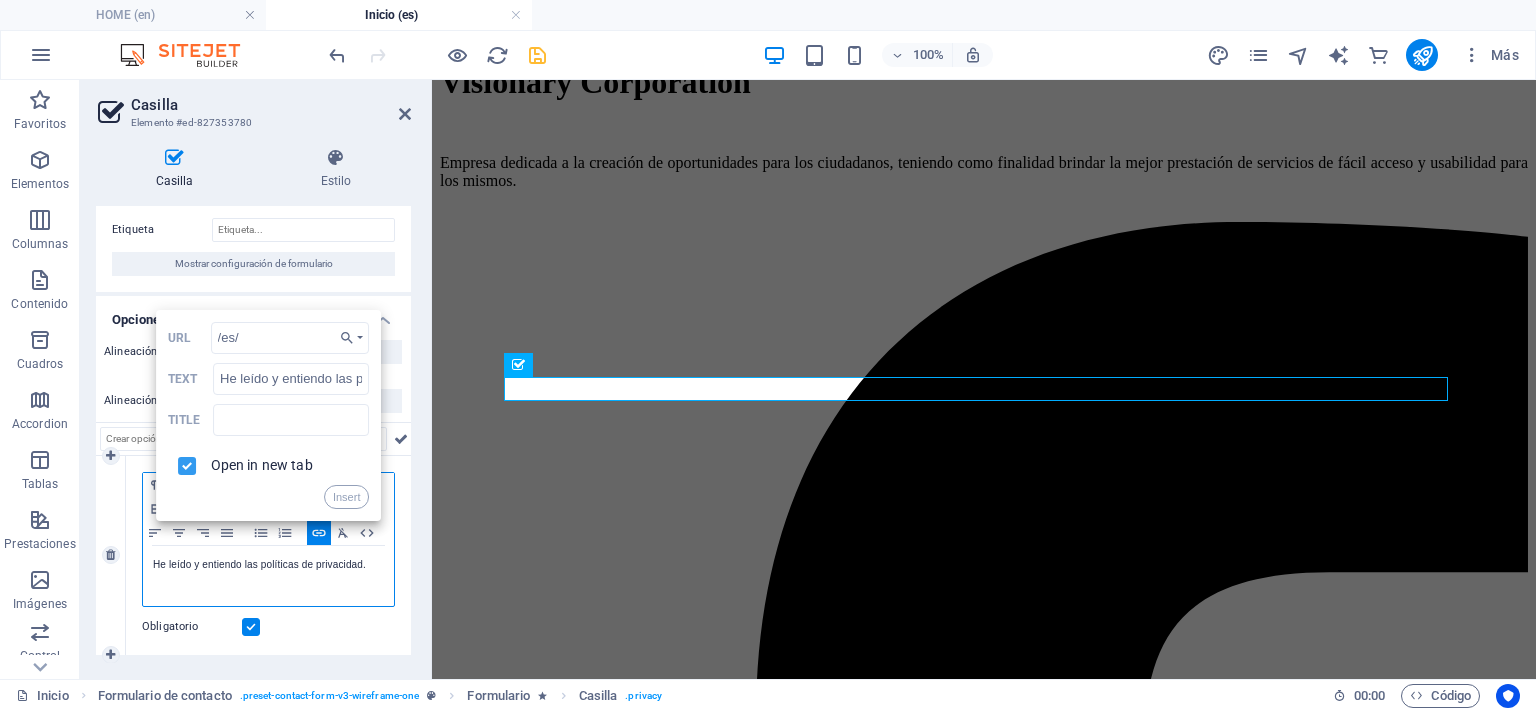 checkbox on "false" 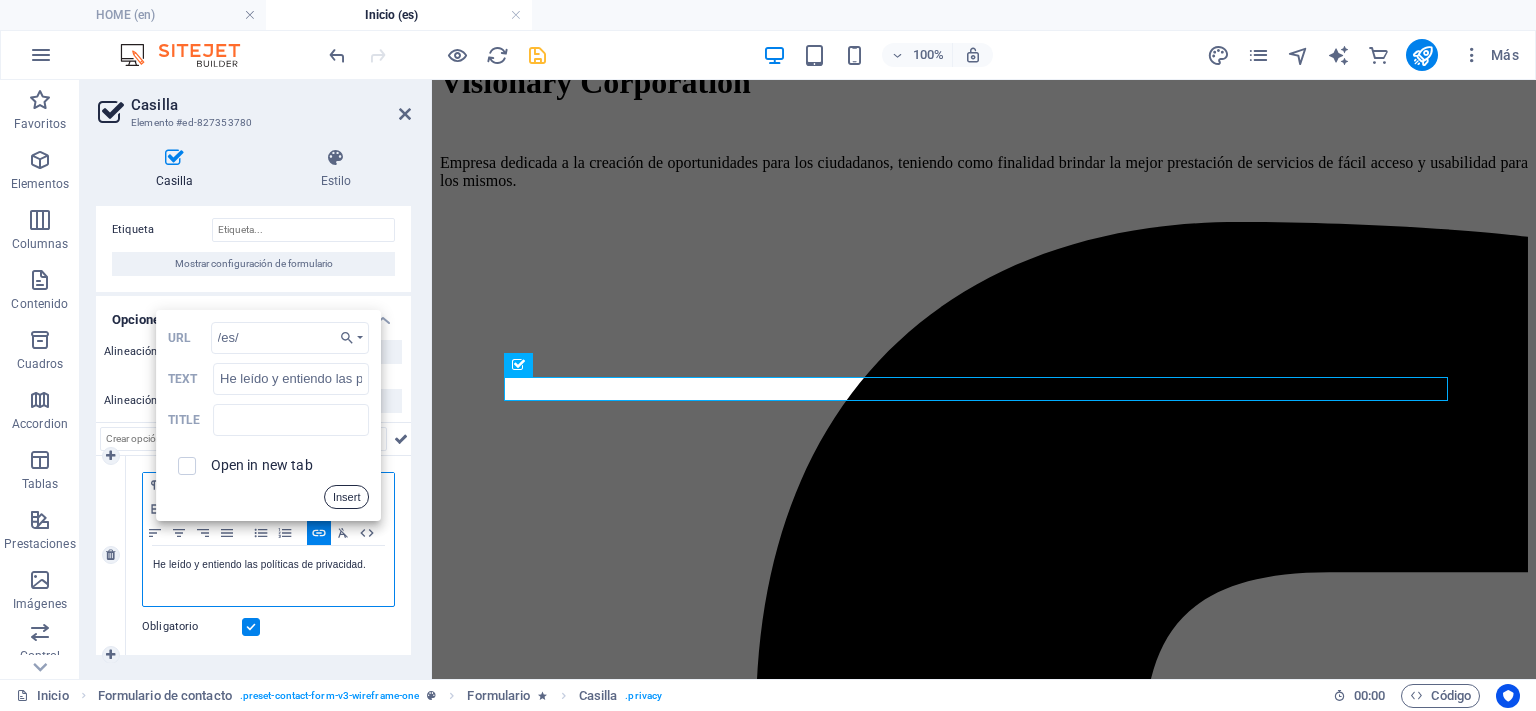 click on "Insert" at bounding box center [347, 497] 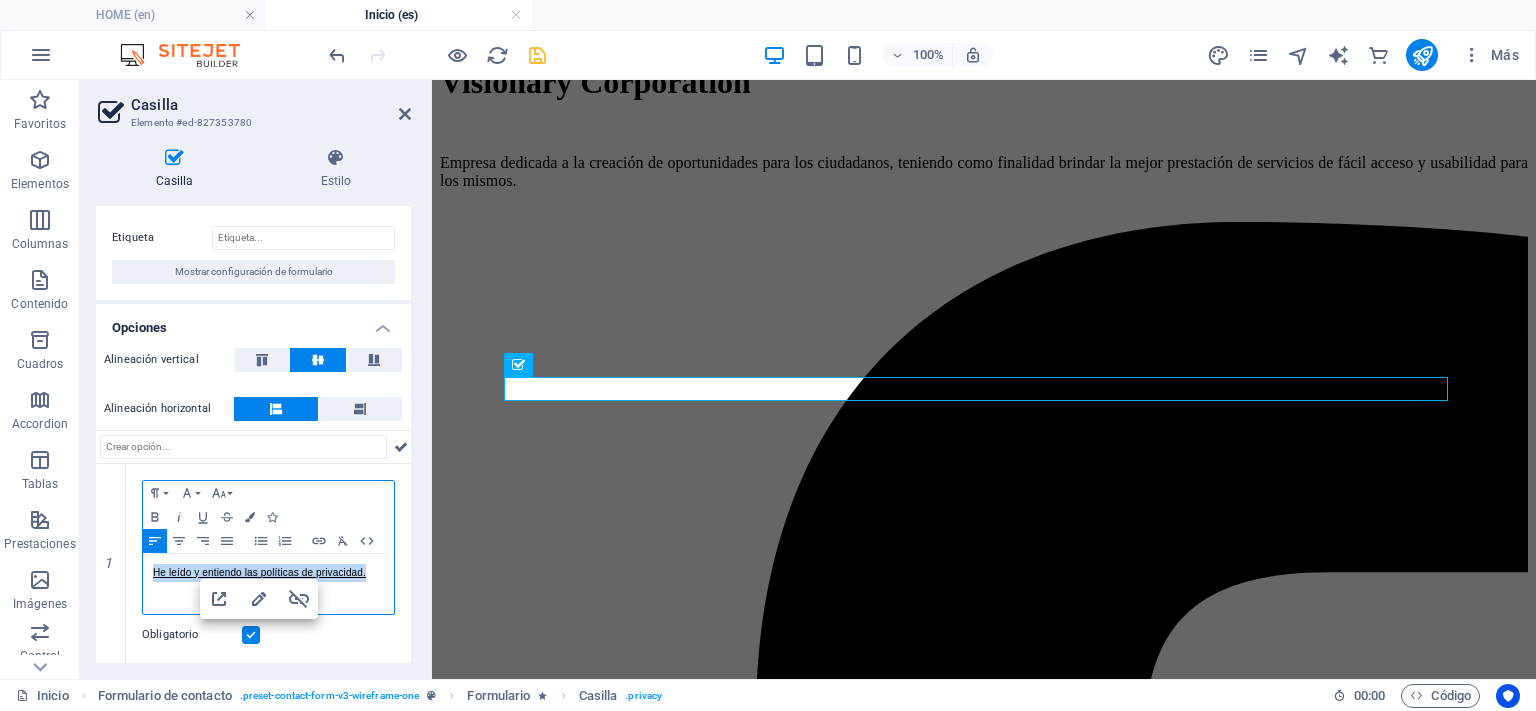 scroll, scrollTop: 30, scrollLeft: 0, axis: vertical 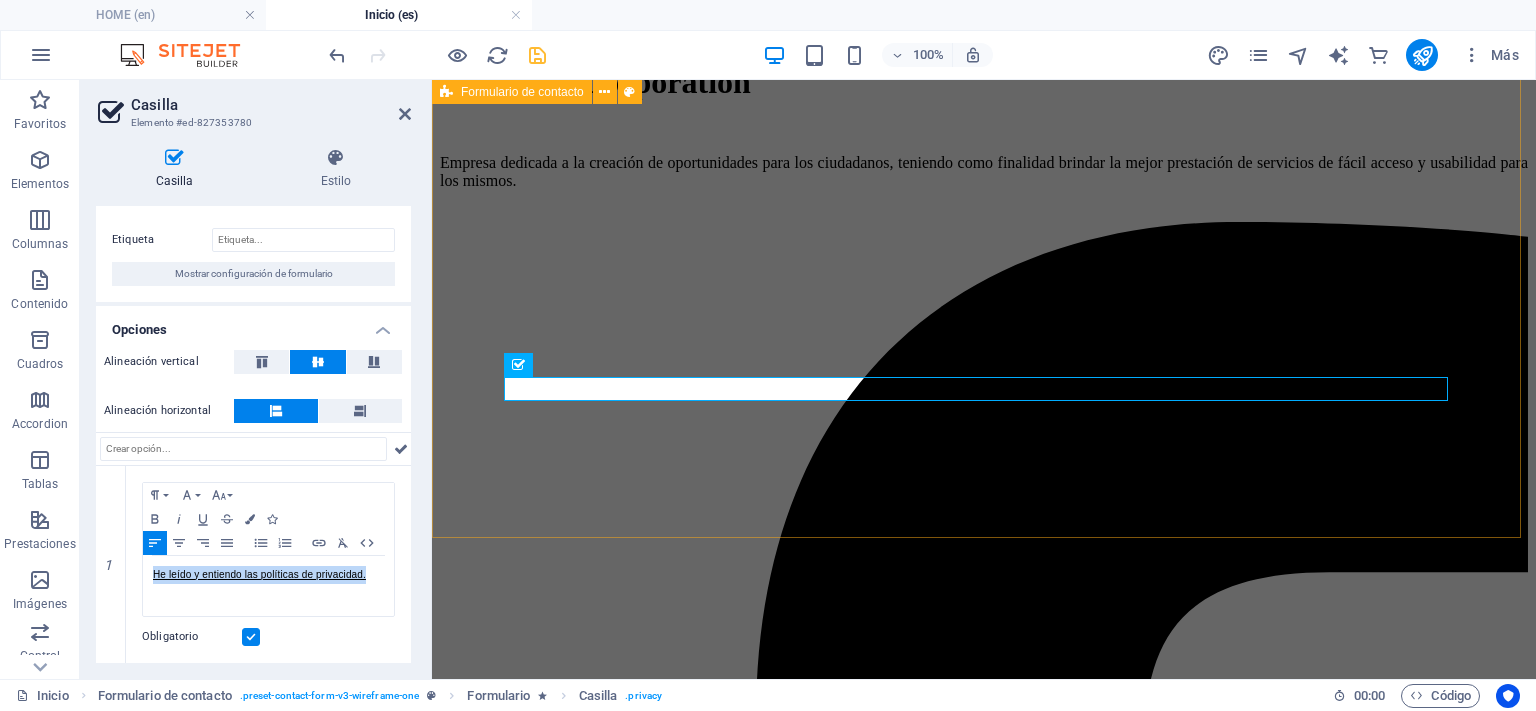 click on "Contacto I have read and understand the privacy policy. ¿Ilegible? Cargar nuevo Enviar" at bounding box center (984, 15396) 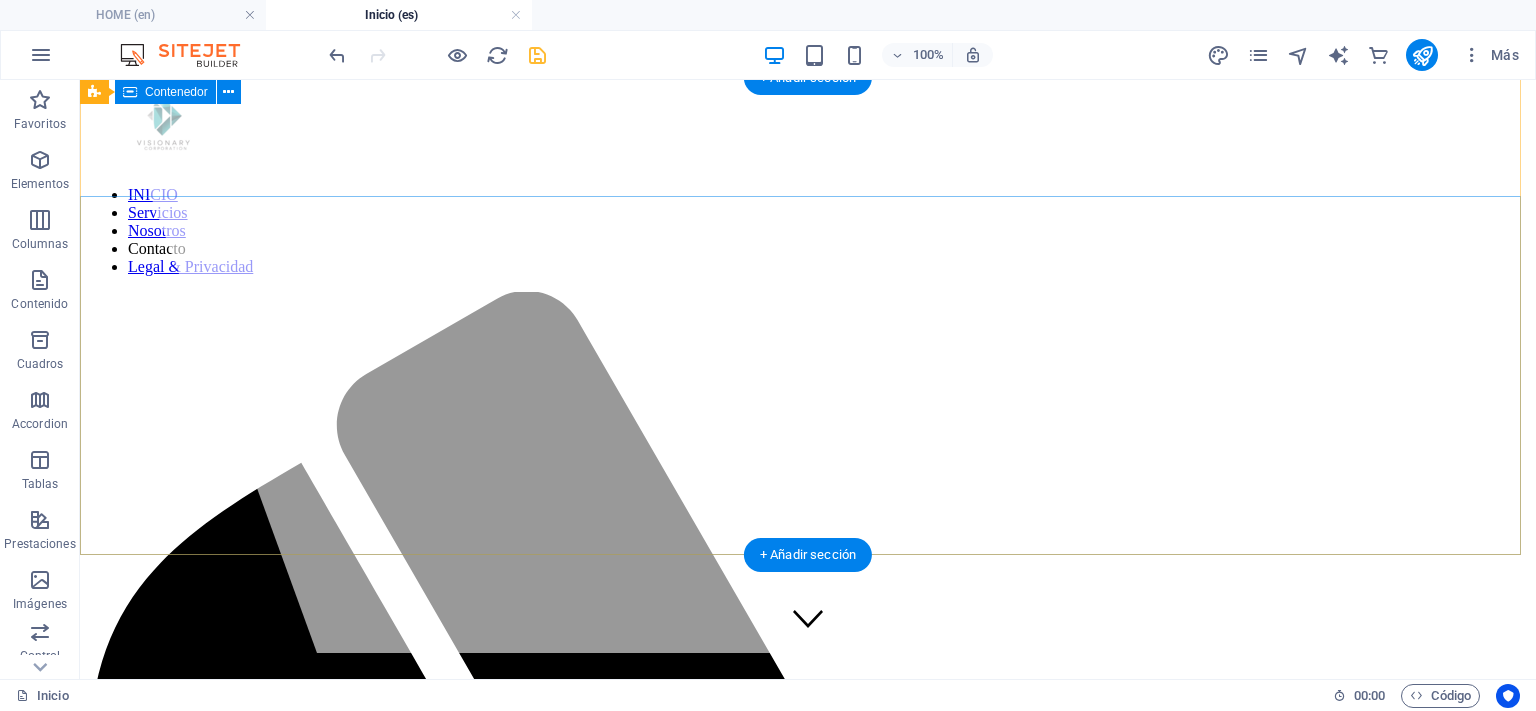 scroll, scrollTop: 0, scrollLeft: 0, axis: both 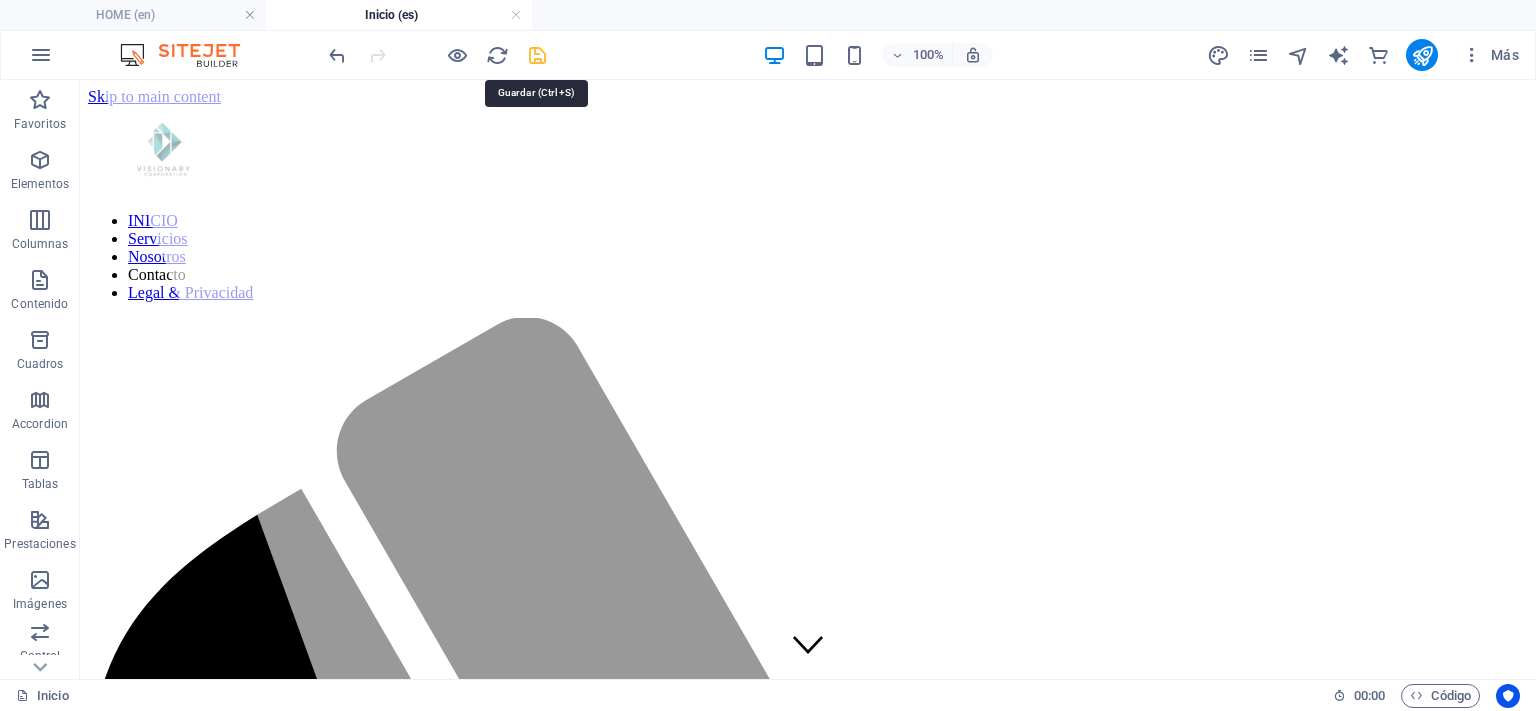 click at bounding box center [537, 55] 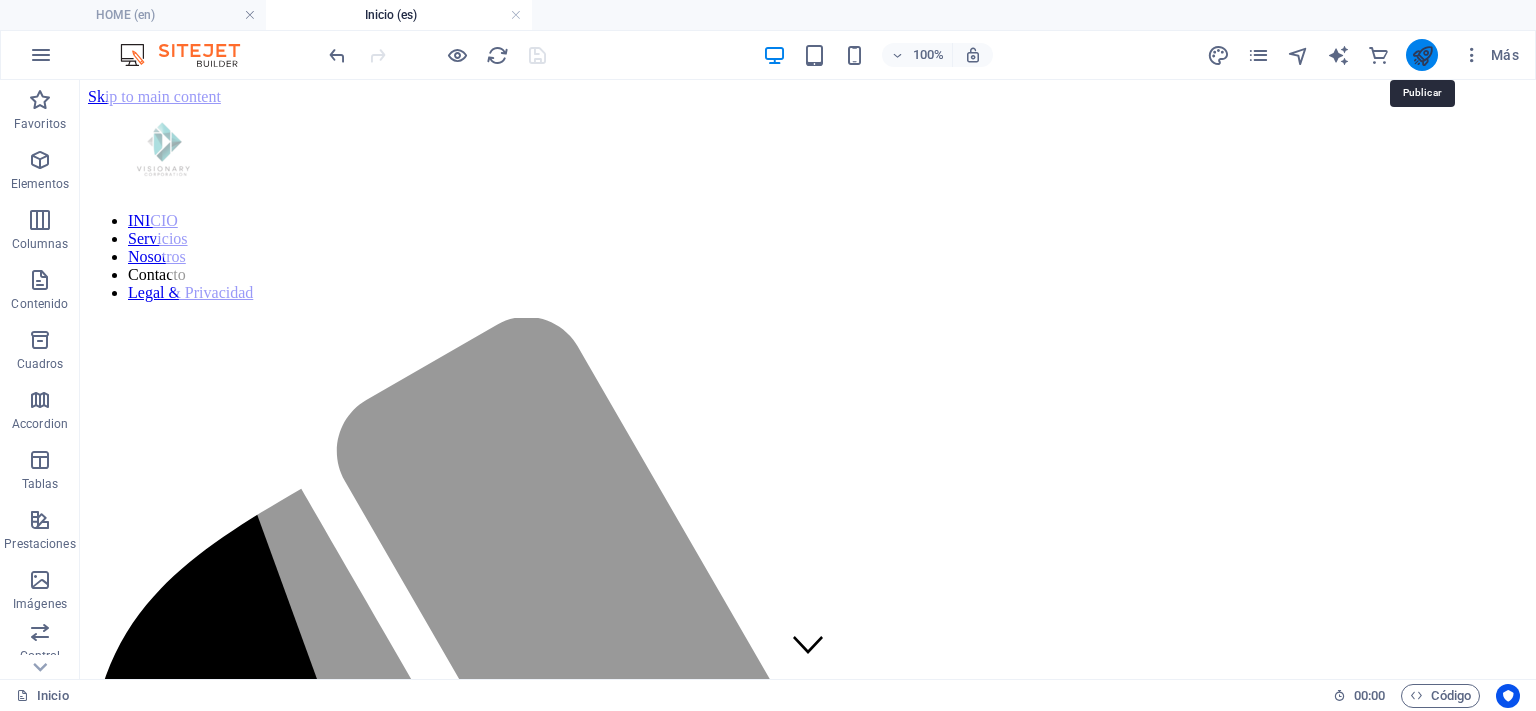 click at bounding box center (1422, 55) 